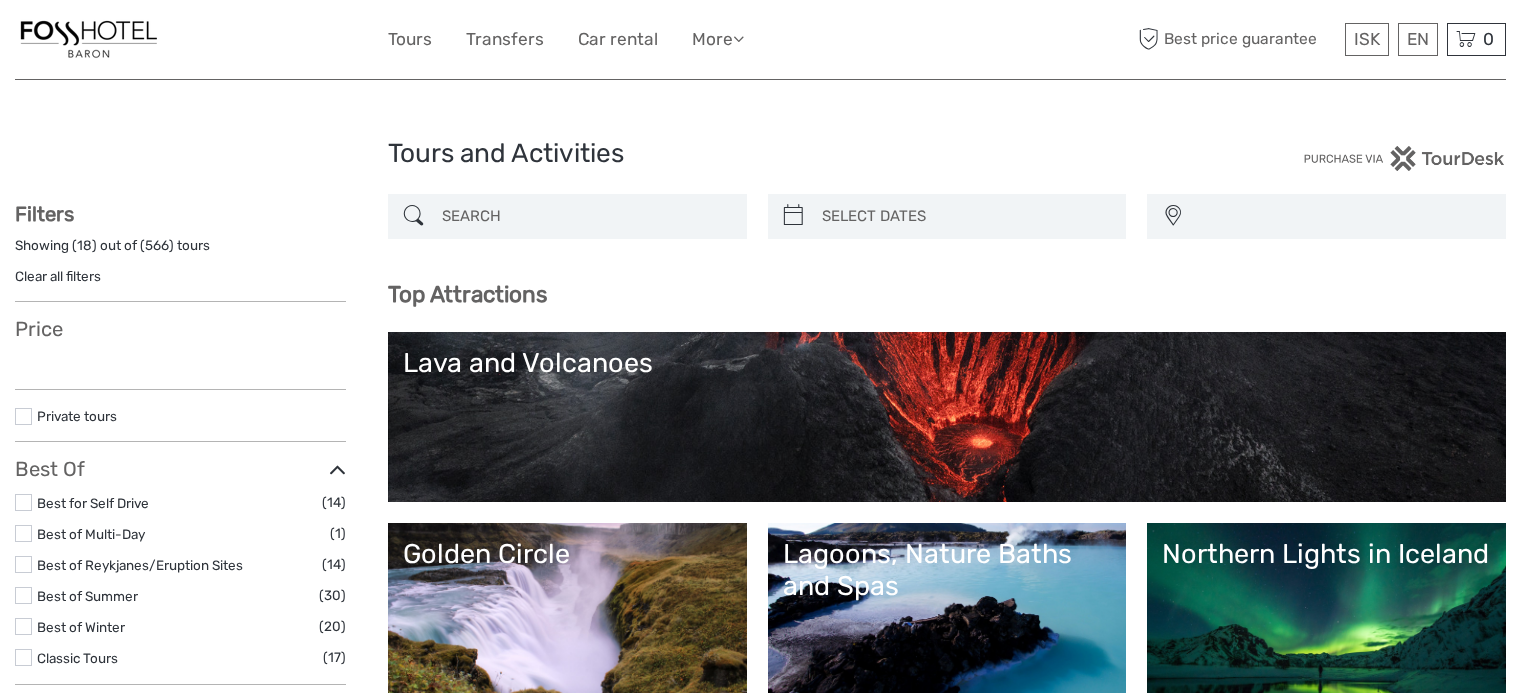 select 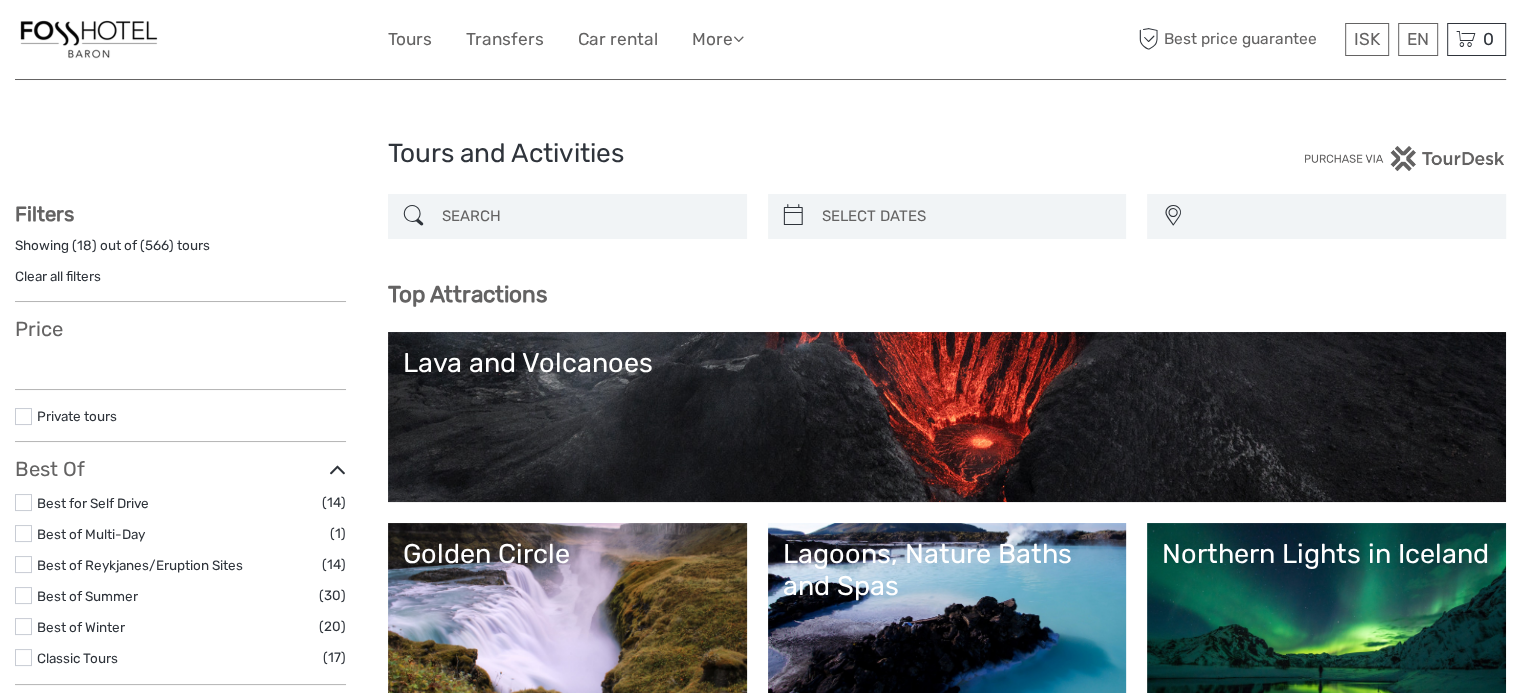 scroll, scrollTop: 0, scrollLeft: 0, axis: both 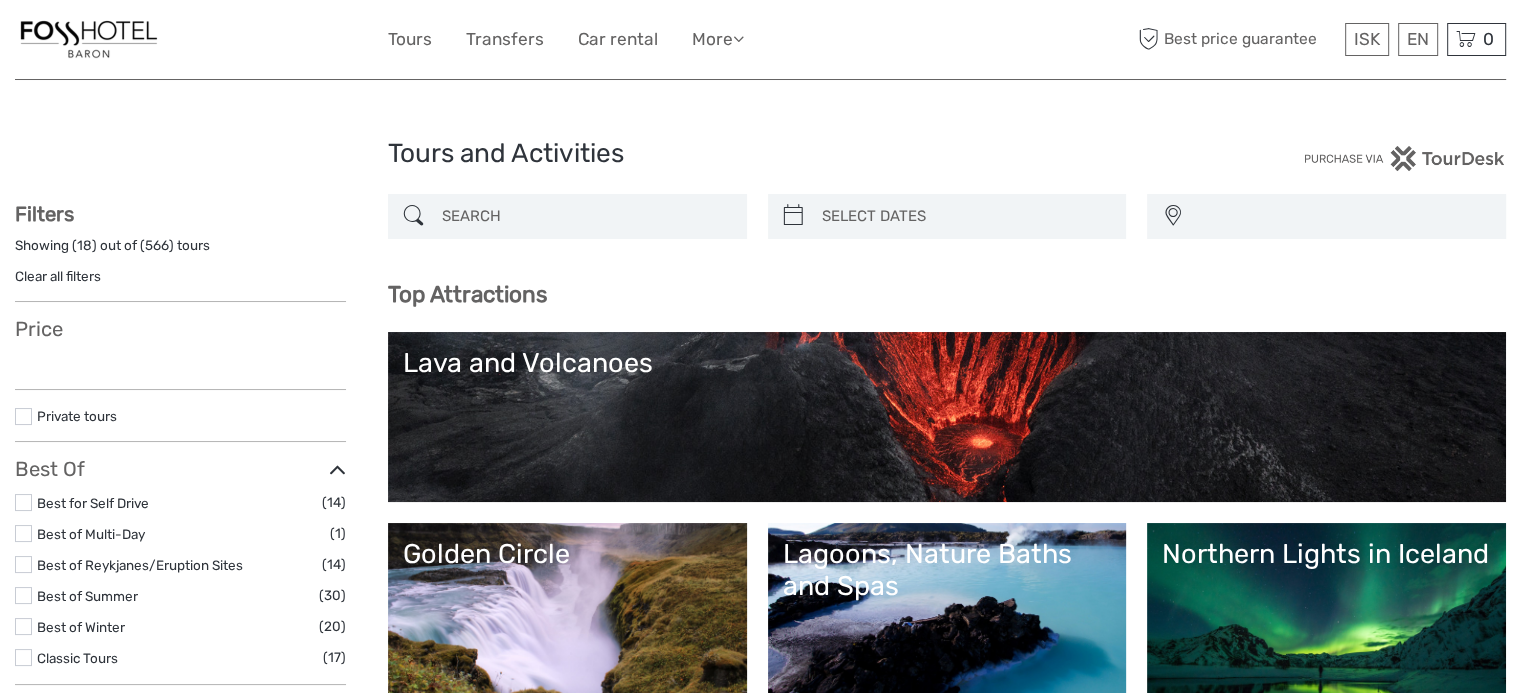 select 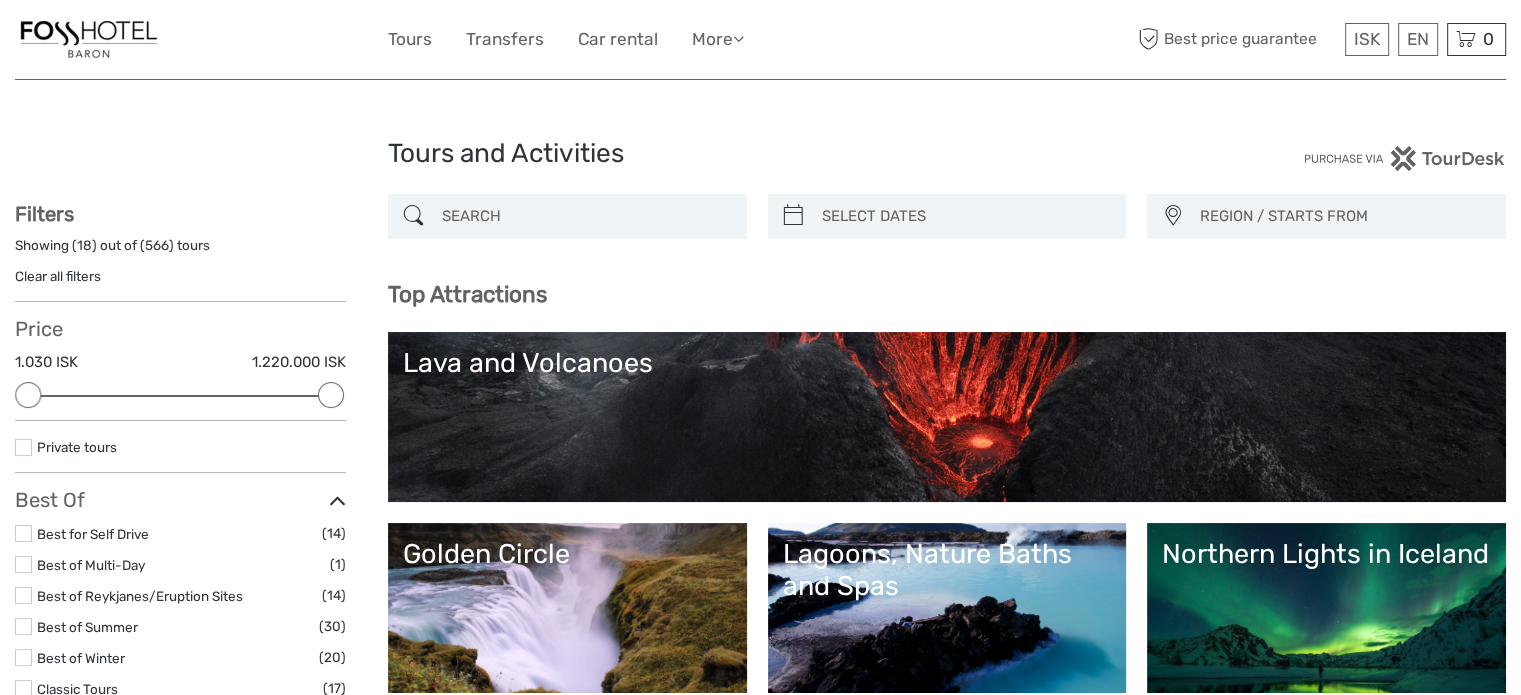 scroll, scrollTop: 0, scrollLeft: 0, axis: both 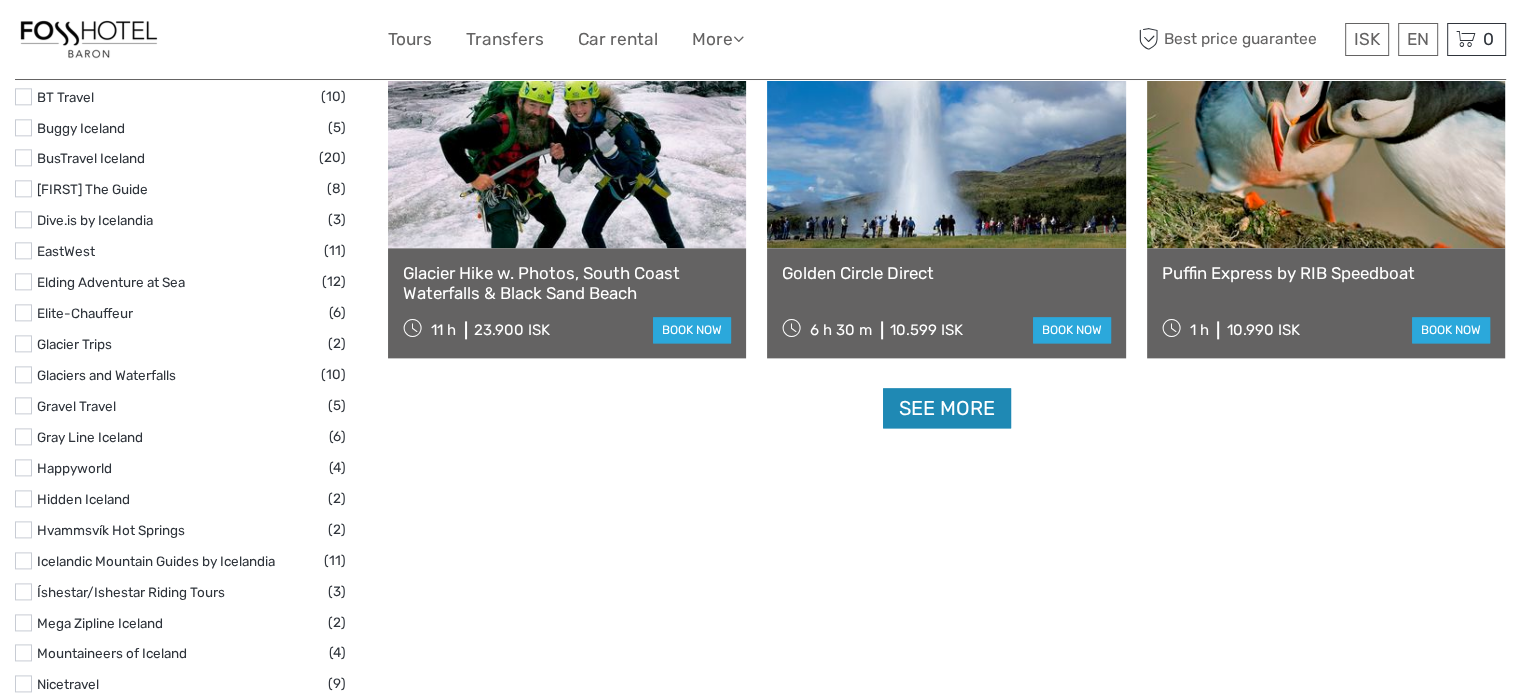 click on "See more" at bounding box center [947, 408] 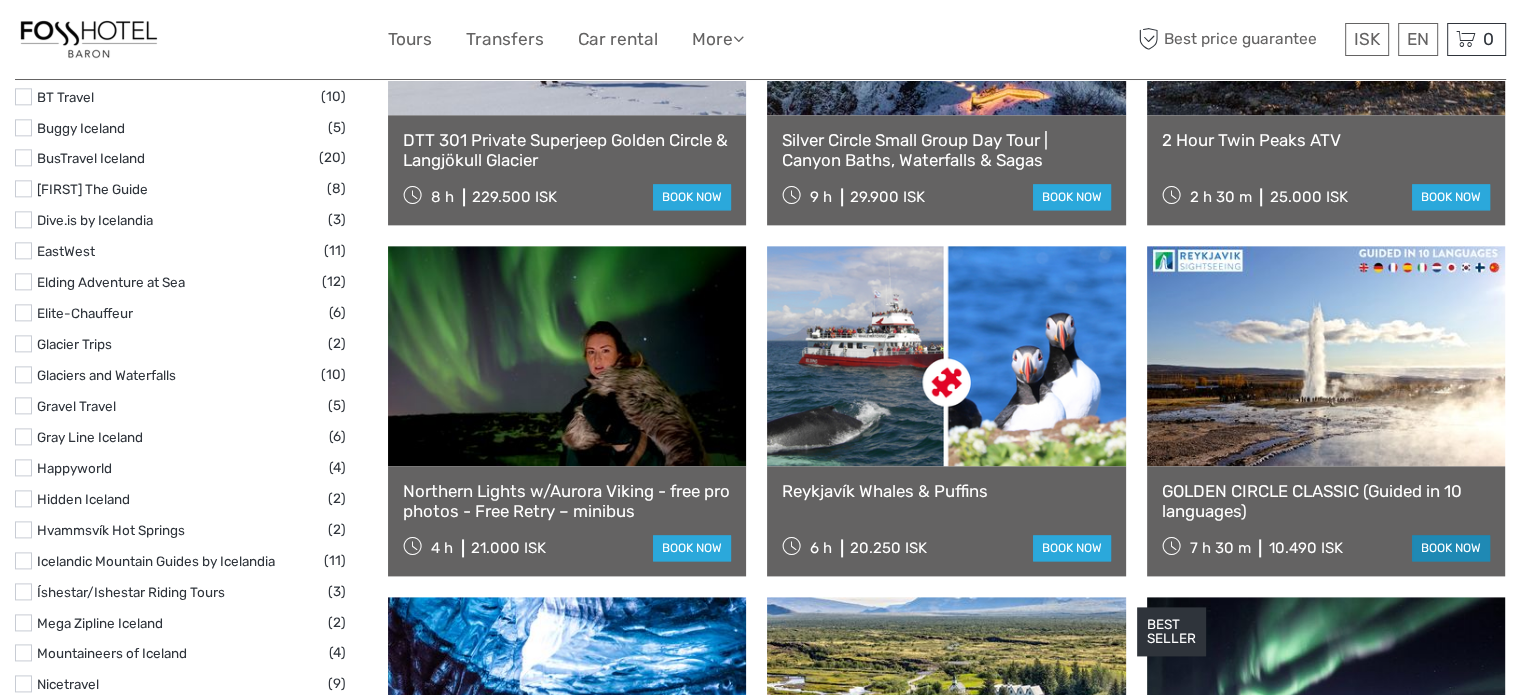 click on "book now" at bounding box center (1451, 548) 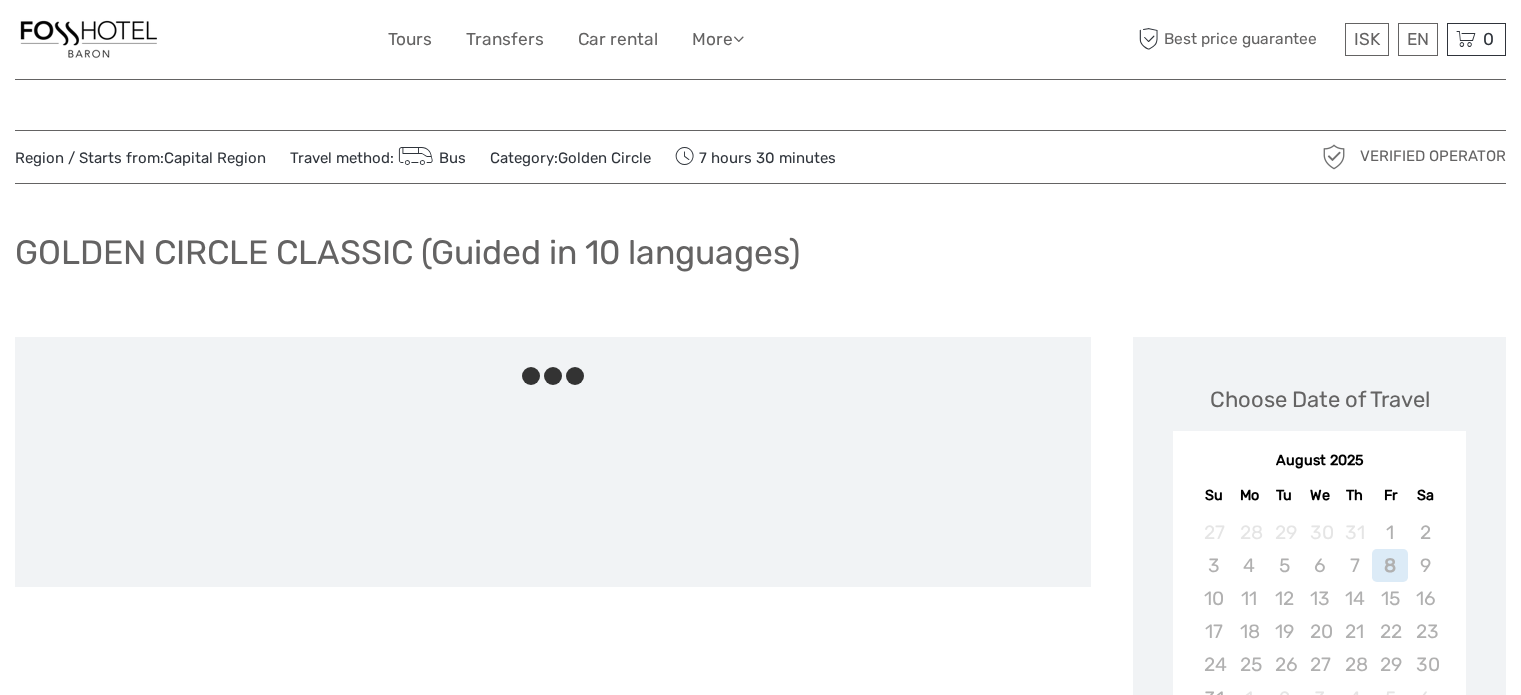 scroll, scrollTop: 0, scrollLeft: 0, axis: both 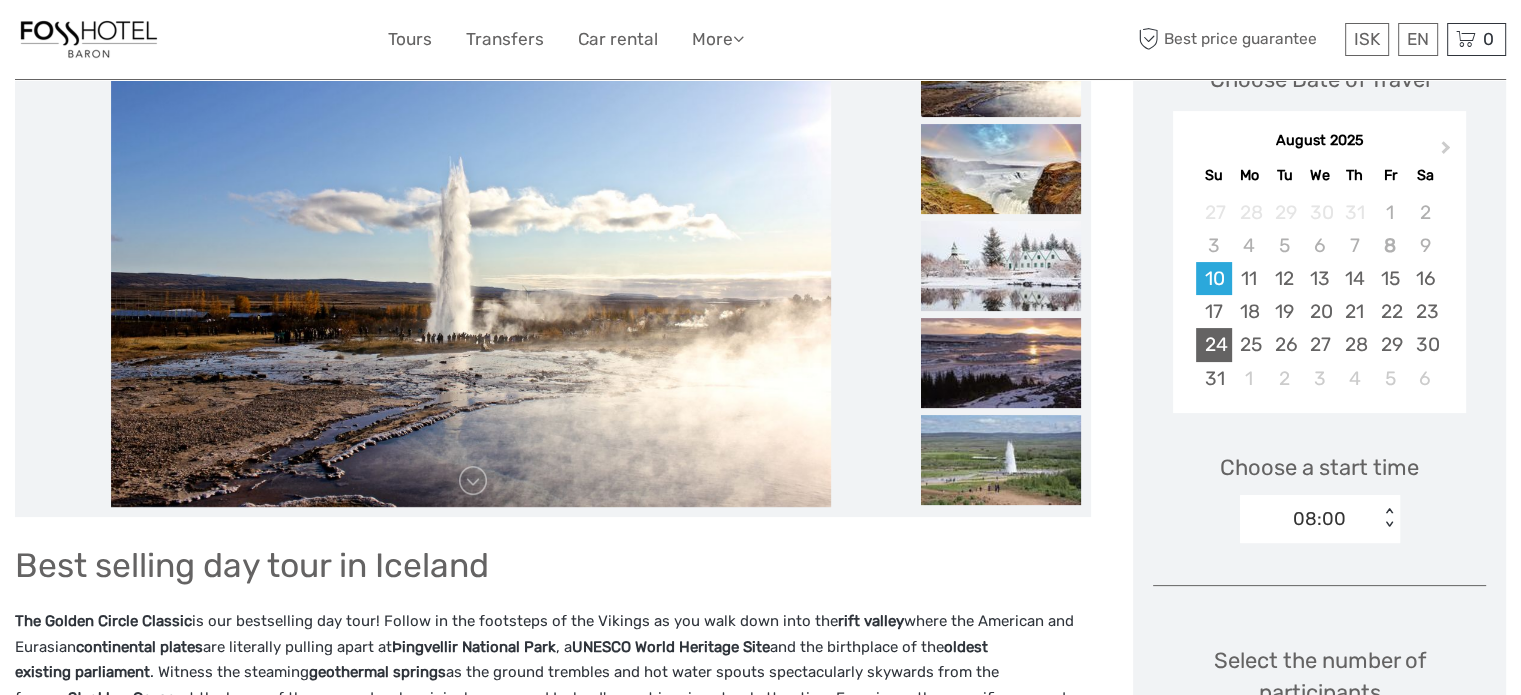 click on "24" at bounding box center (1213, 344) 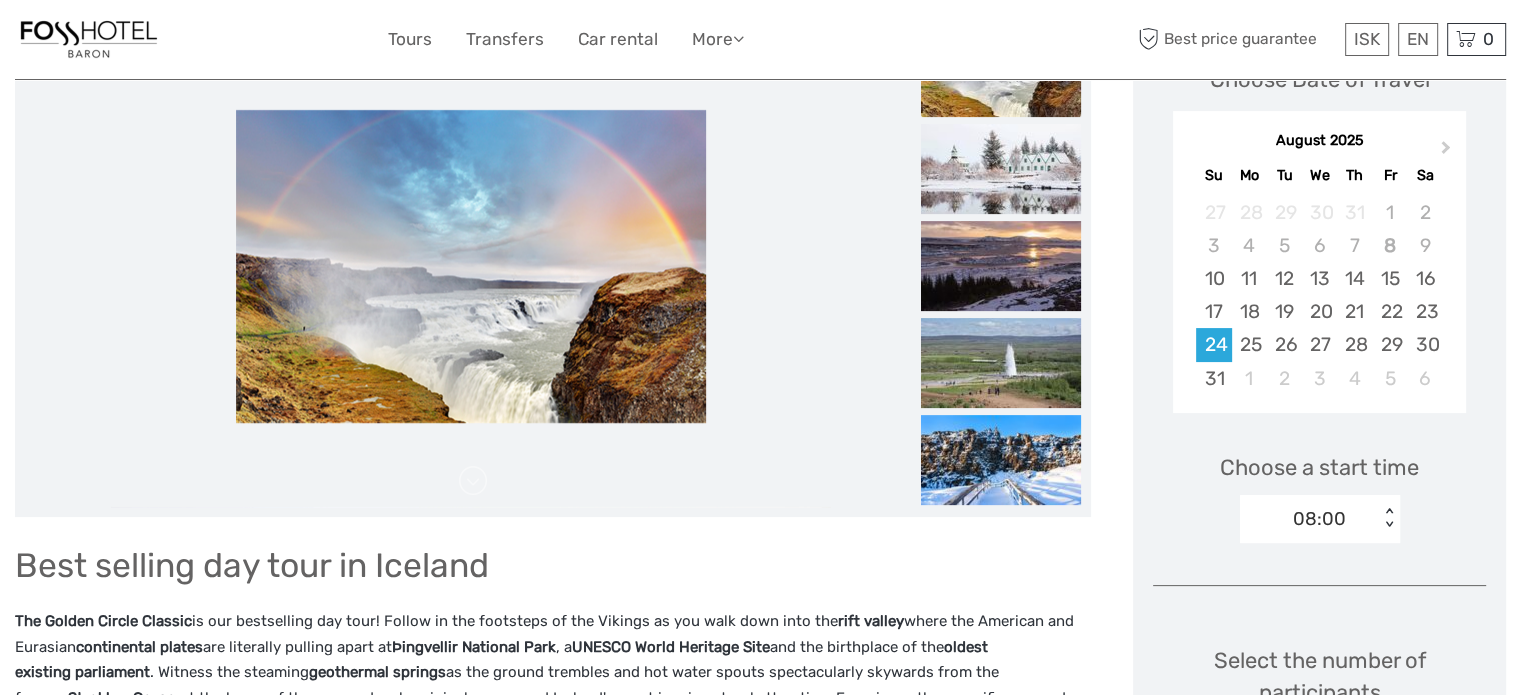 click on "< >" at bounding box center (1389, 518) 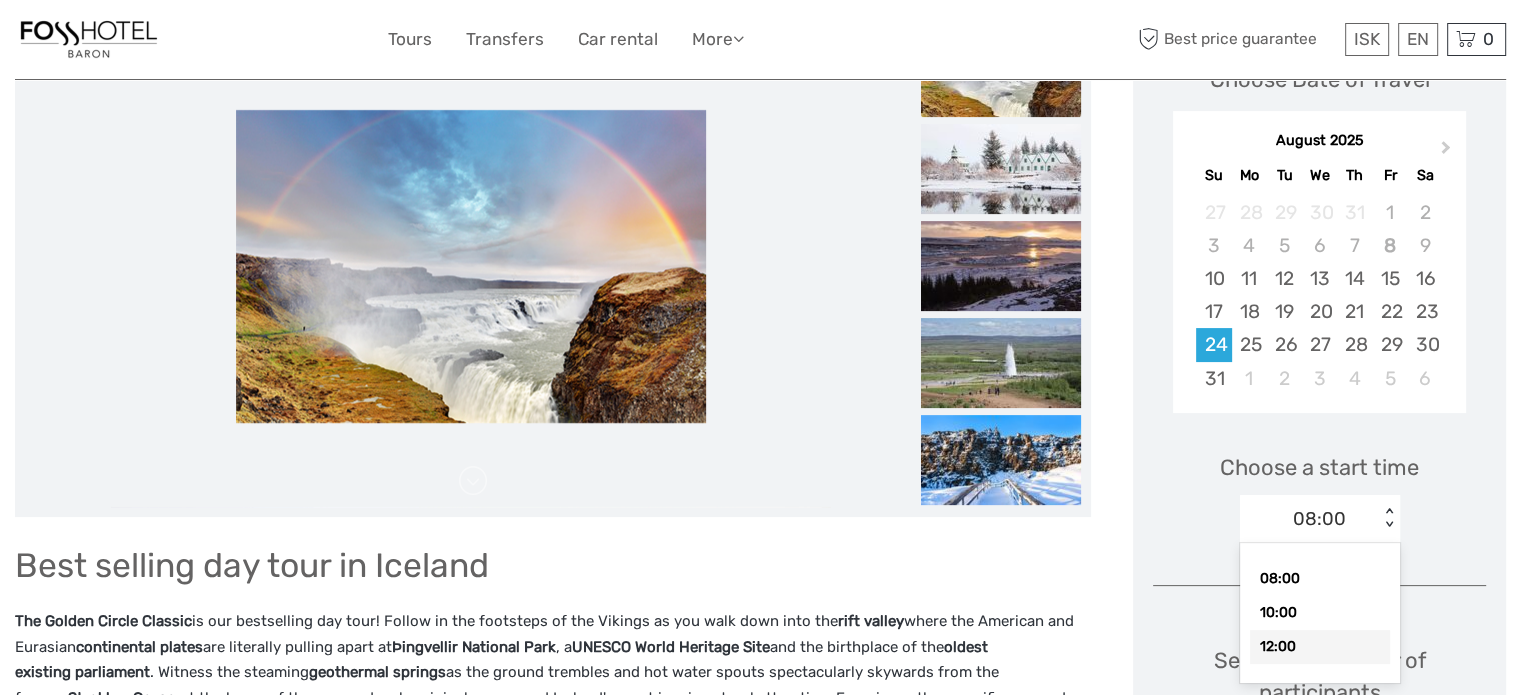 click on "12:00" at bounding box center [1320, 647] 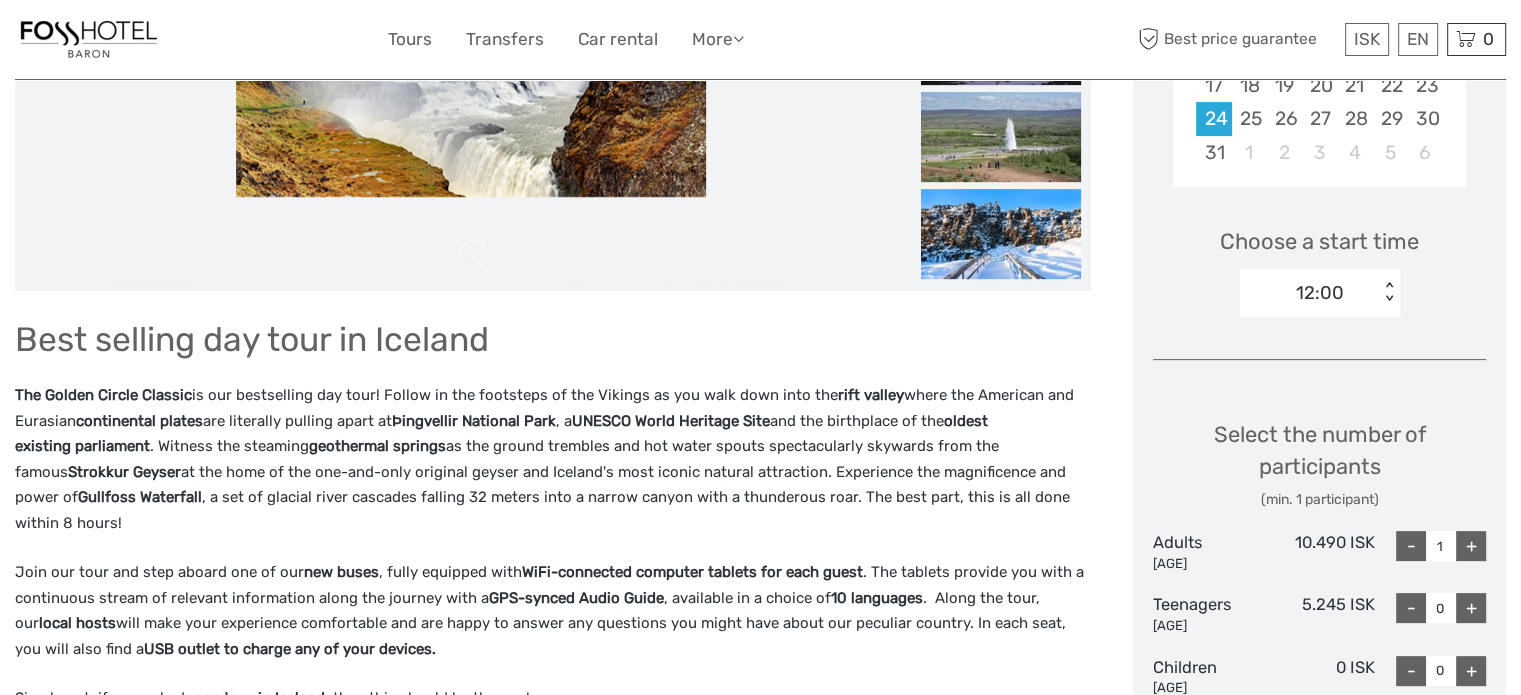 scroll, scrollTop: 586, scrollLeft: 0, axis: vertical 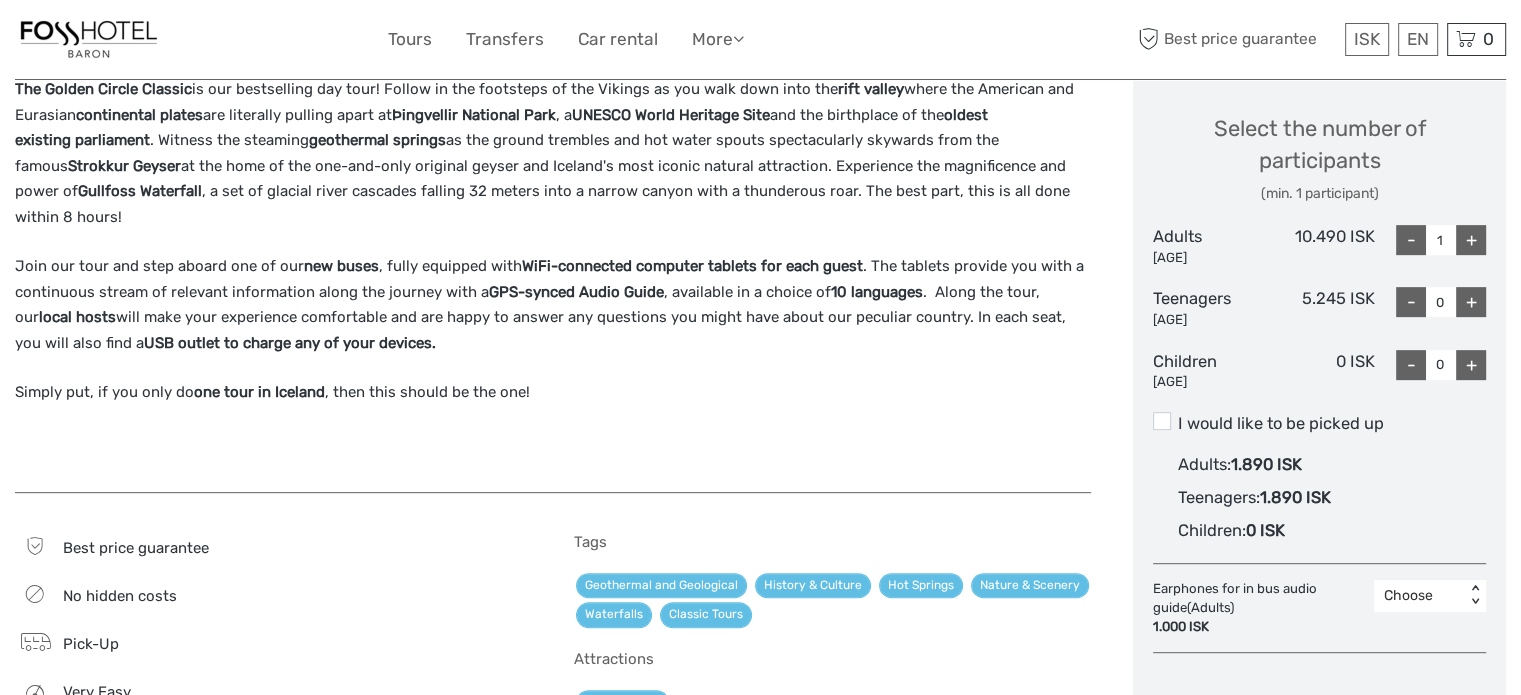 click on "+" at bounding box center (1471, 240) 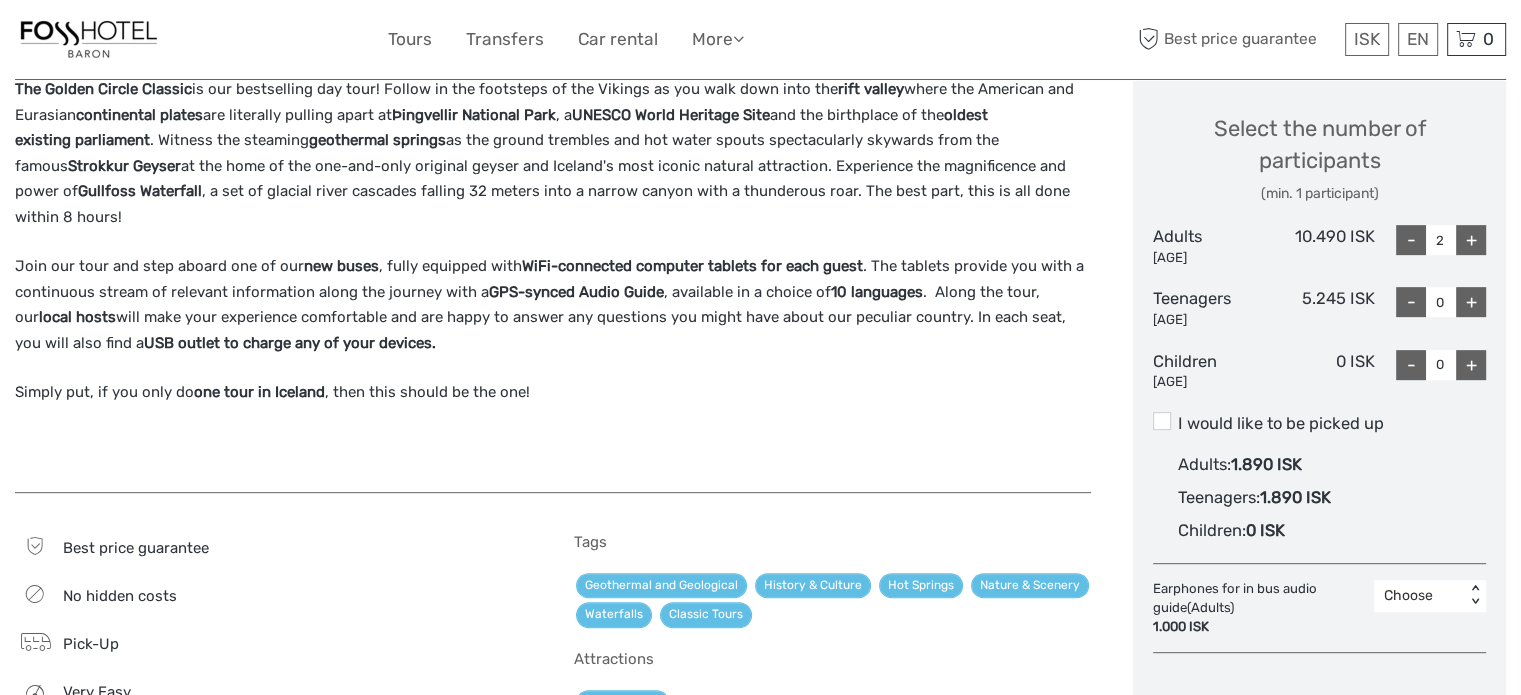 click on "+" at bounding box center (1471, 302) 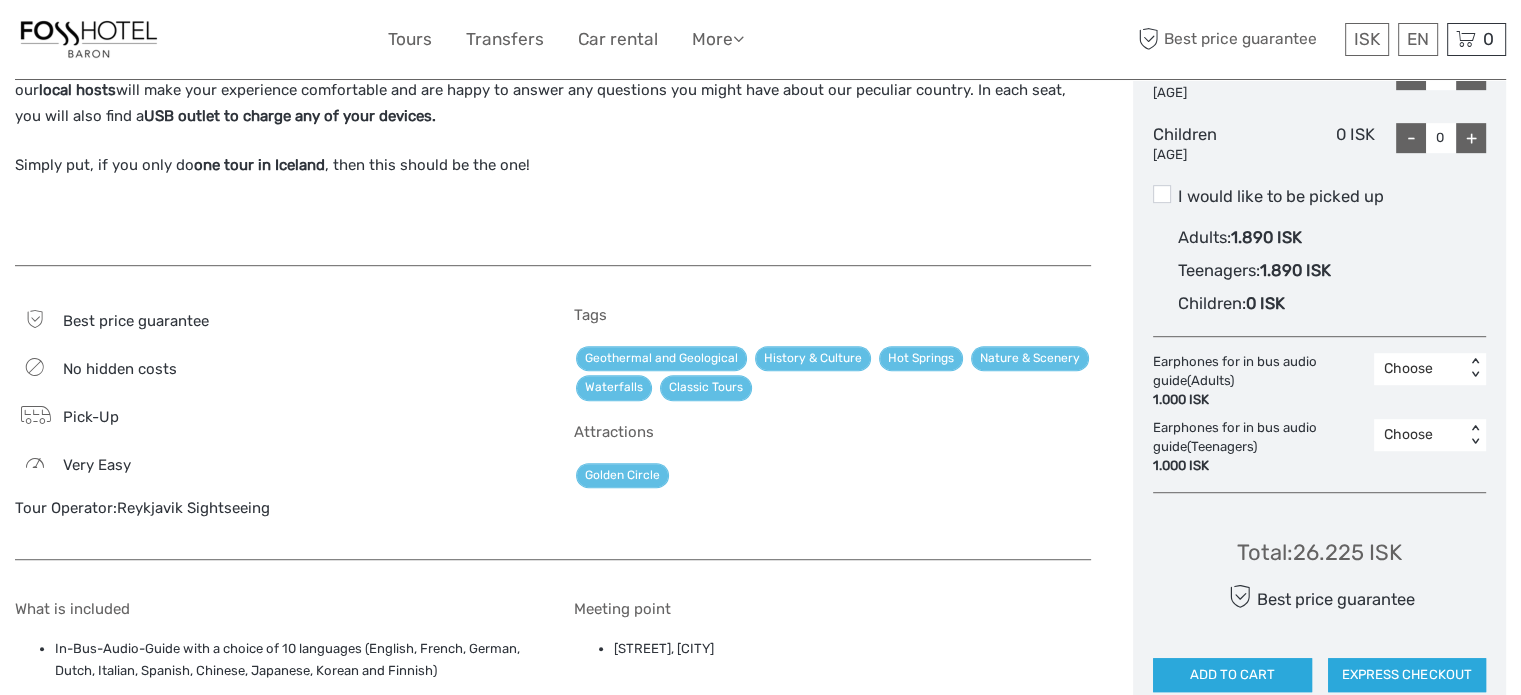 scroll, scrollTop: 1185, scrollLeft: 0, axis: vertical 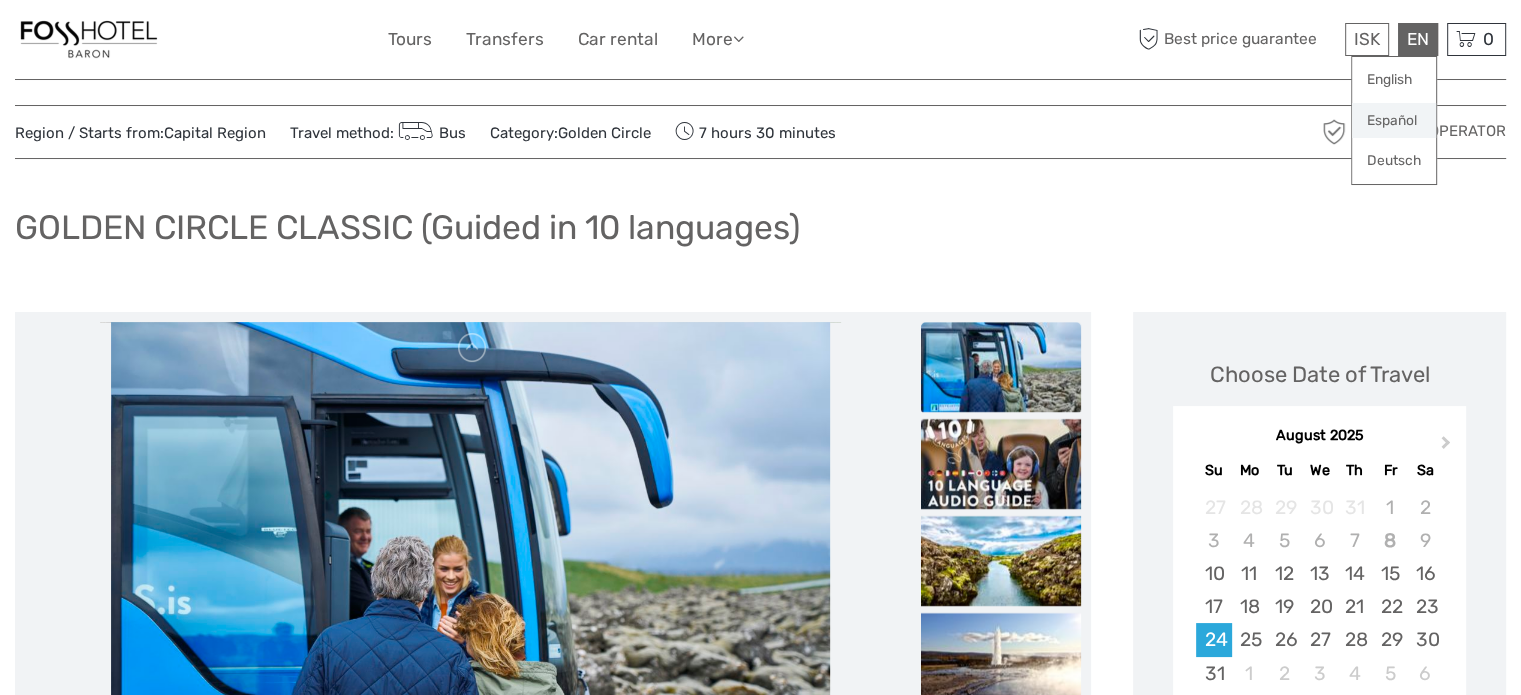 click on "Español" at bounding box center (1394, 121) 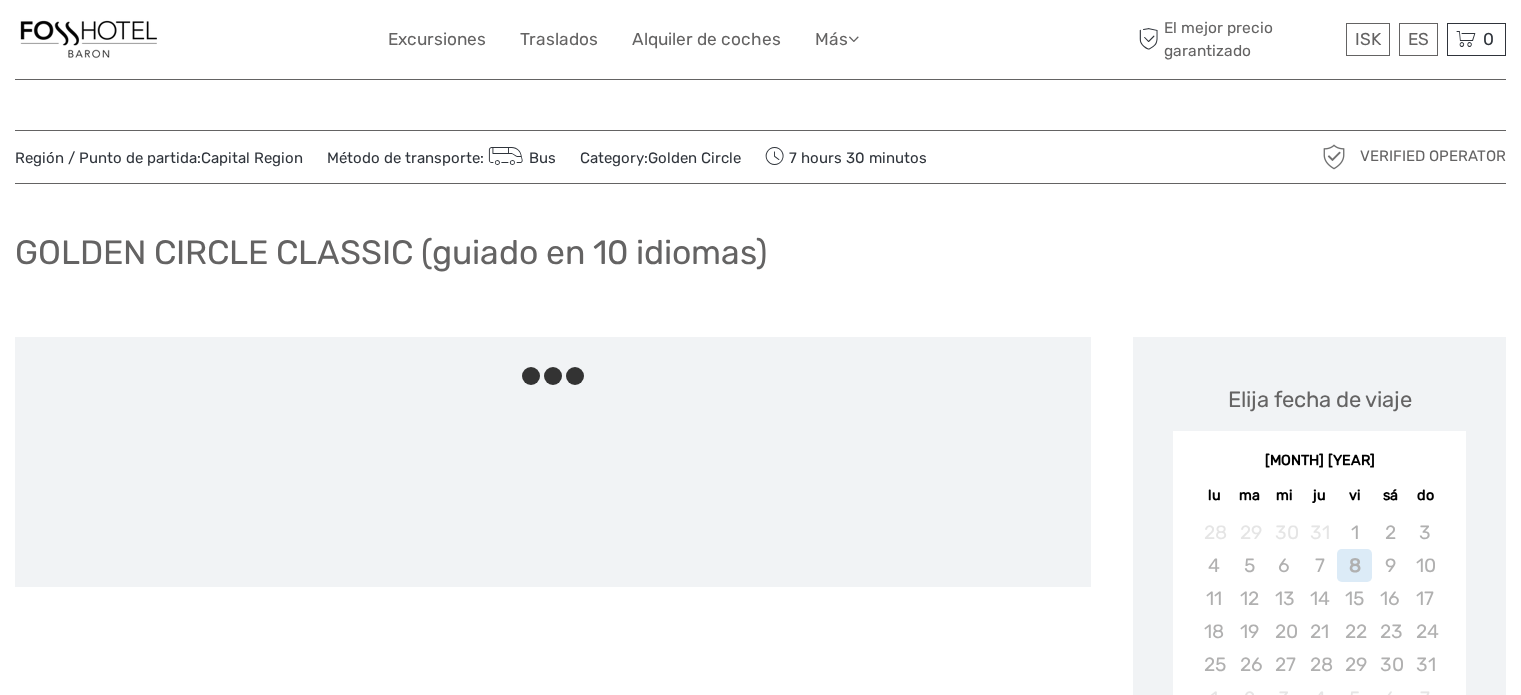 scroll, scrollTop: 0, scrollLeft: 0, axis: both 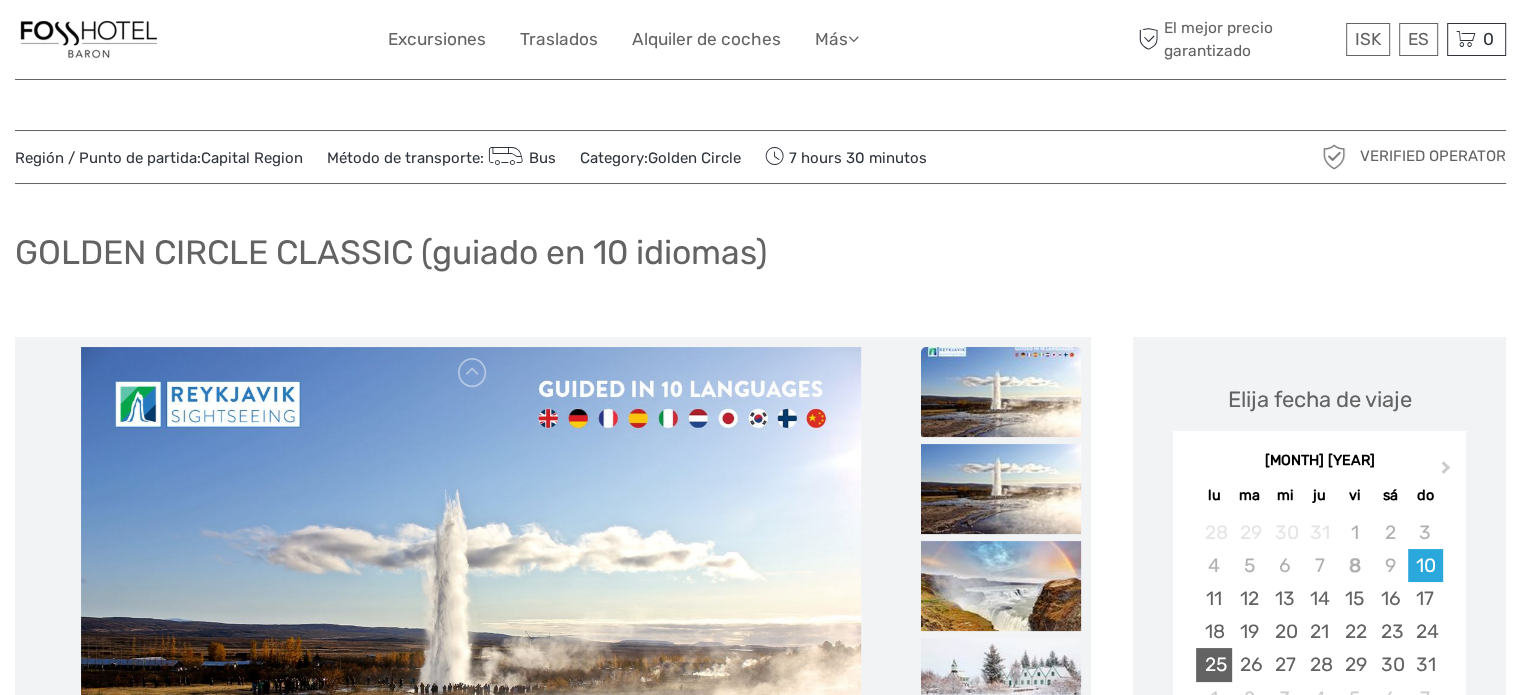 click on "25" at bounding box center [1213, 664] 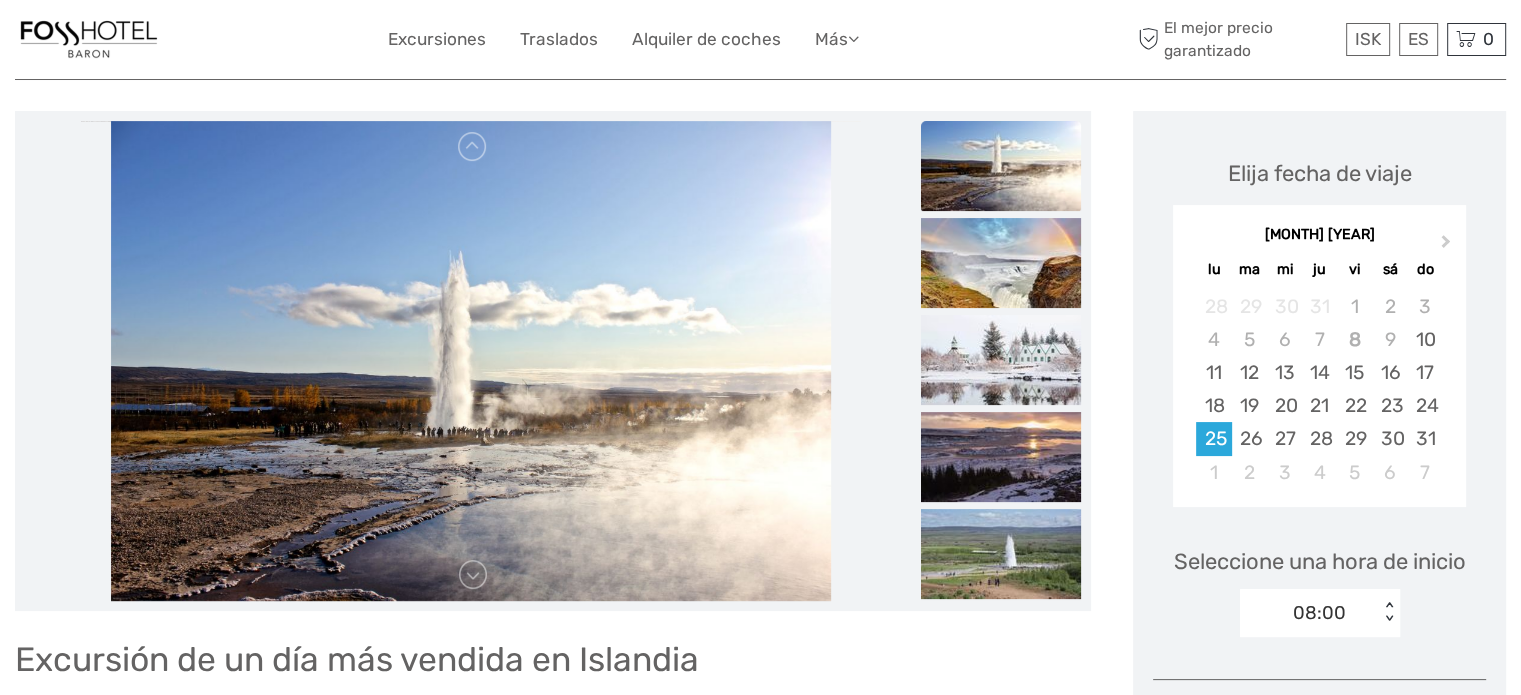 scroll, scrollTop: 333, scrollLeft: 0, axis: vertical 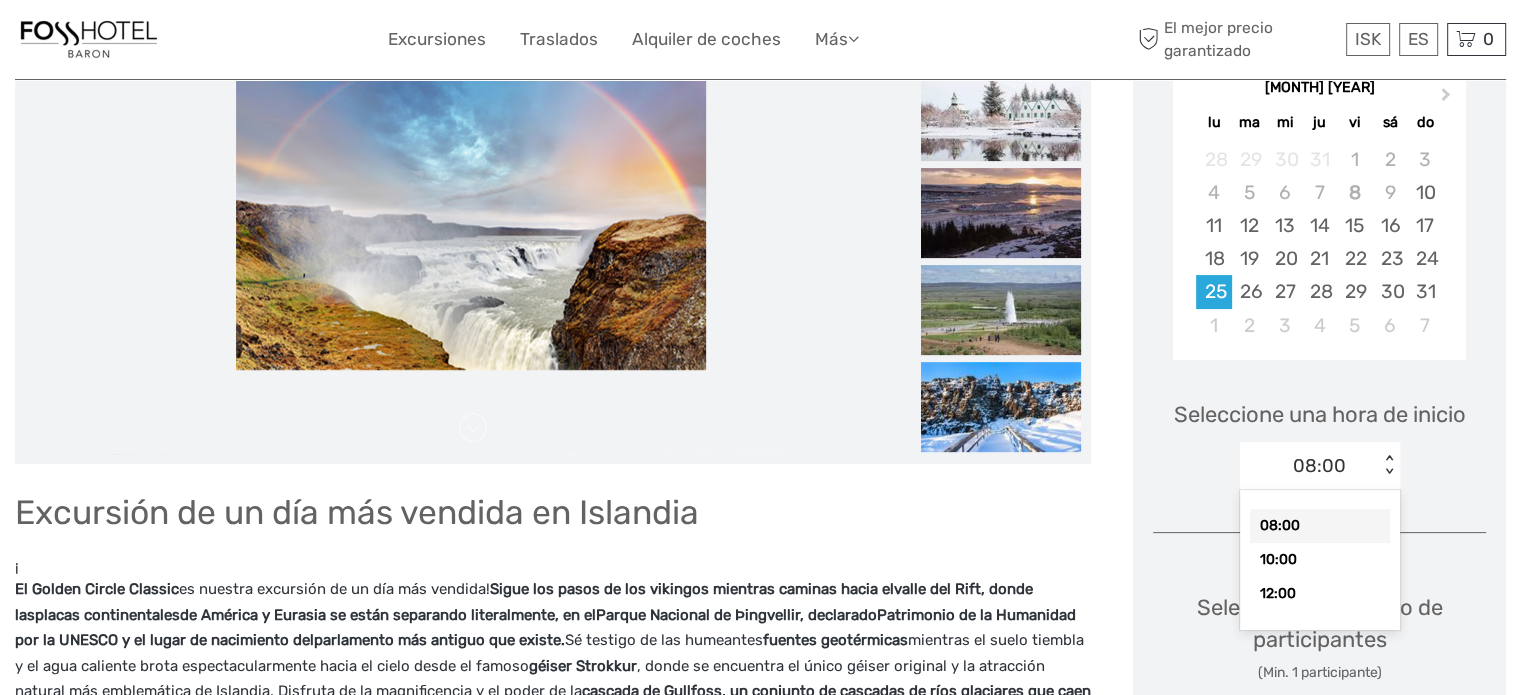click on "< >" at bounding box center [1389, 465] 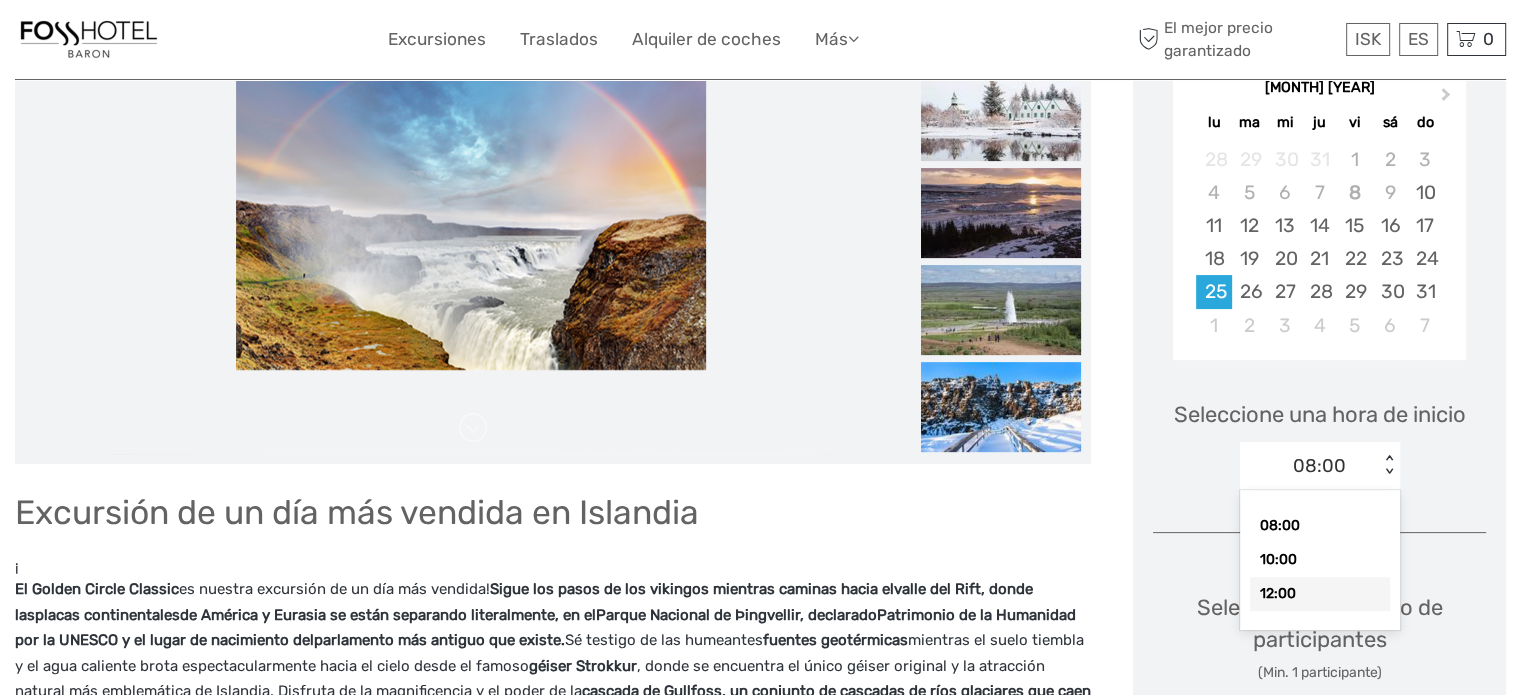 click on "12:00" at bounding box center (1320, 594) 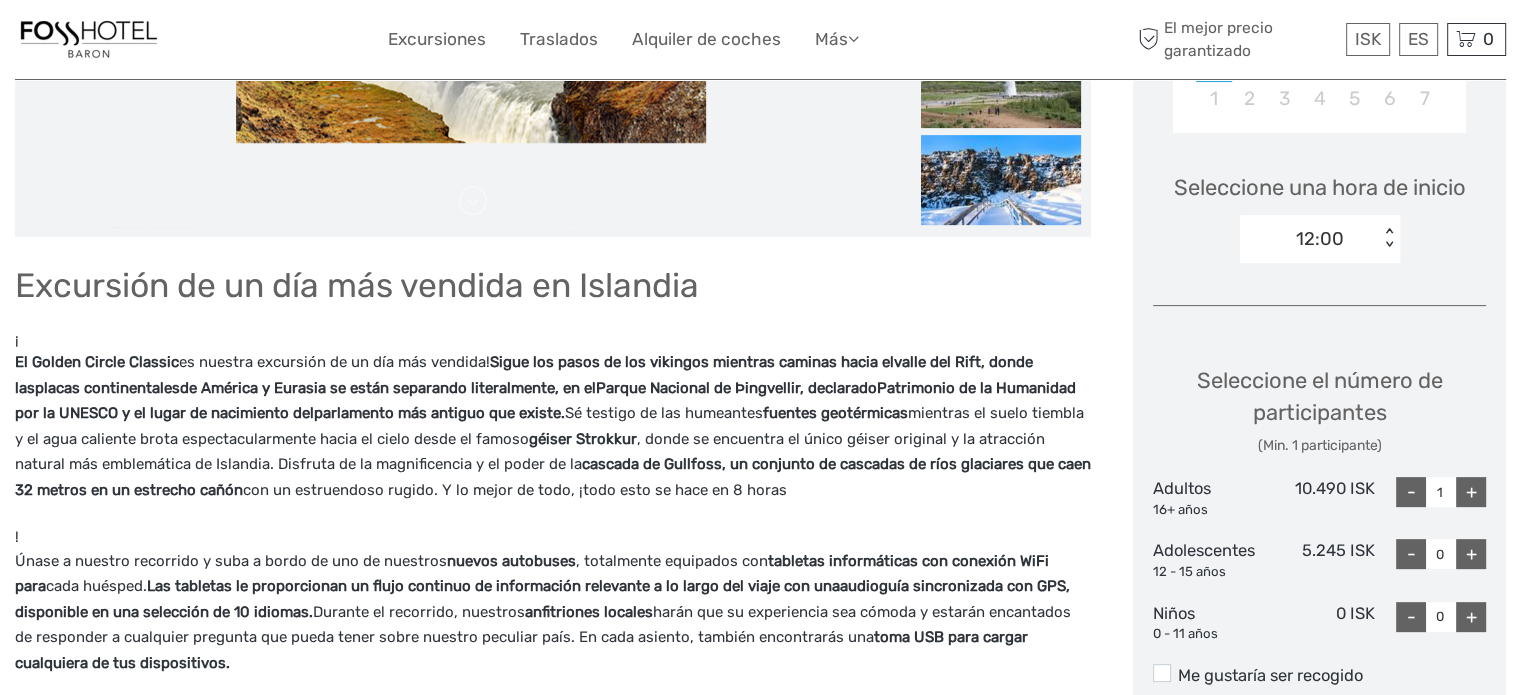 scroll, scrollTop: 653, scrollLeft: 0, axis: vertical 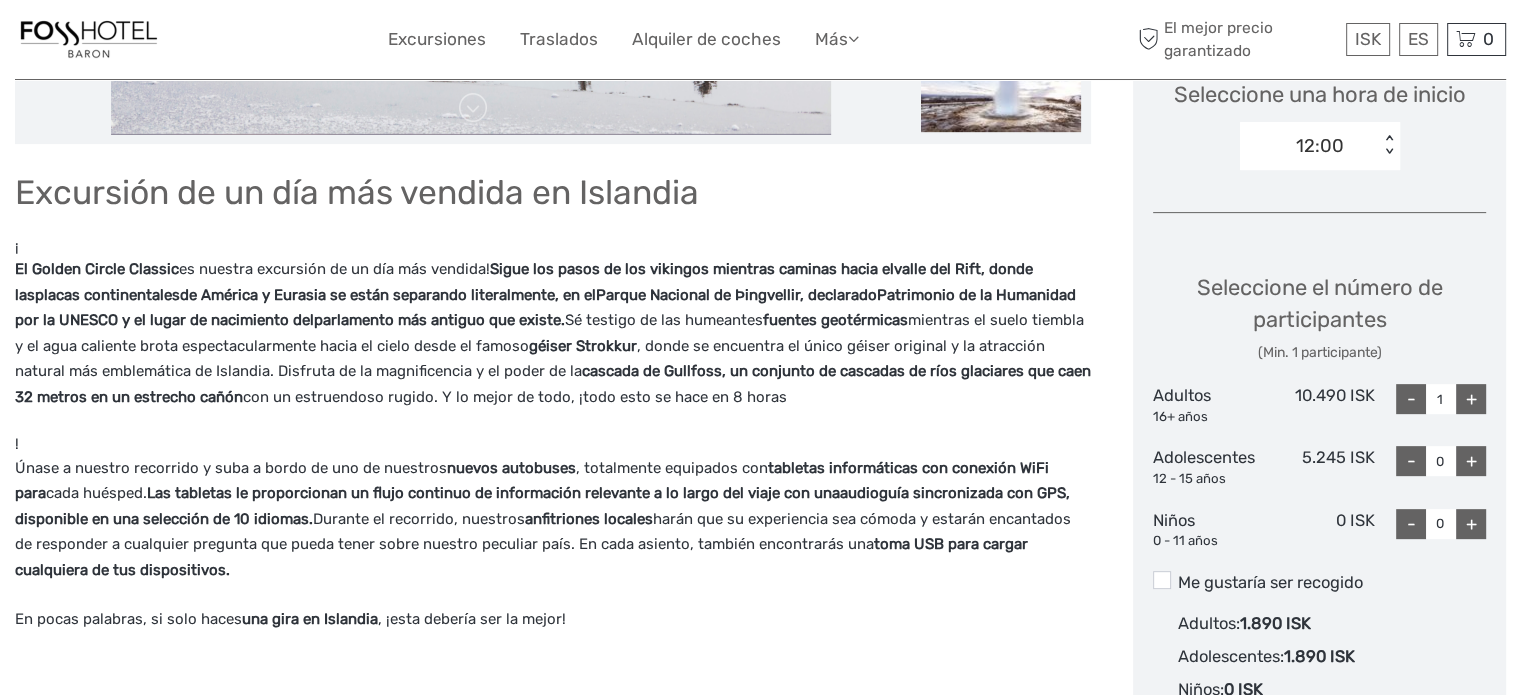 click on "+" at bounding box center [1471, 399] 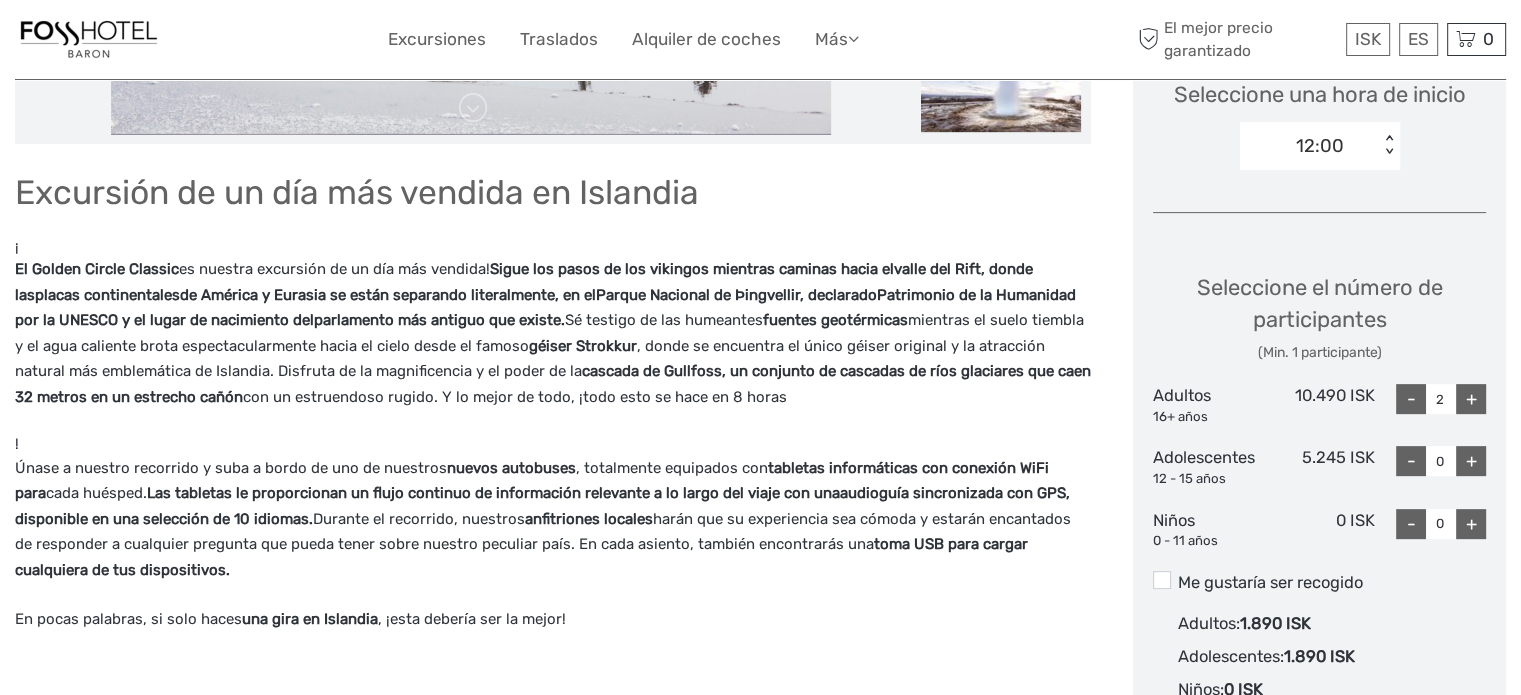 click on "+" at bounding box center (1471, 461) 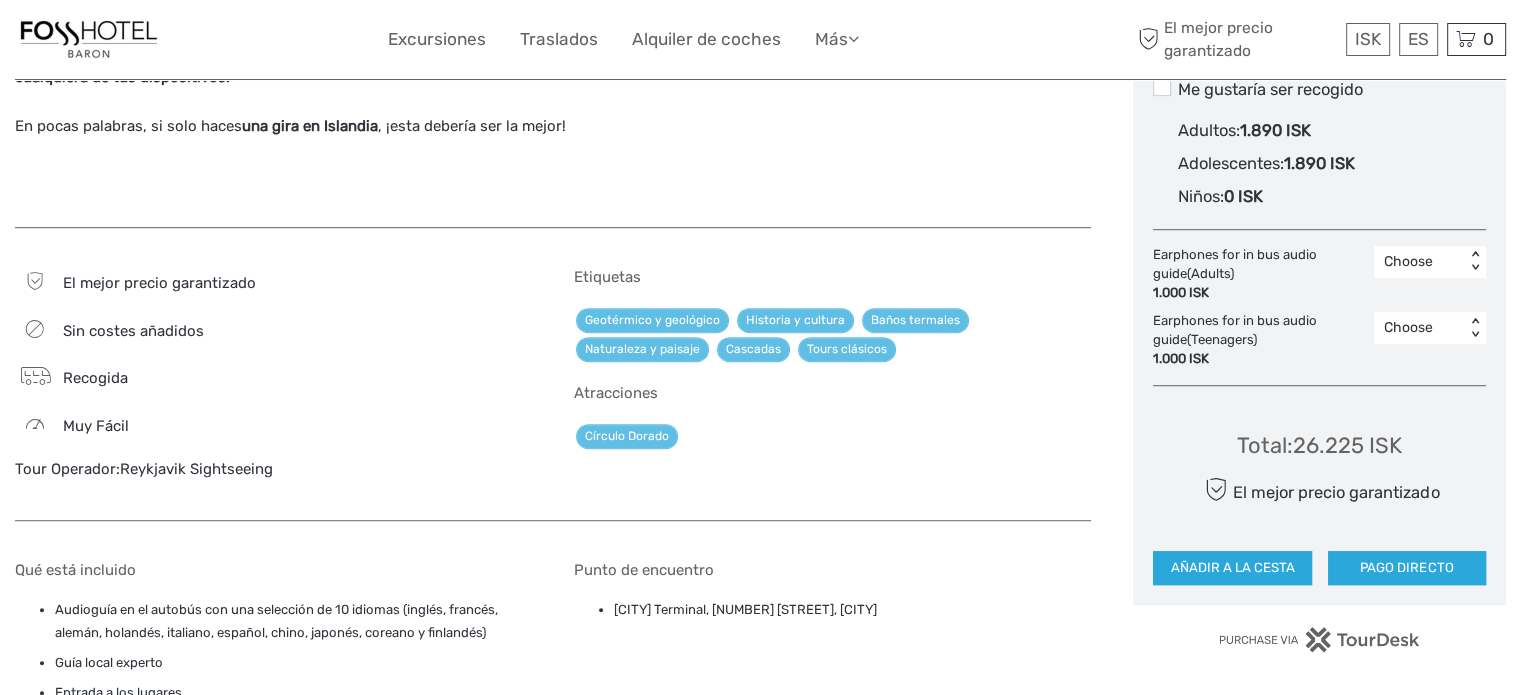 scroll, scrollTop: 1292, scrollLeft: 0, axis: vertical 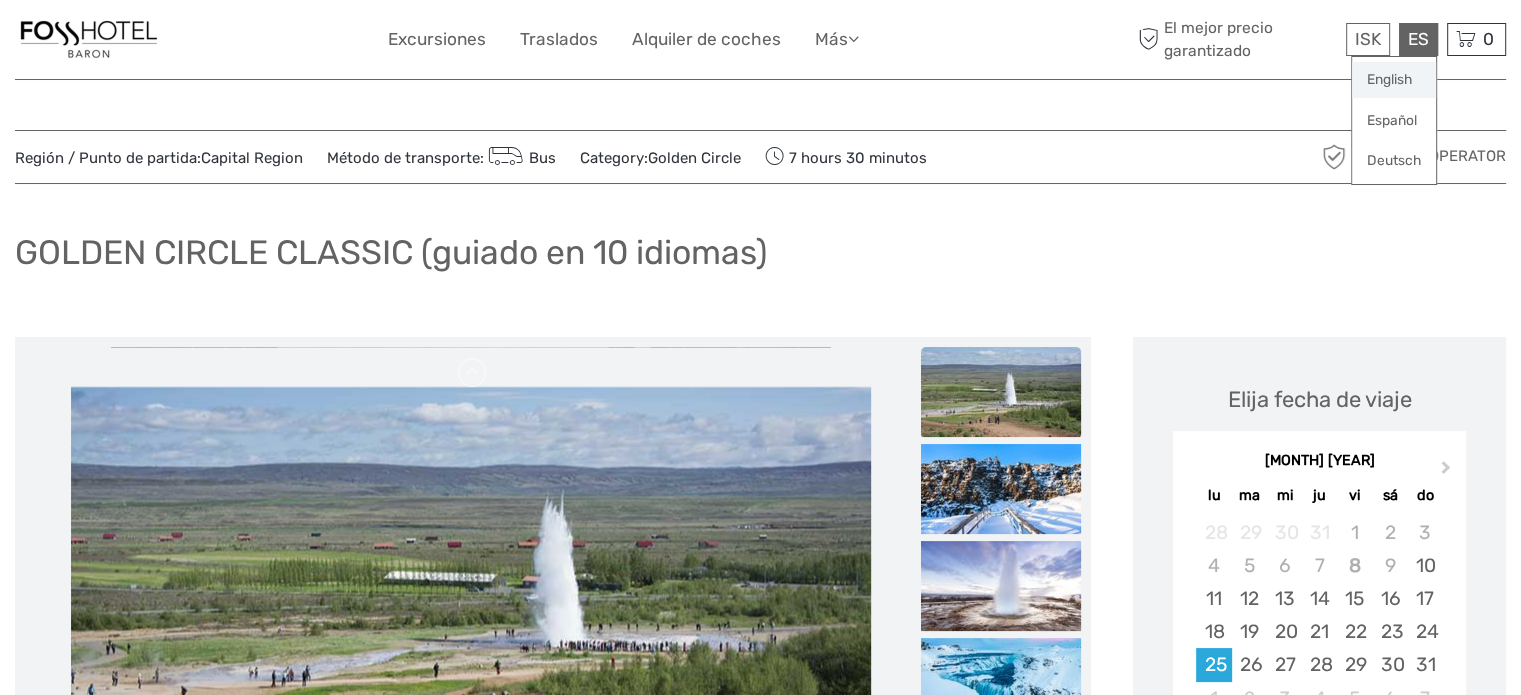 click on "English" at bounding box center (1394, 80) 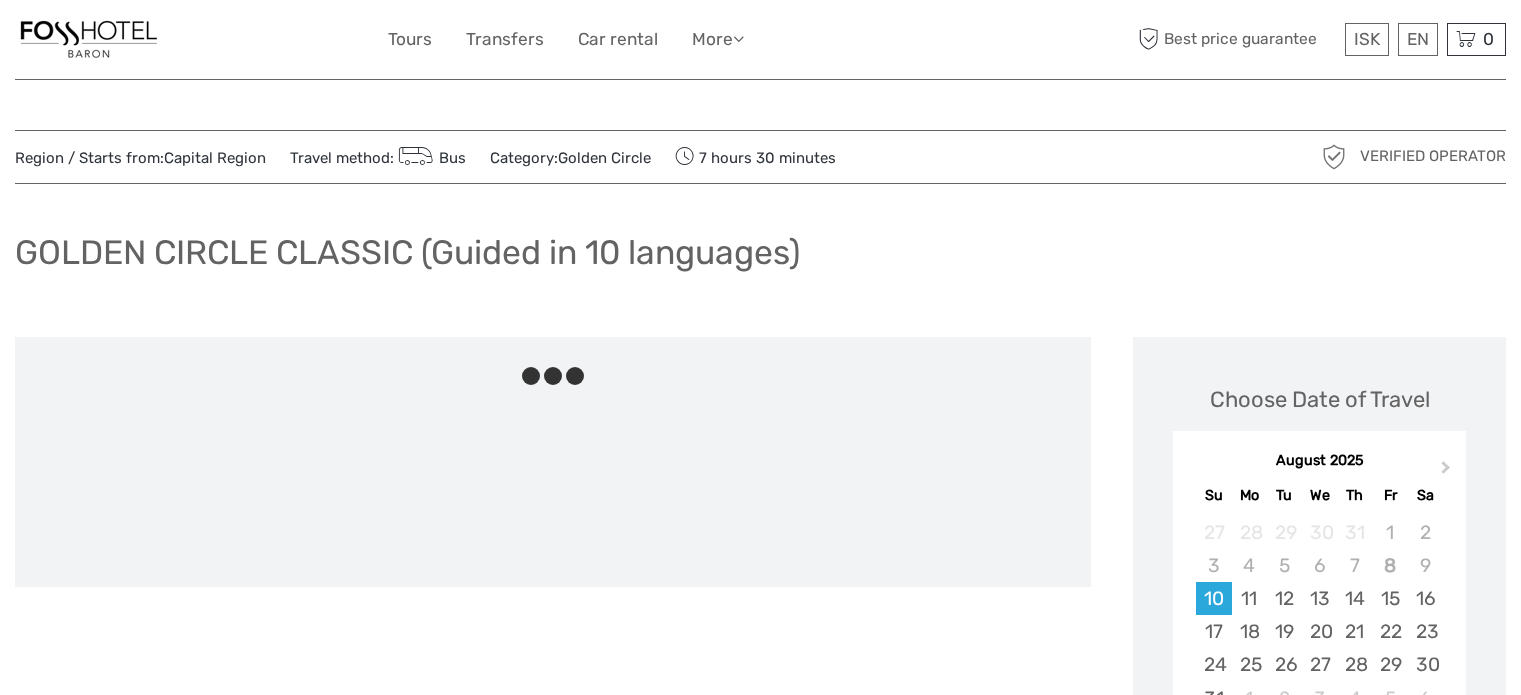 scroll, scrollTop: 0, scrollLeft: 0, axis: both 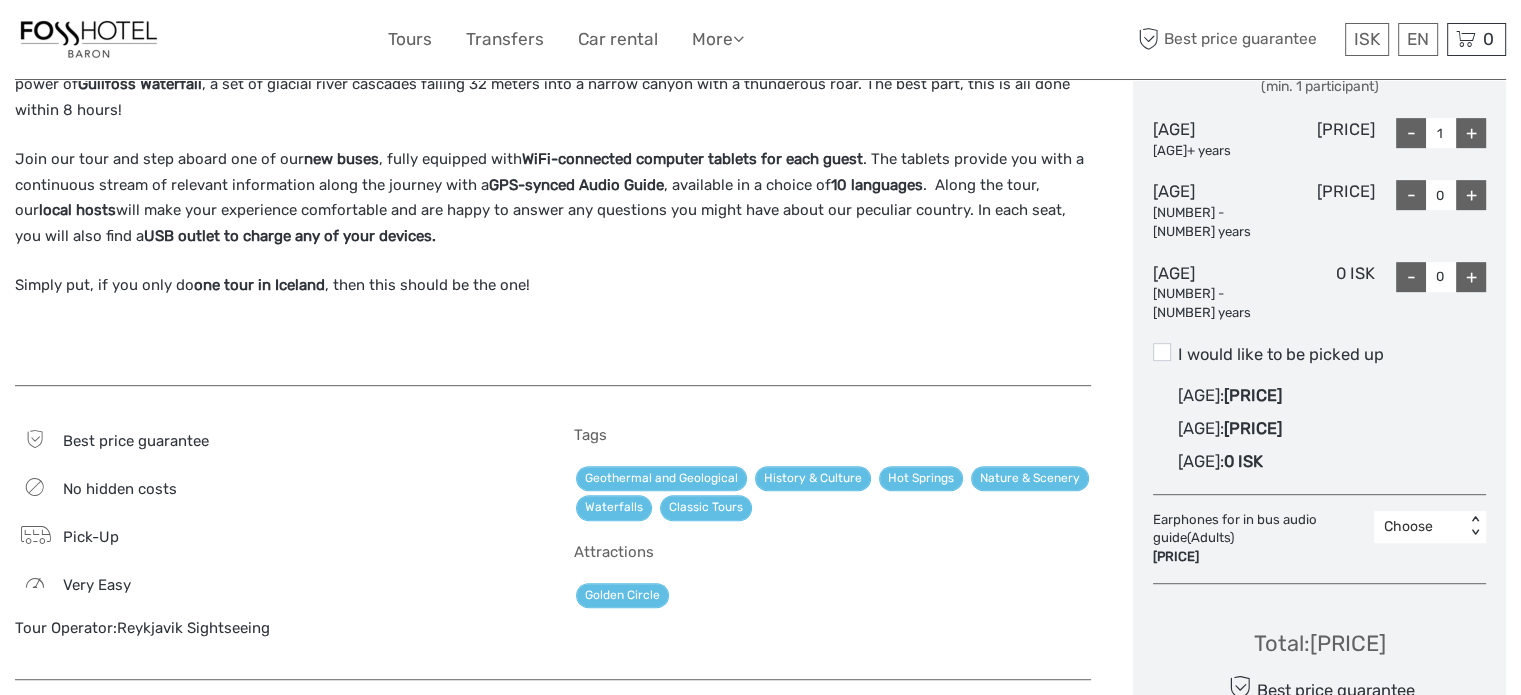 click on "+" at bounding box center [1471, 133] 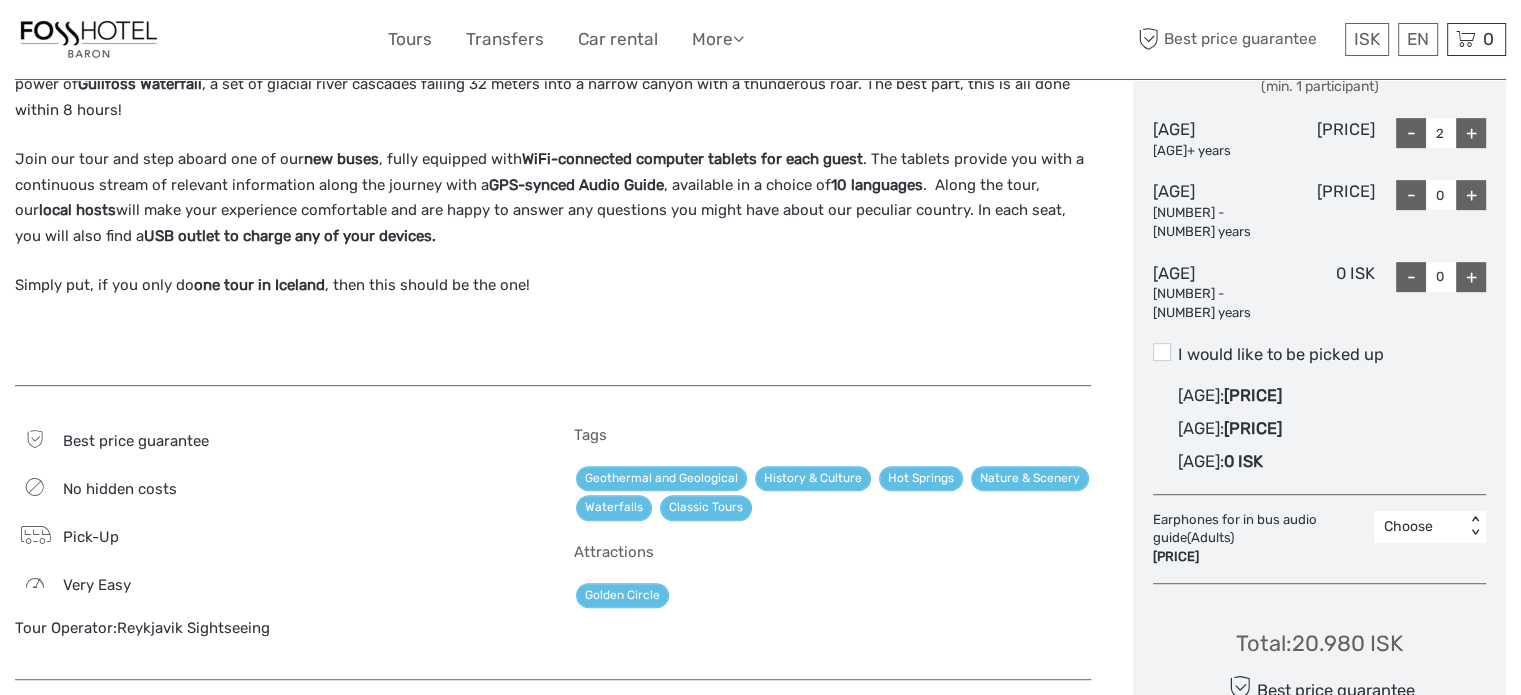click on "+" at bounding box center (1471, 195) 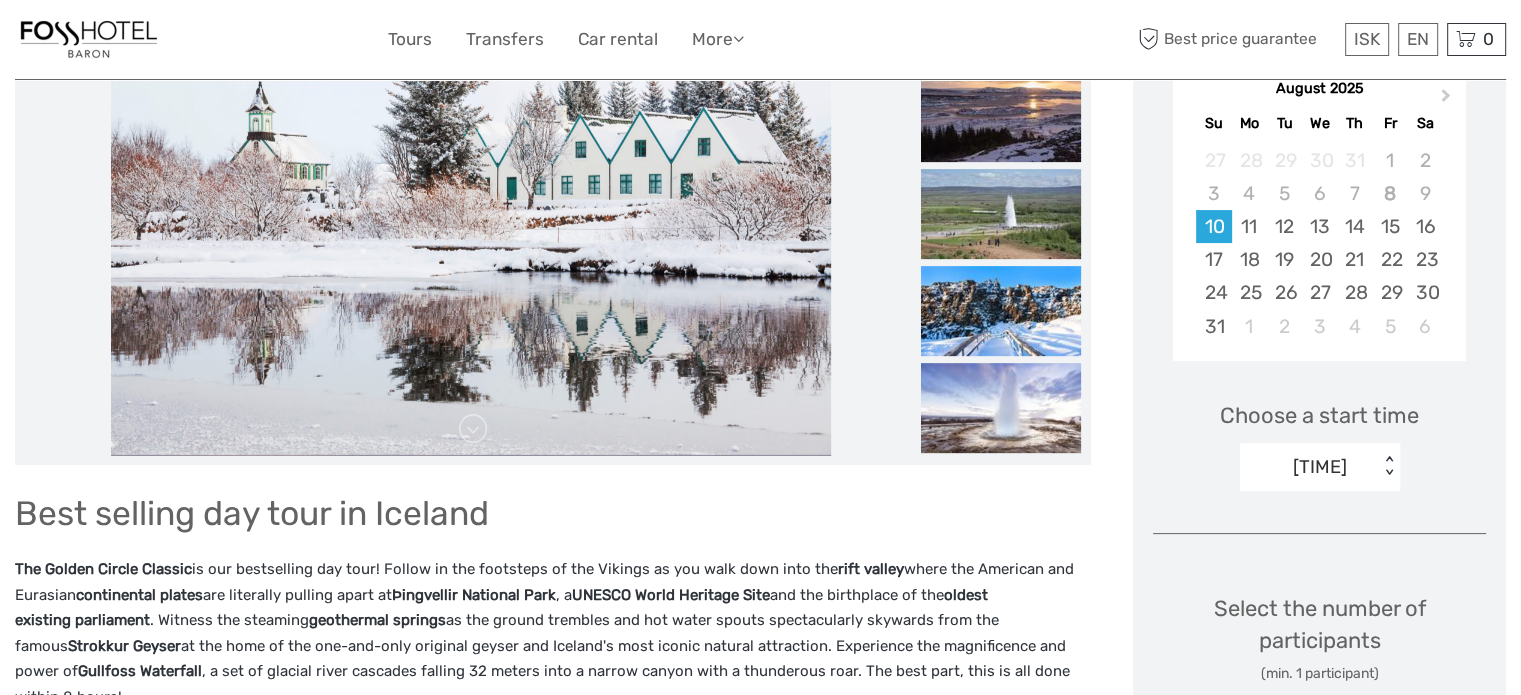 scroll, scrollTop: 292, scrollLeft: 0, axis: vertical 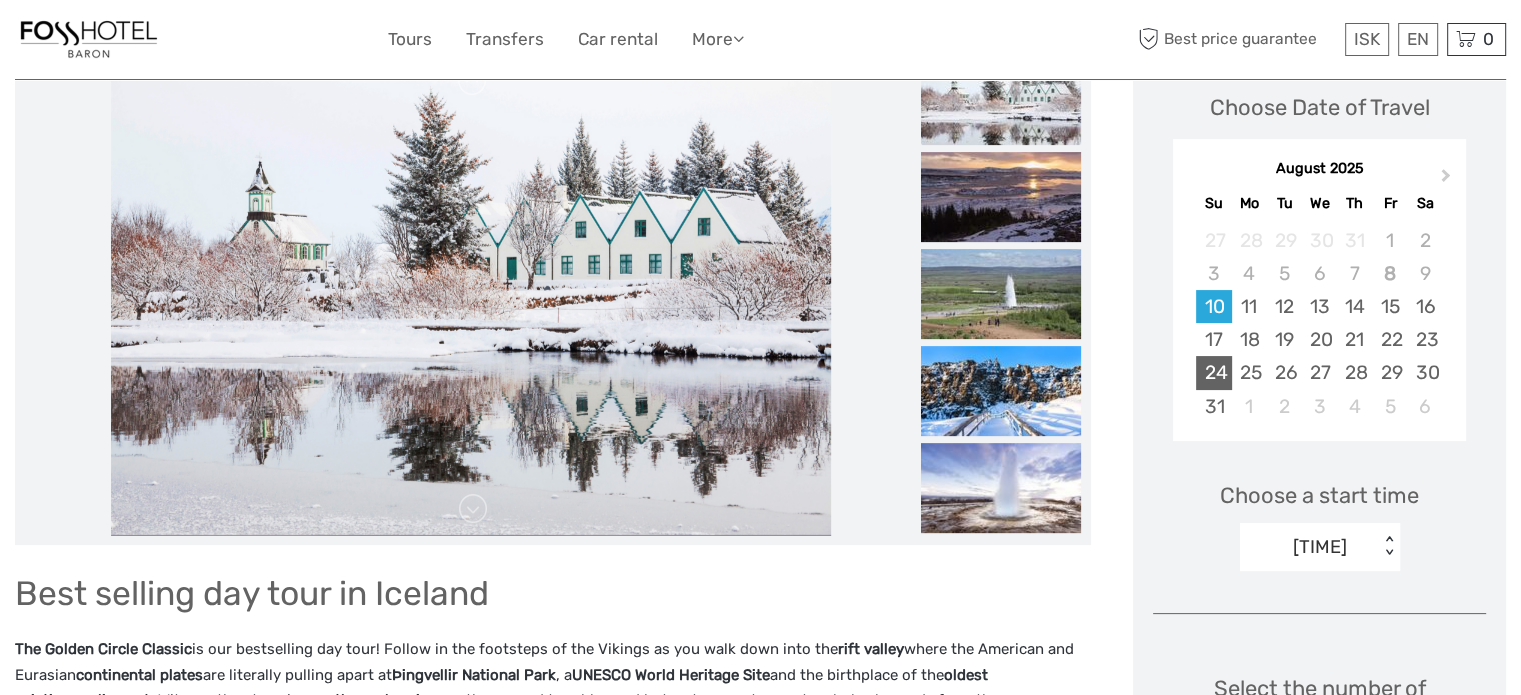click on "24" at bounding box center [1213, 372] 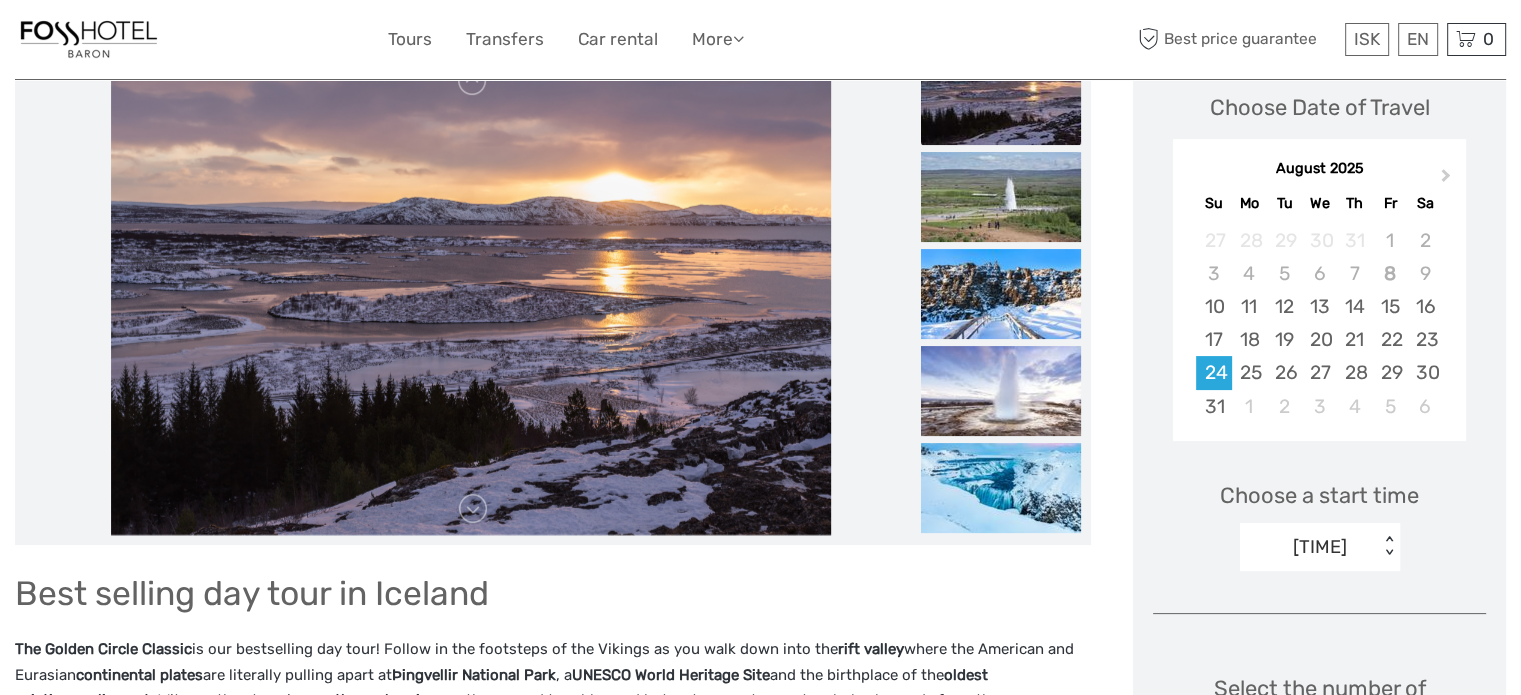 click on "08:00 < >" at bounding box center [1320, 547] 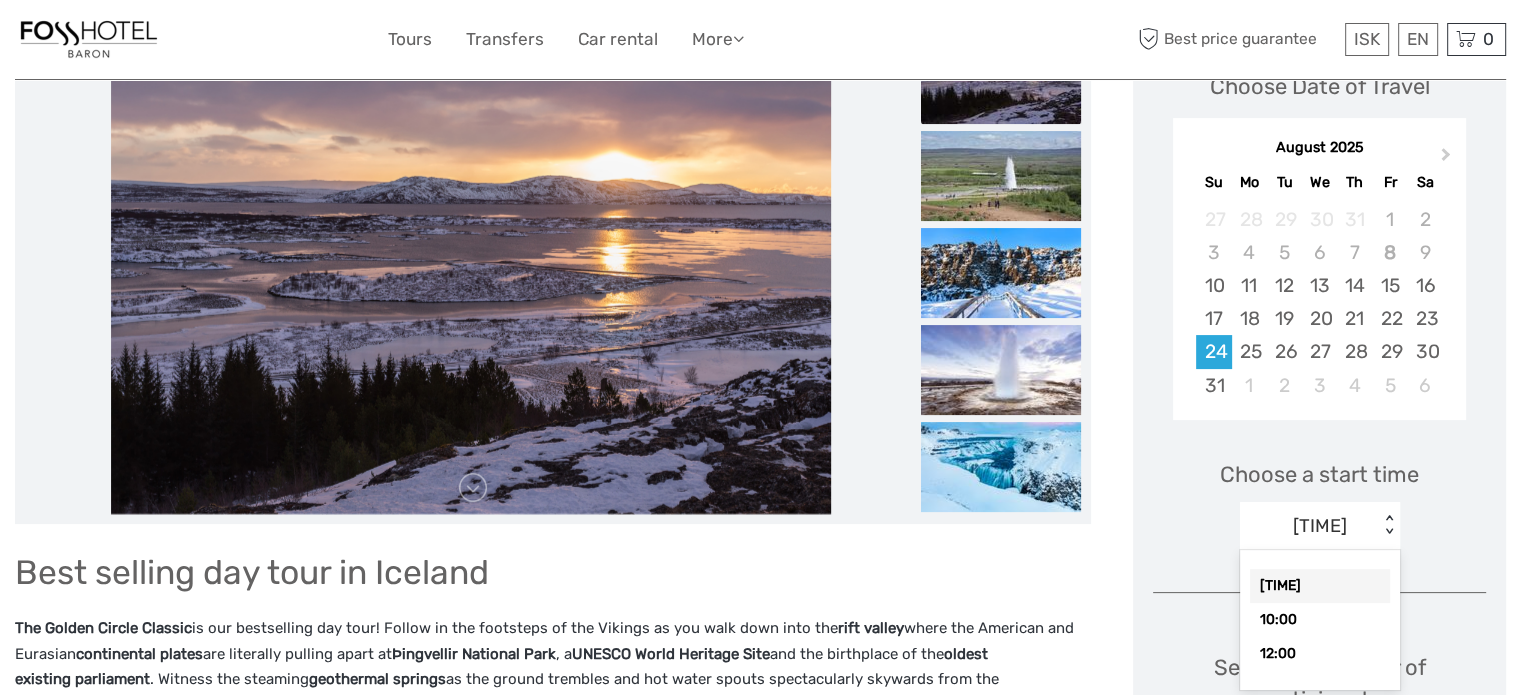scroll, scrollTop: 315, scrollLeft: 0, axis: vertical 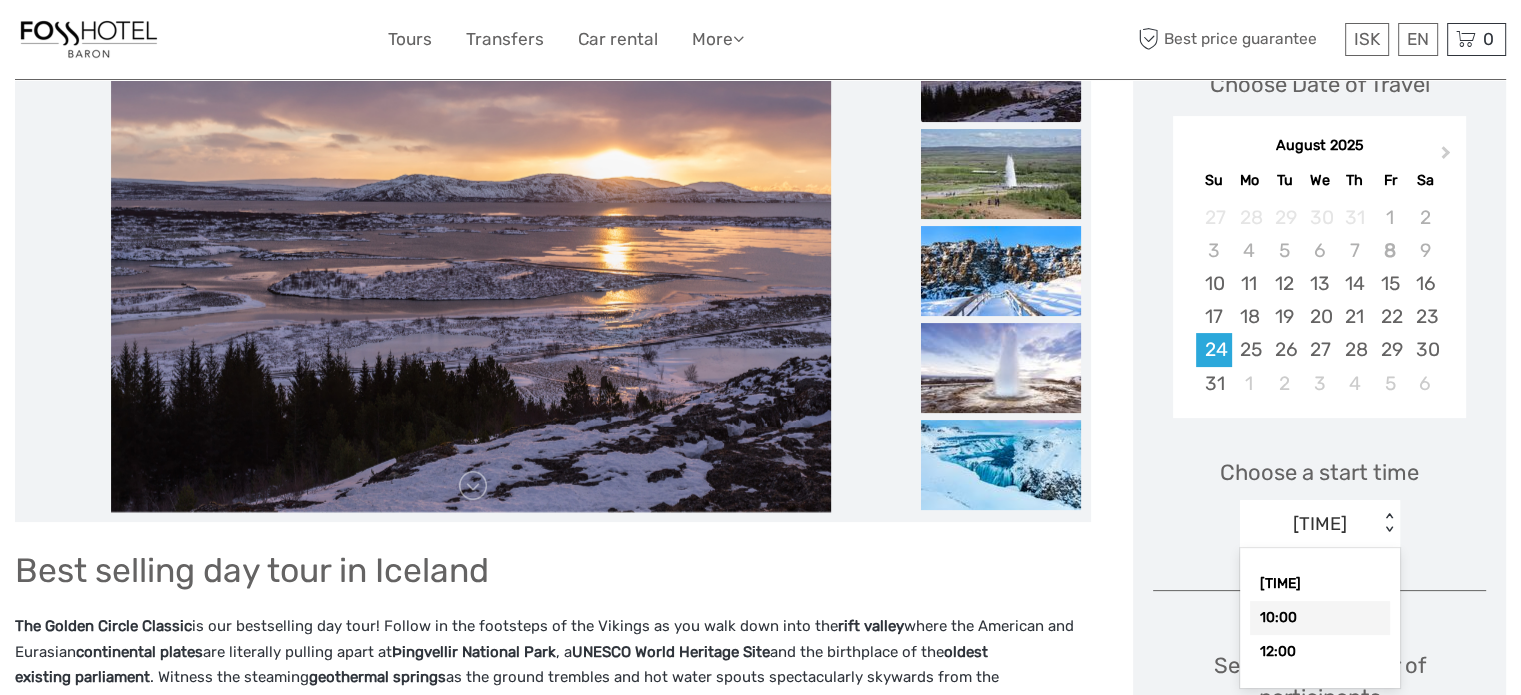 click on "10:00" at bounding box center [1320, 618] 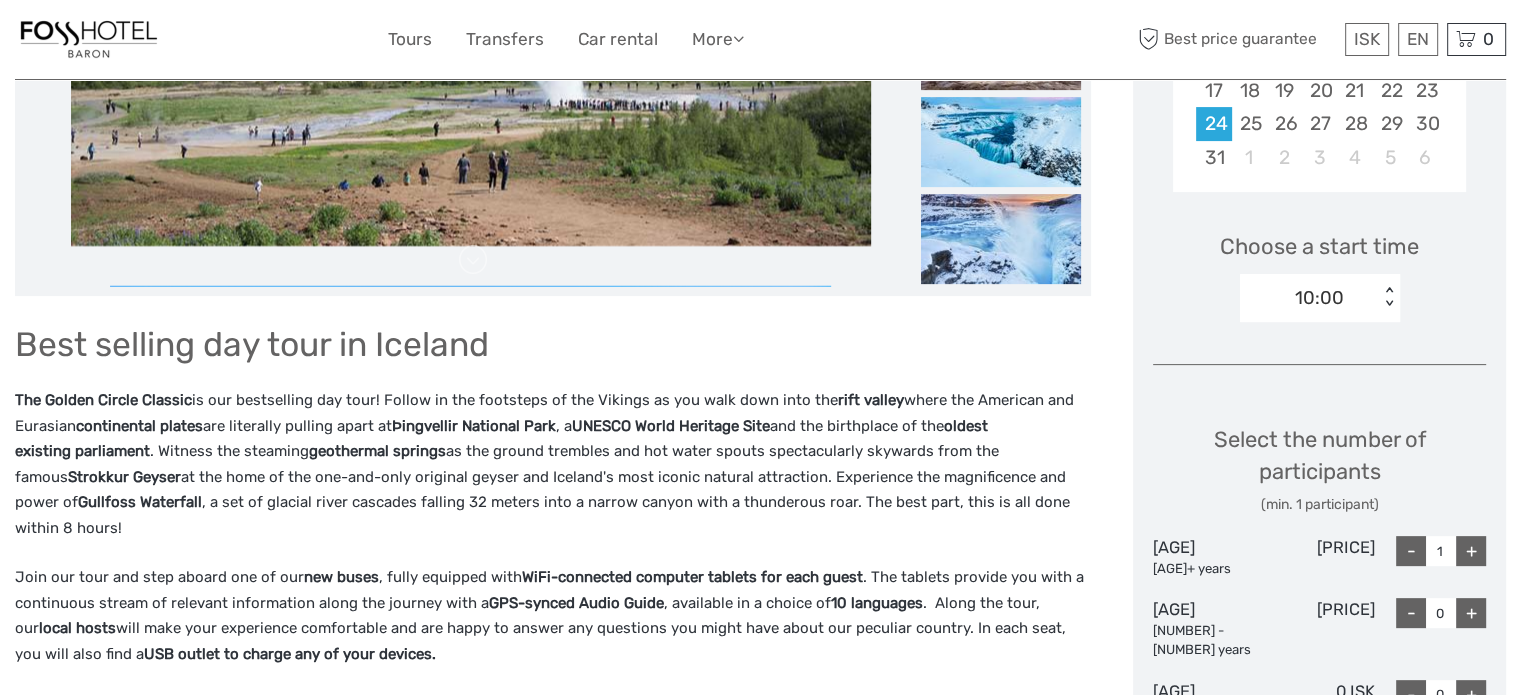 scroll, scrollTop: 701, scrollLeft: 0, axis: vertical 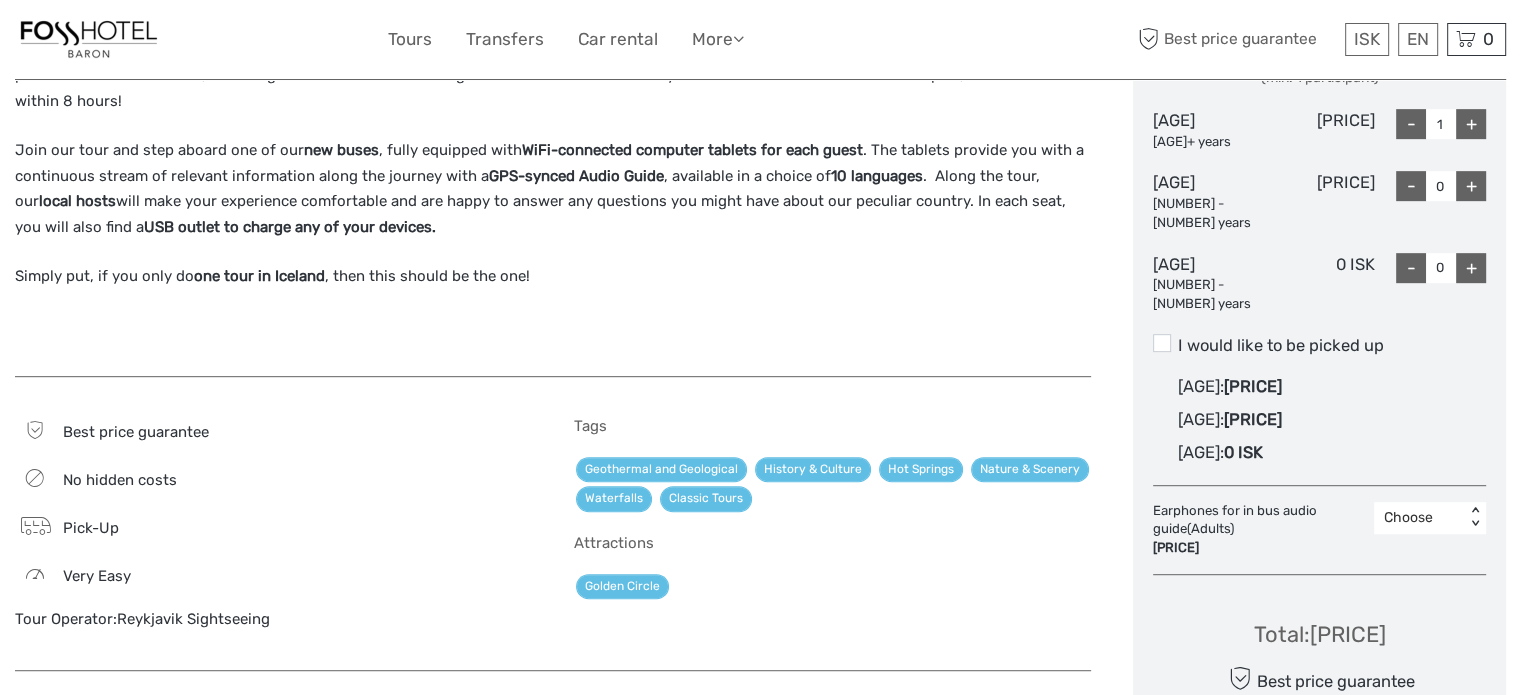 click on "+" at bounding box center (1471, 124) 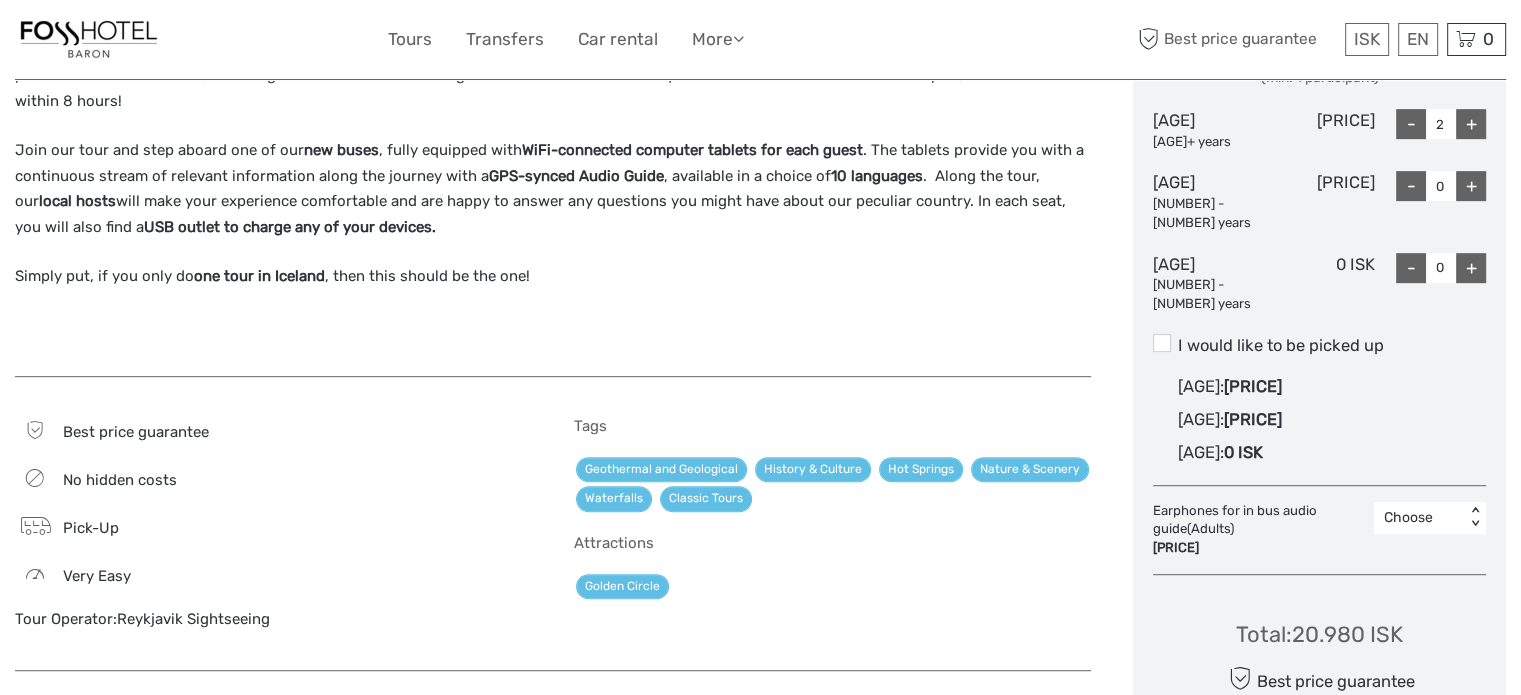click on "+" at bounding box center (1471, 186) 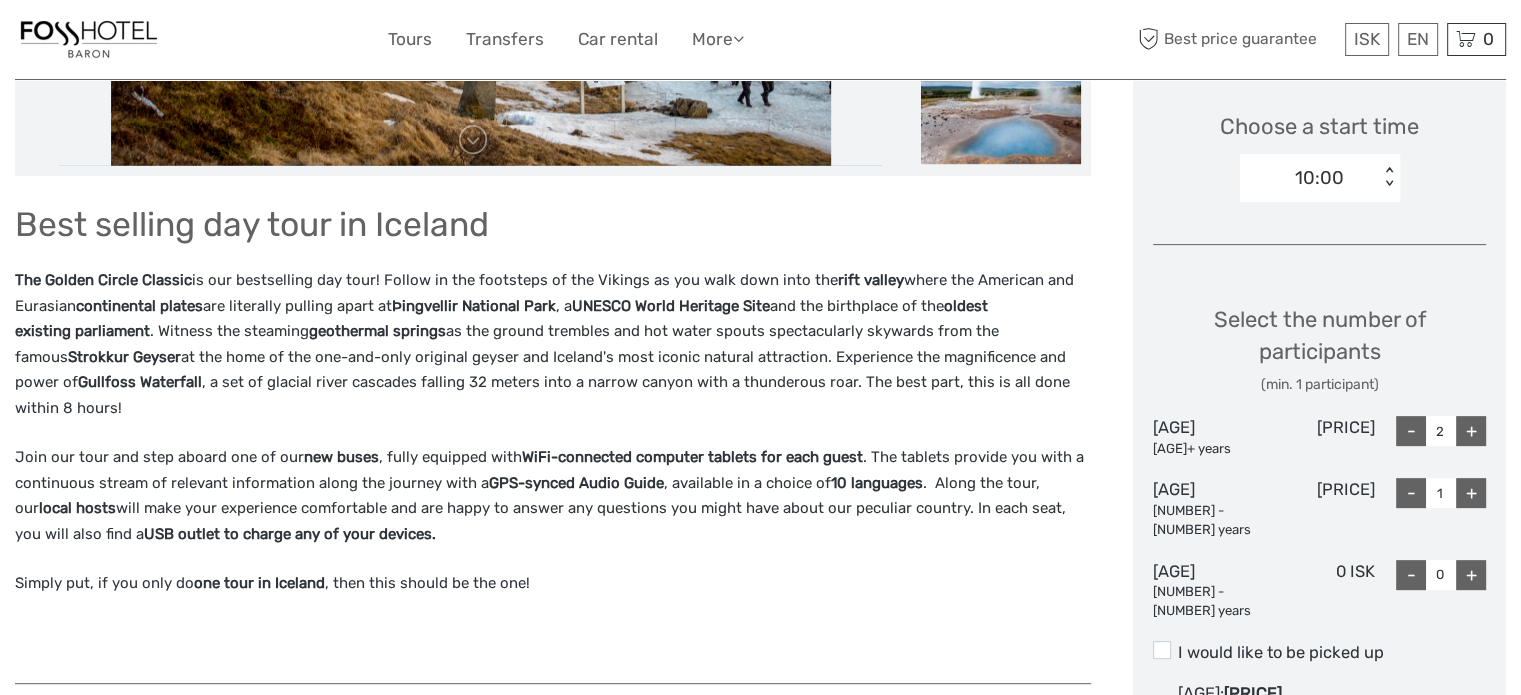 scroll, scrollTop: 568, scrollLeft: 0, axis: vertical 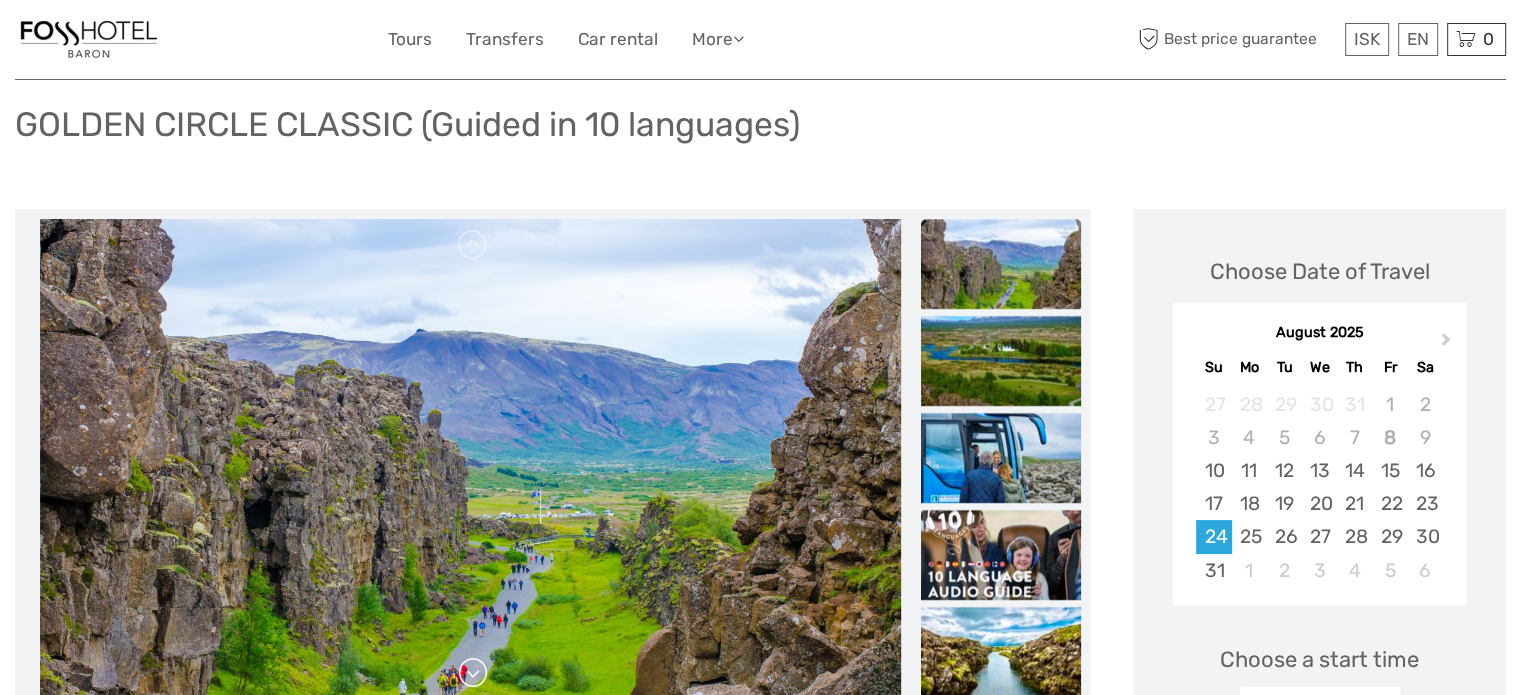 click at bounding box center (473, 673) 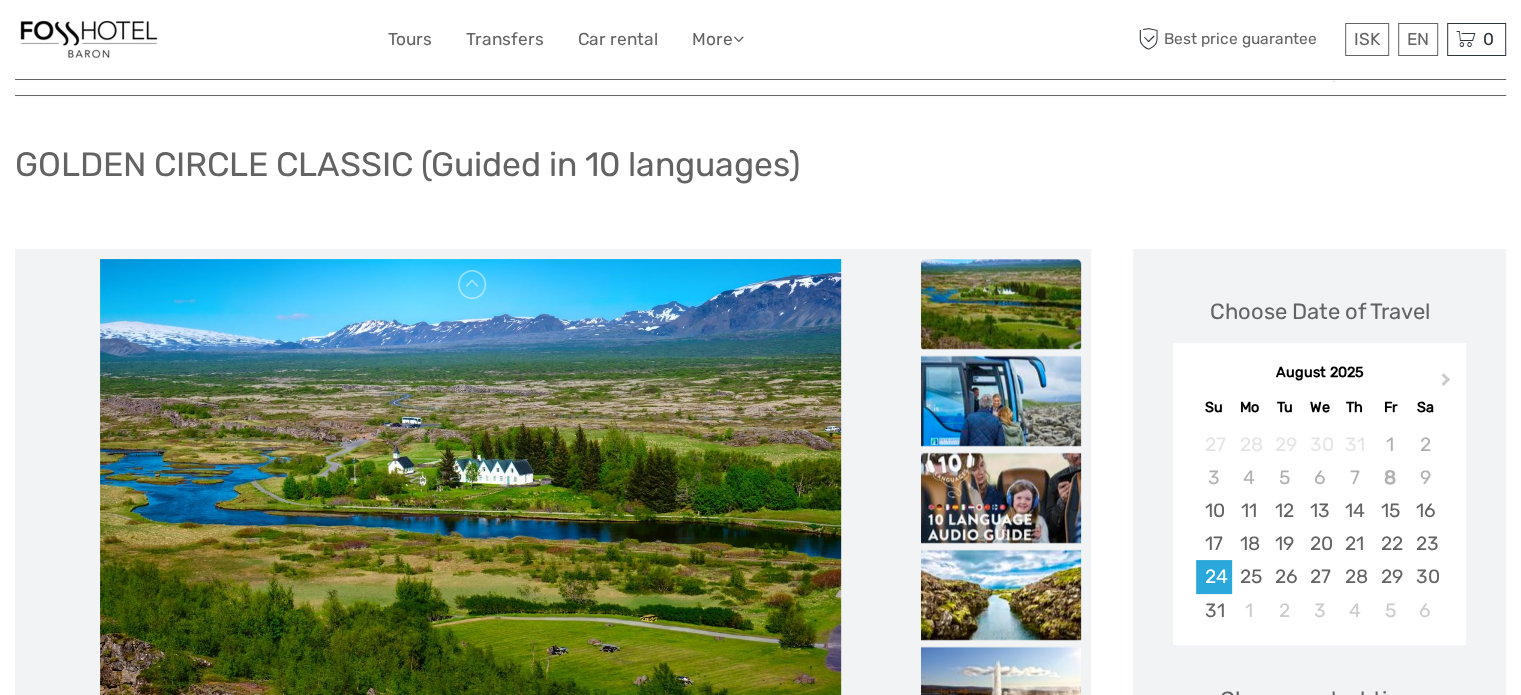 scroll, scrollTop: 0, scrollLeft: 0, axis: both 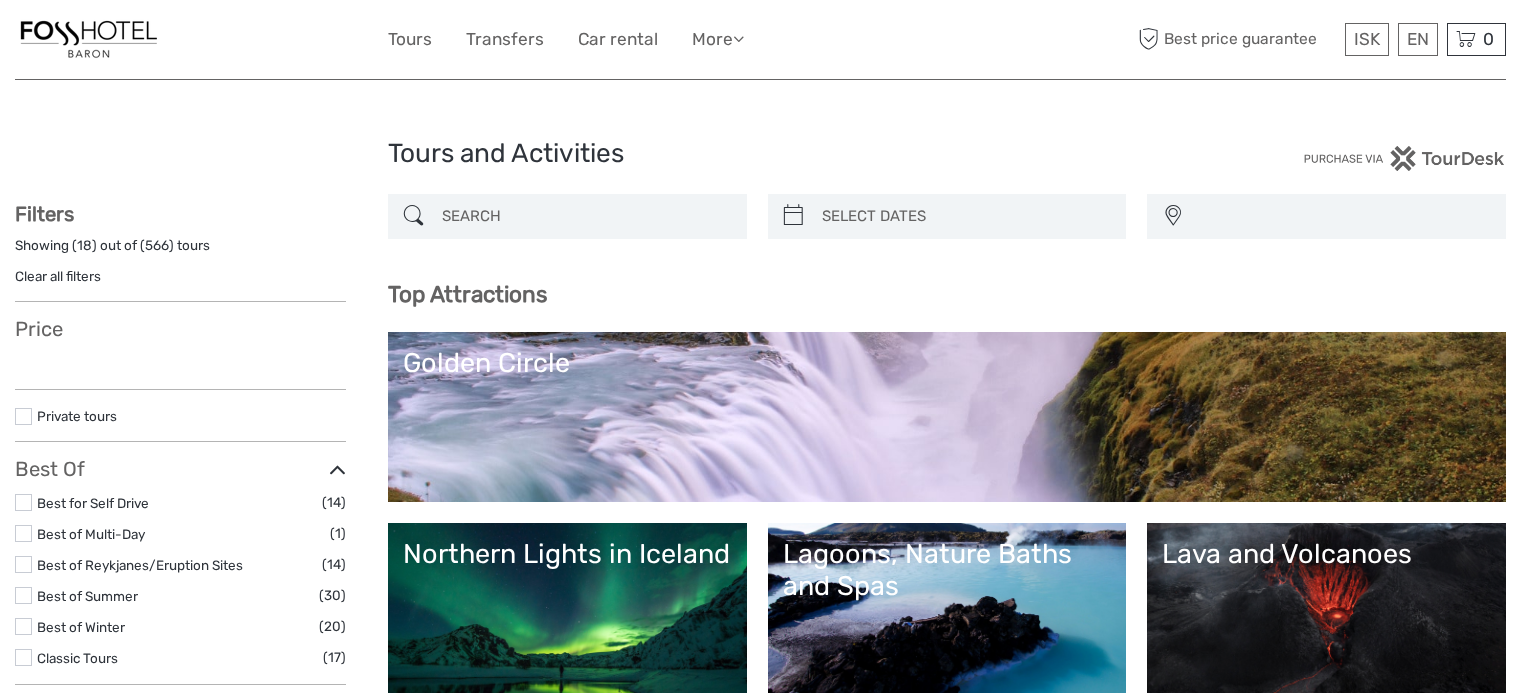 select 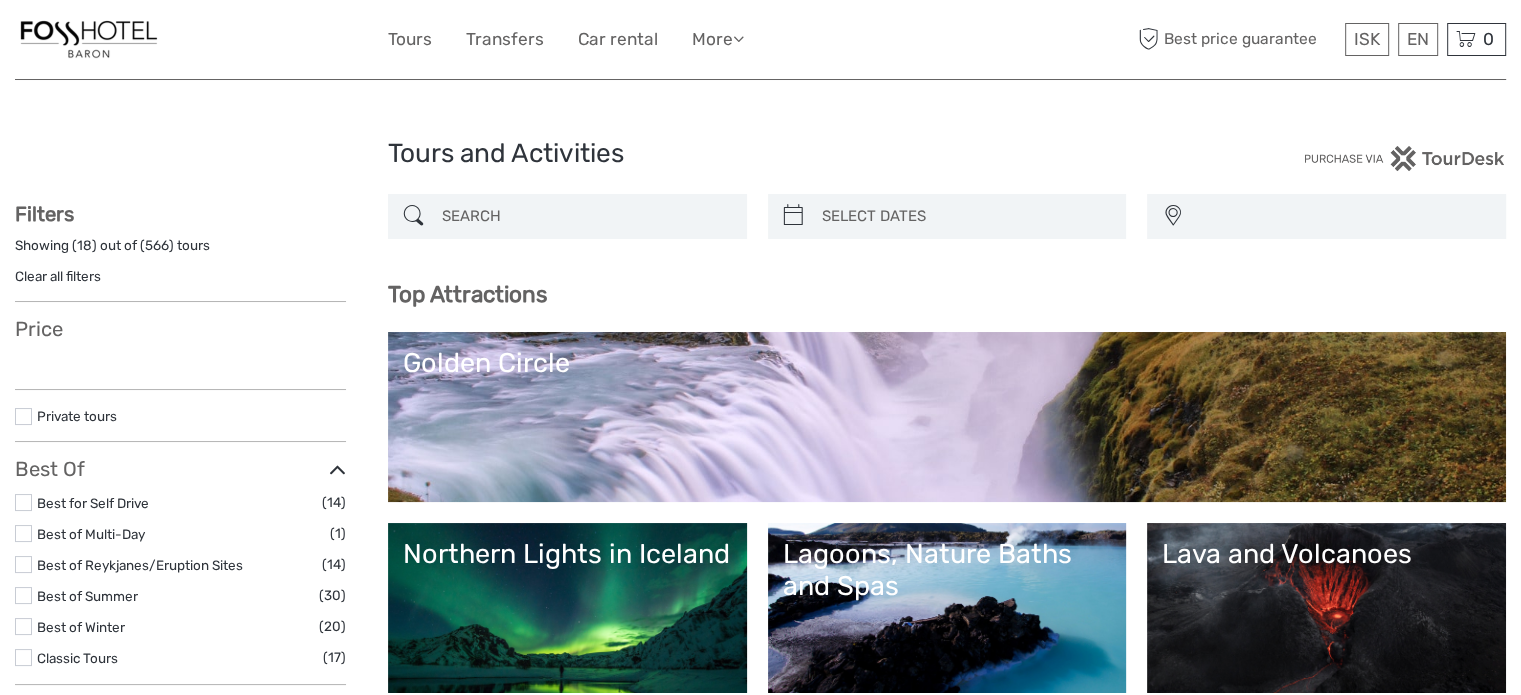 select 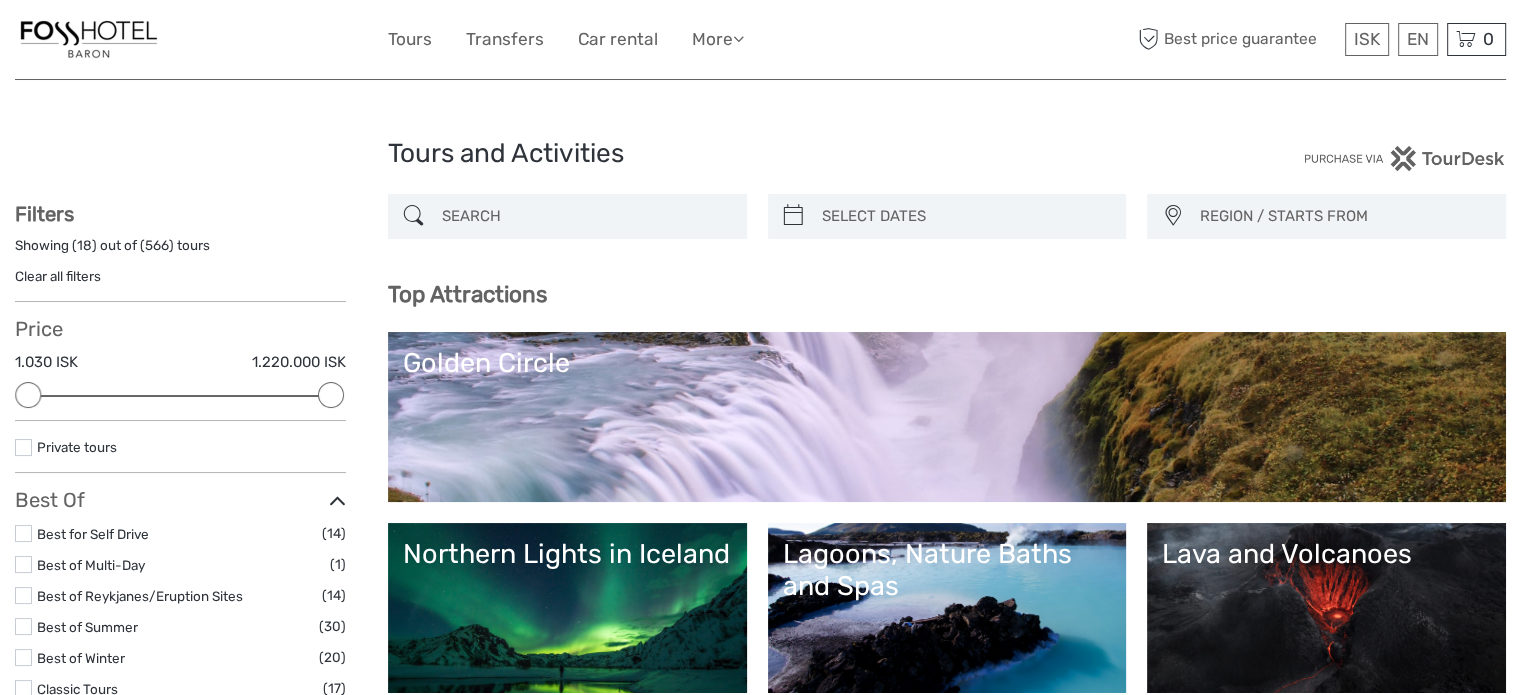 scroll, scrollTop: 0, scrollLeft: 0, axis: both 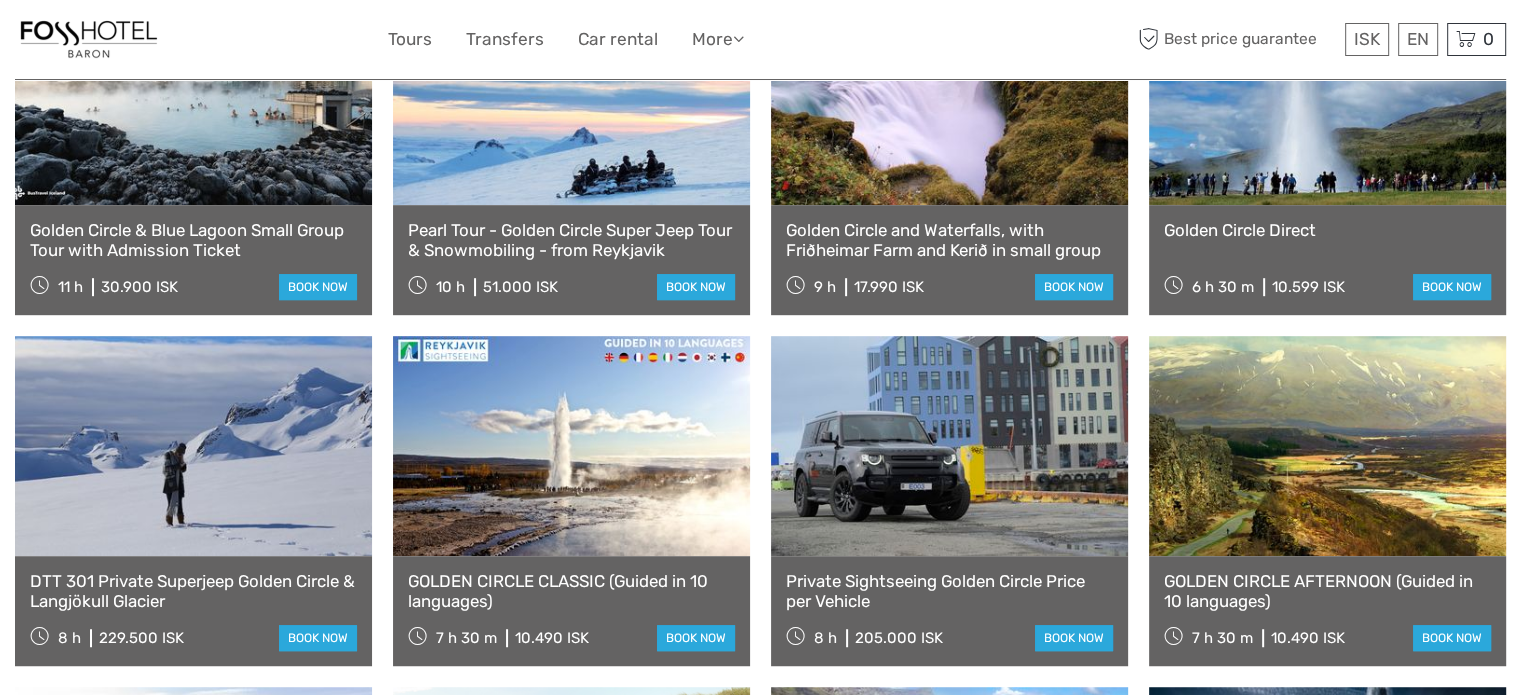 click on "GOLDEN CIRCLE AFTERNOON (Guided in 10 languages)" at bounding box center [1327, 591] 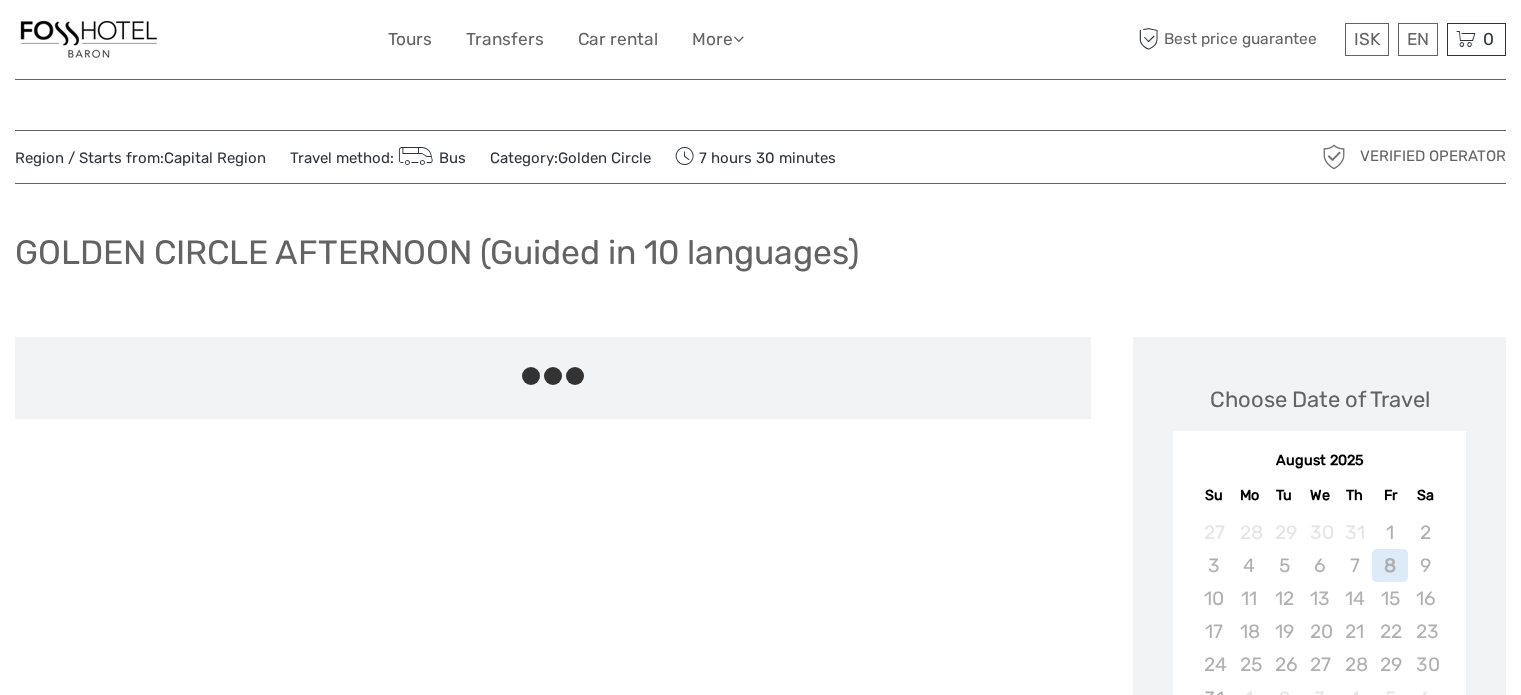 scroll, scrollTop: 0, scrollLeft: 0, axis: both 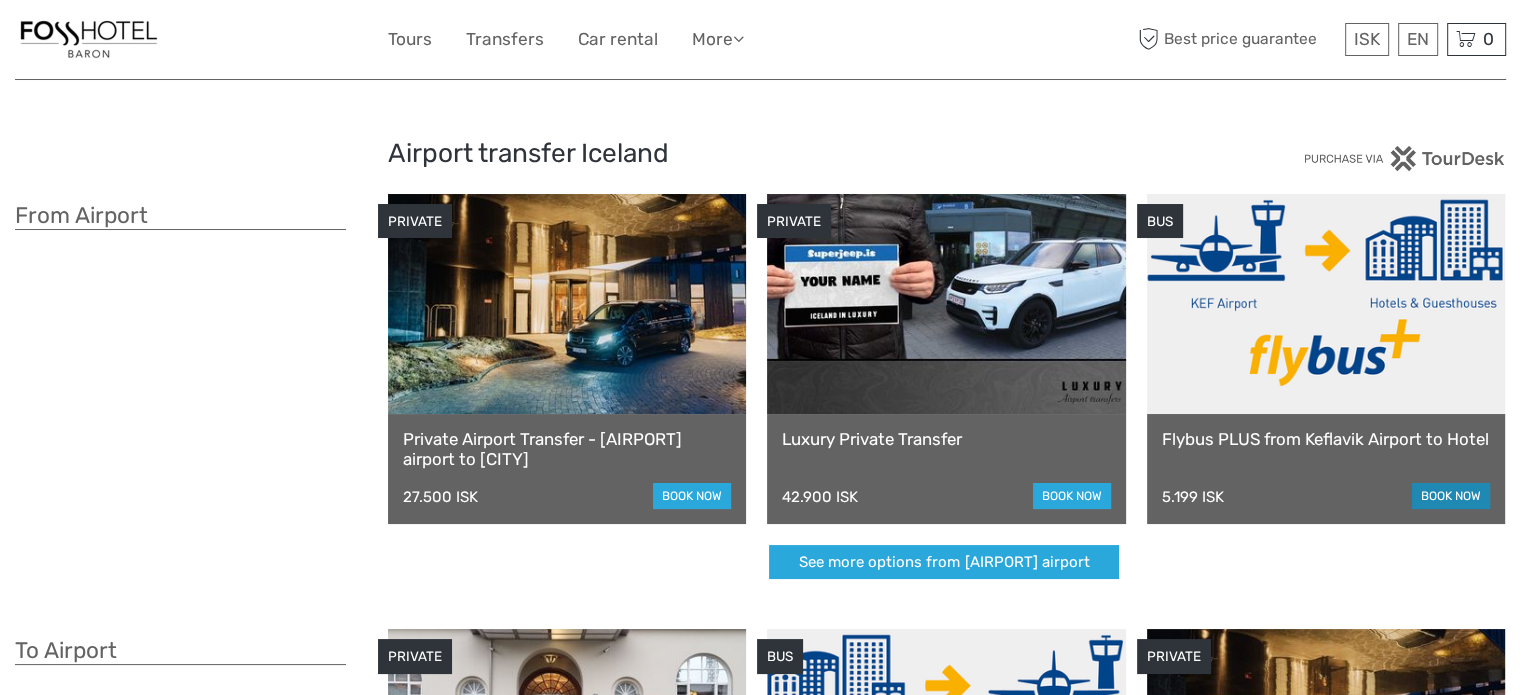 click on "book now" at bounding box center [1451, 496] 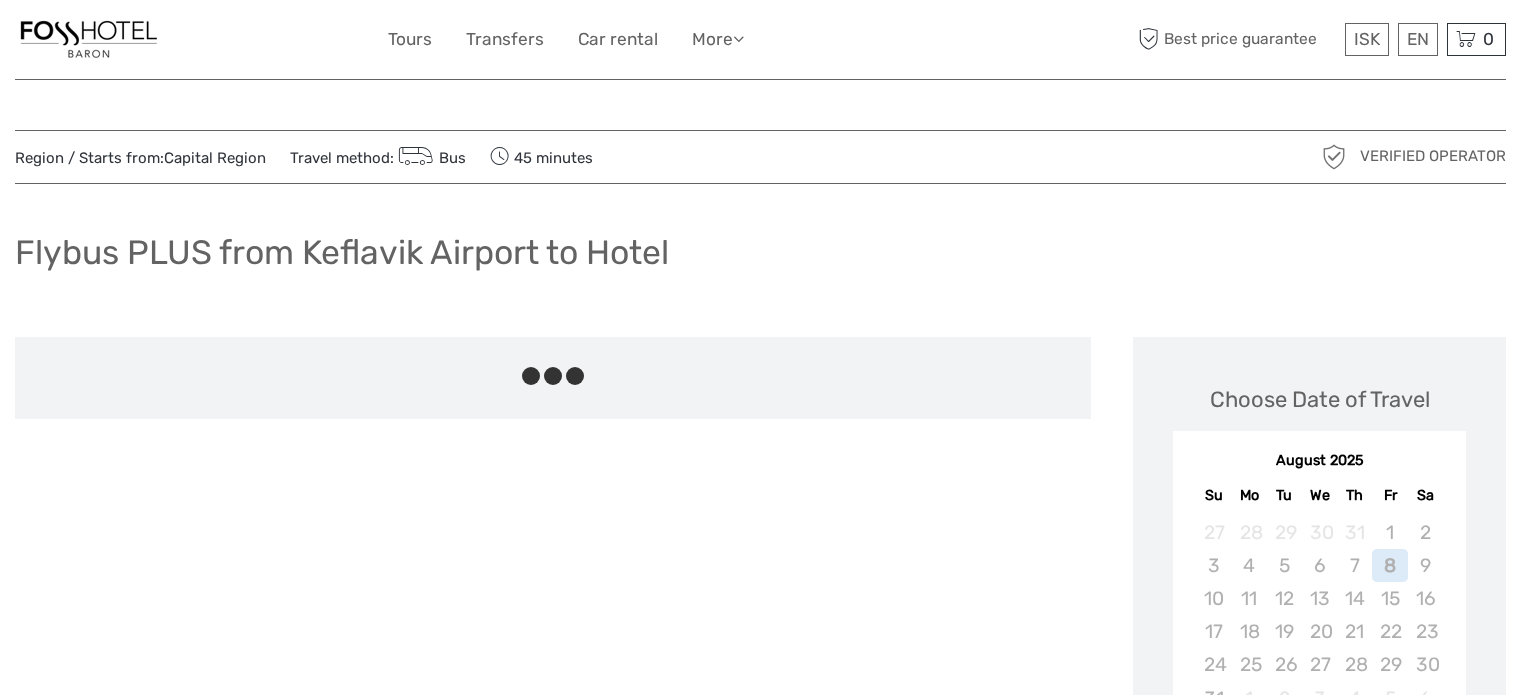 scroll, scrollTop: 0, scrollLeft: 0, axis: both 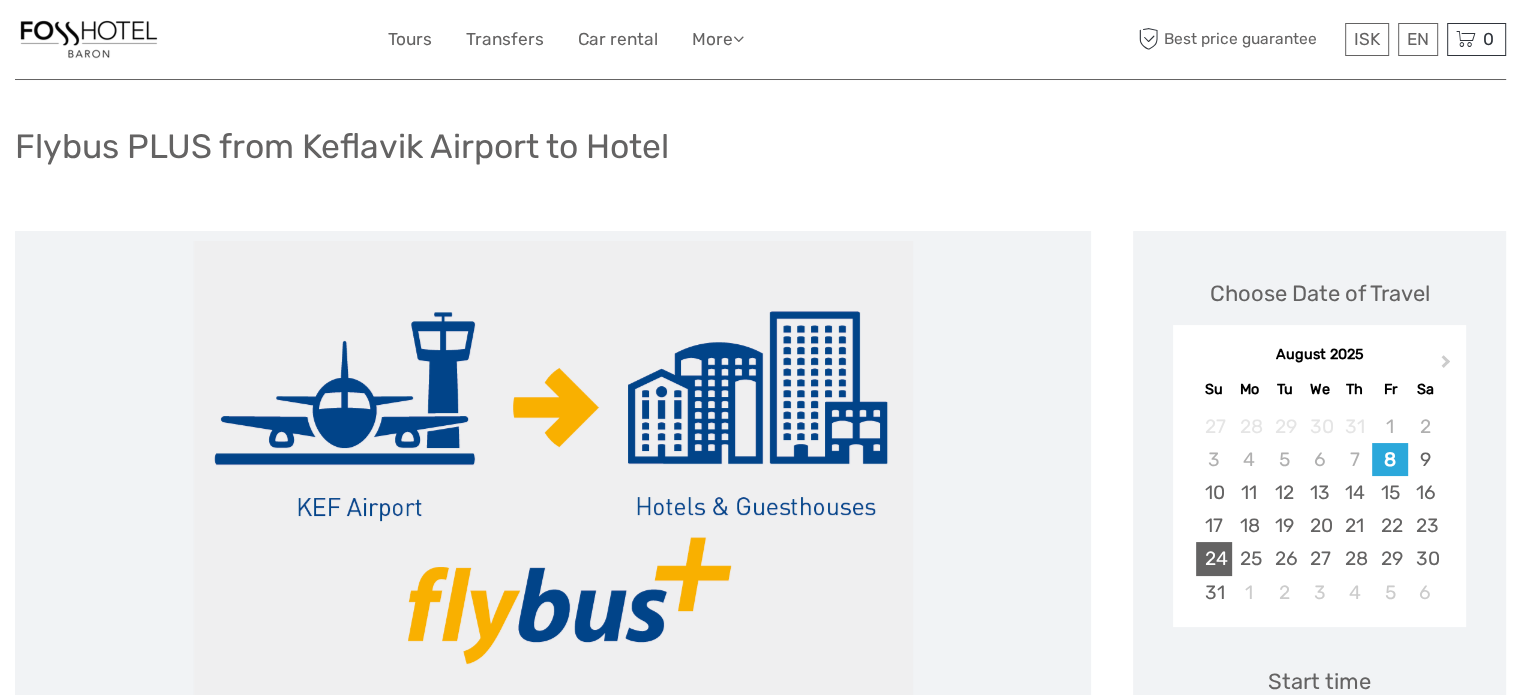 click on "24" at bounding box center (1213, 558) 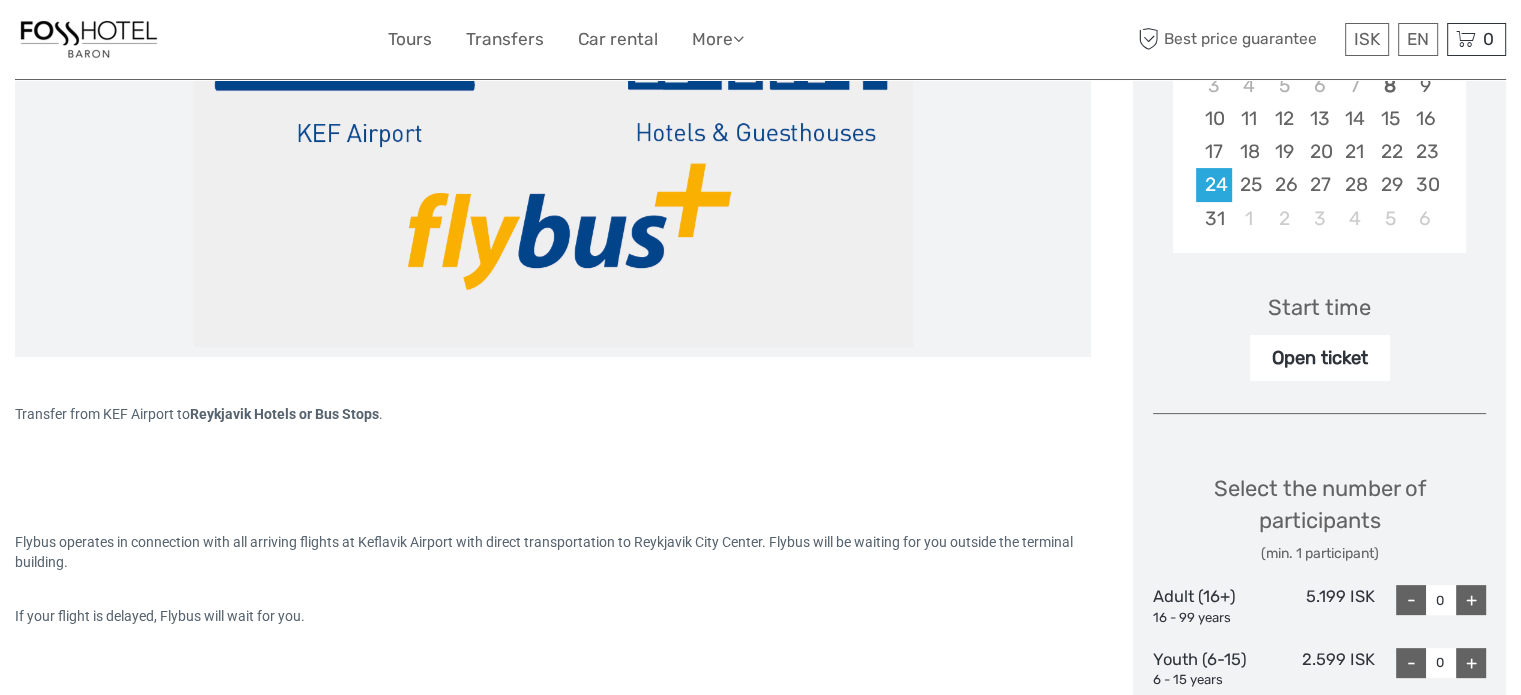 scroll, scrollTop: 520, scrollLeft: 0, axis: vertical 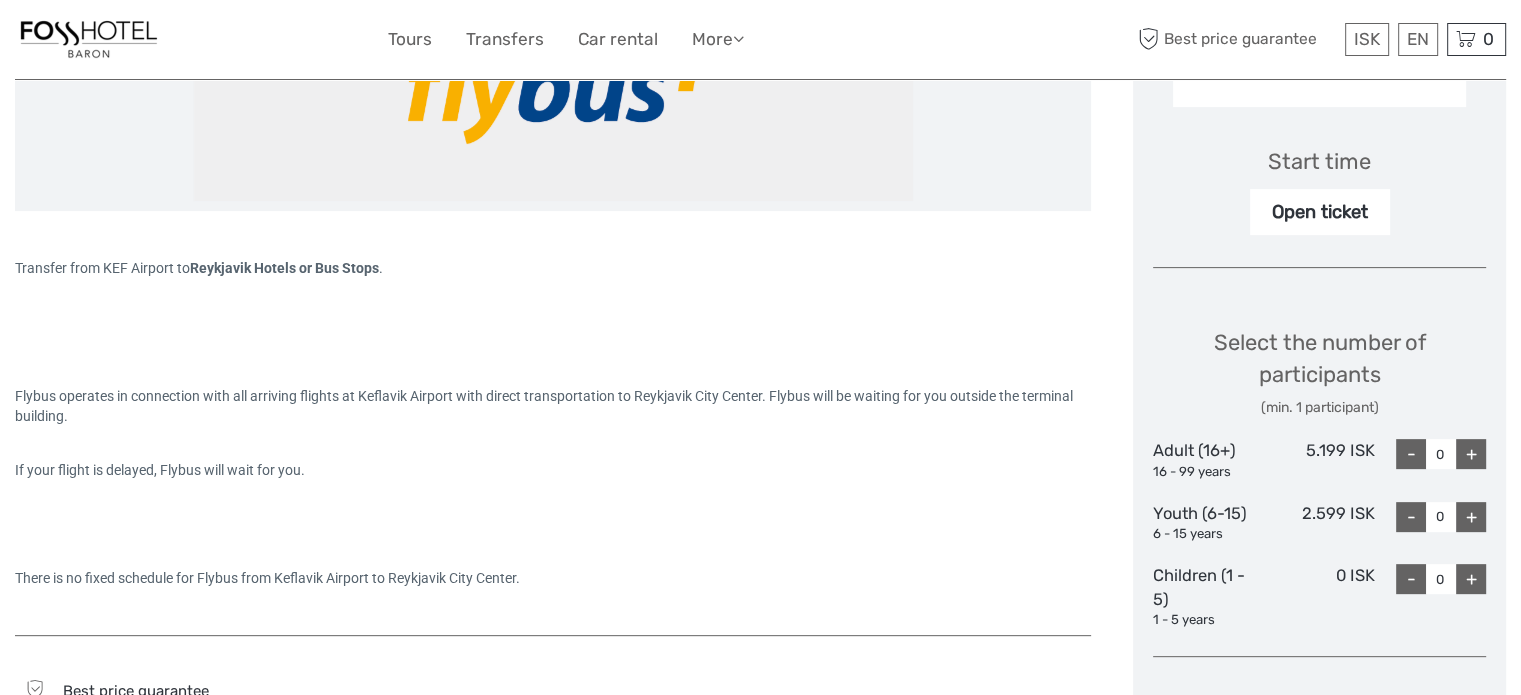 click on "+" at bounding box center [1471, 454] 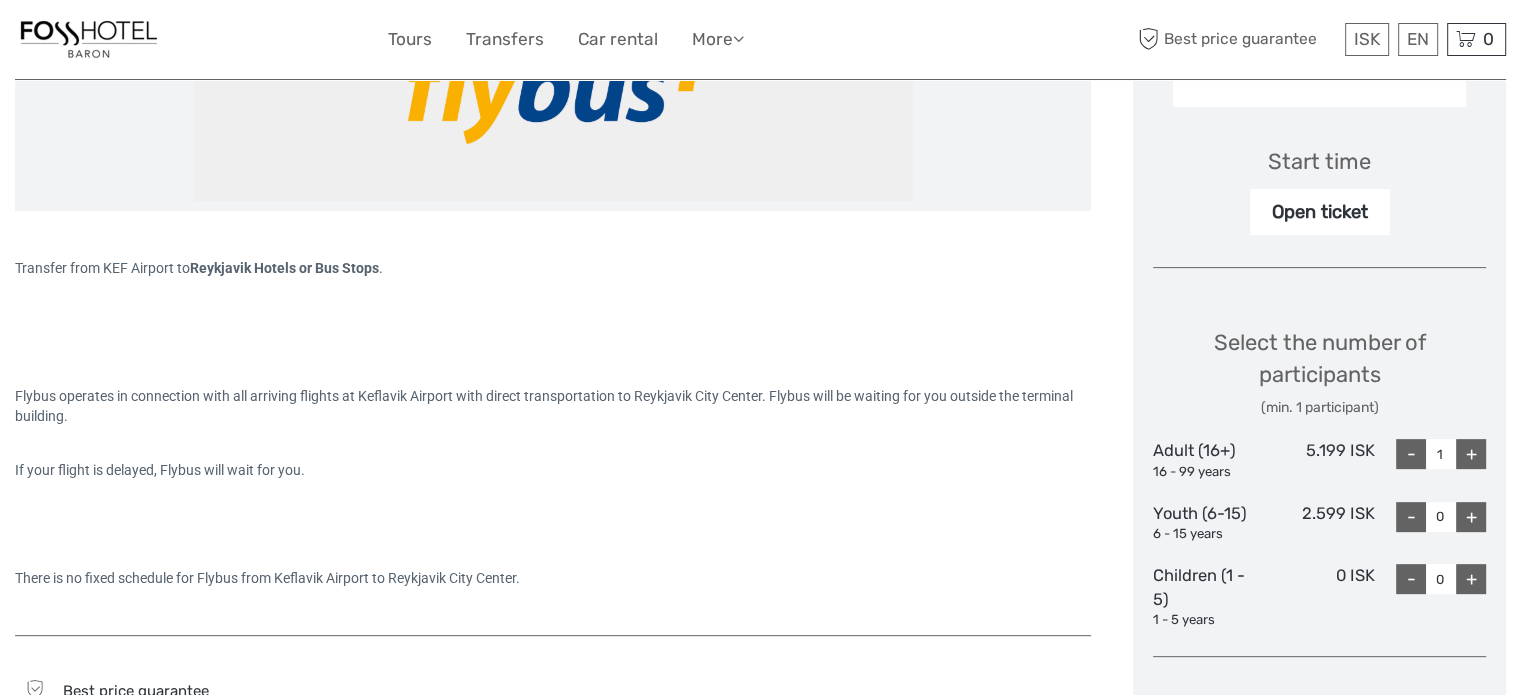 click on "+" at bounding box center [1471, 454] 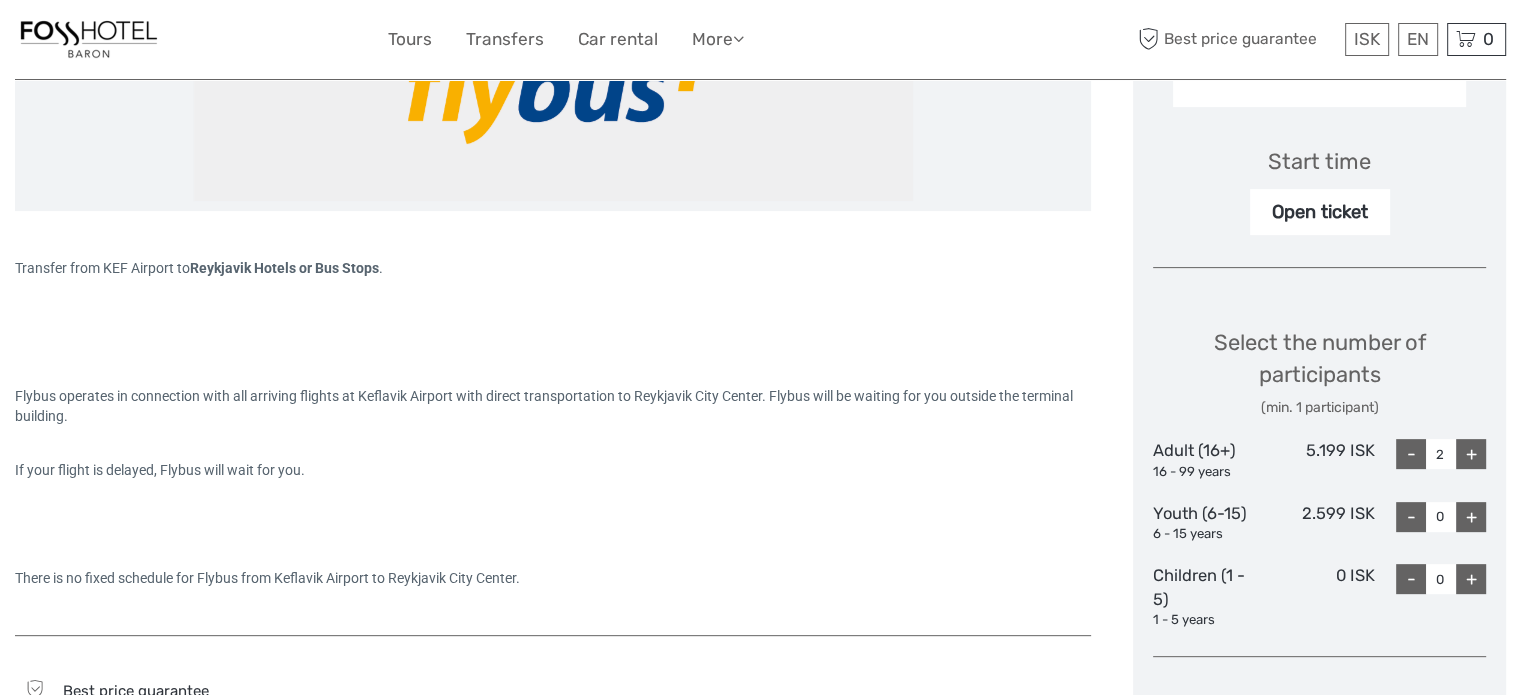 click on "+" at bounding box center [1471, 517] 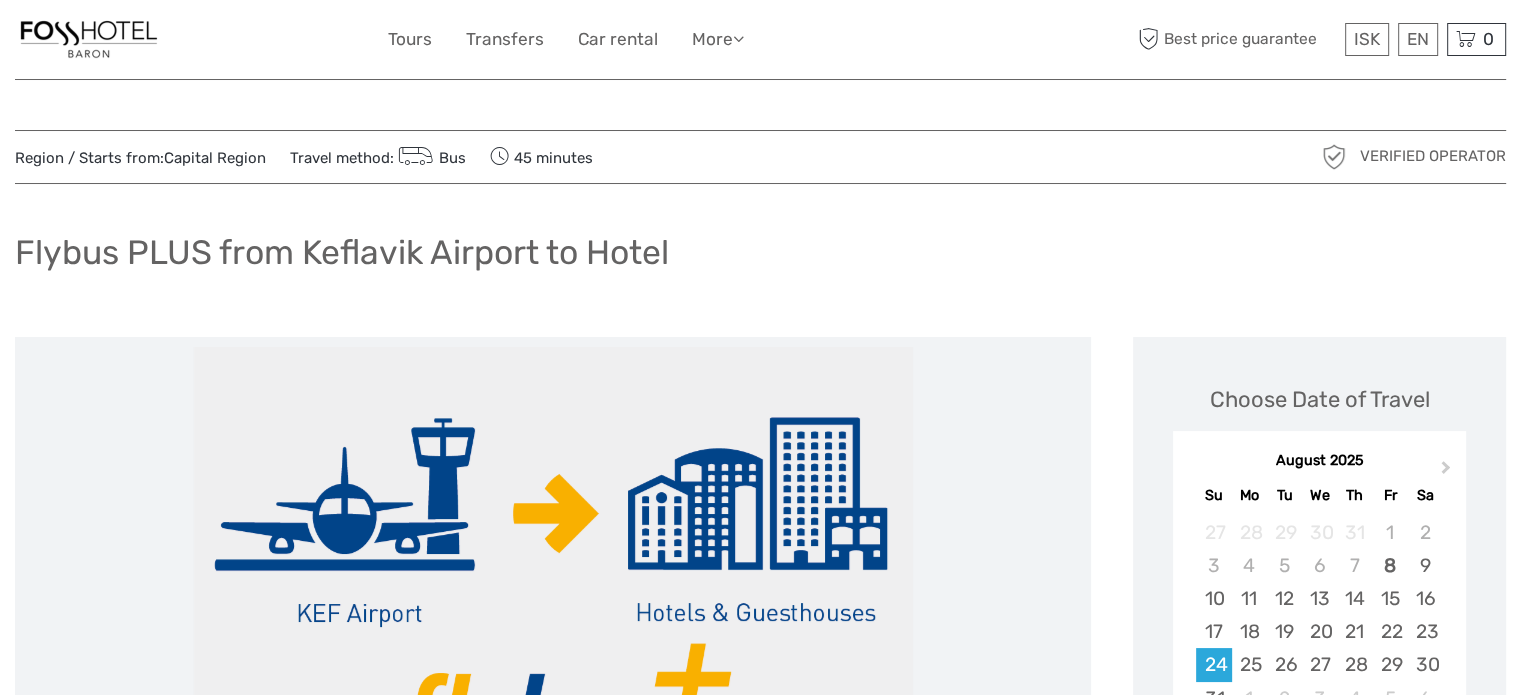 scroll, scrollTop: 0, scrollLeft: 0, axis: both 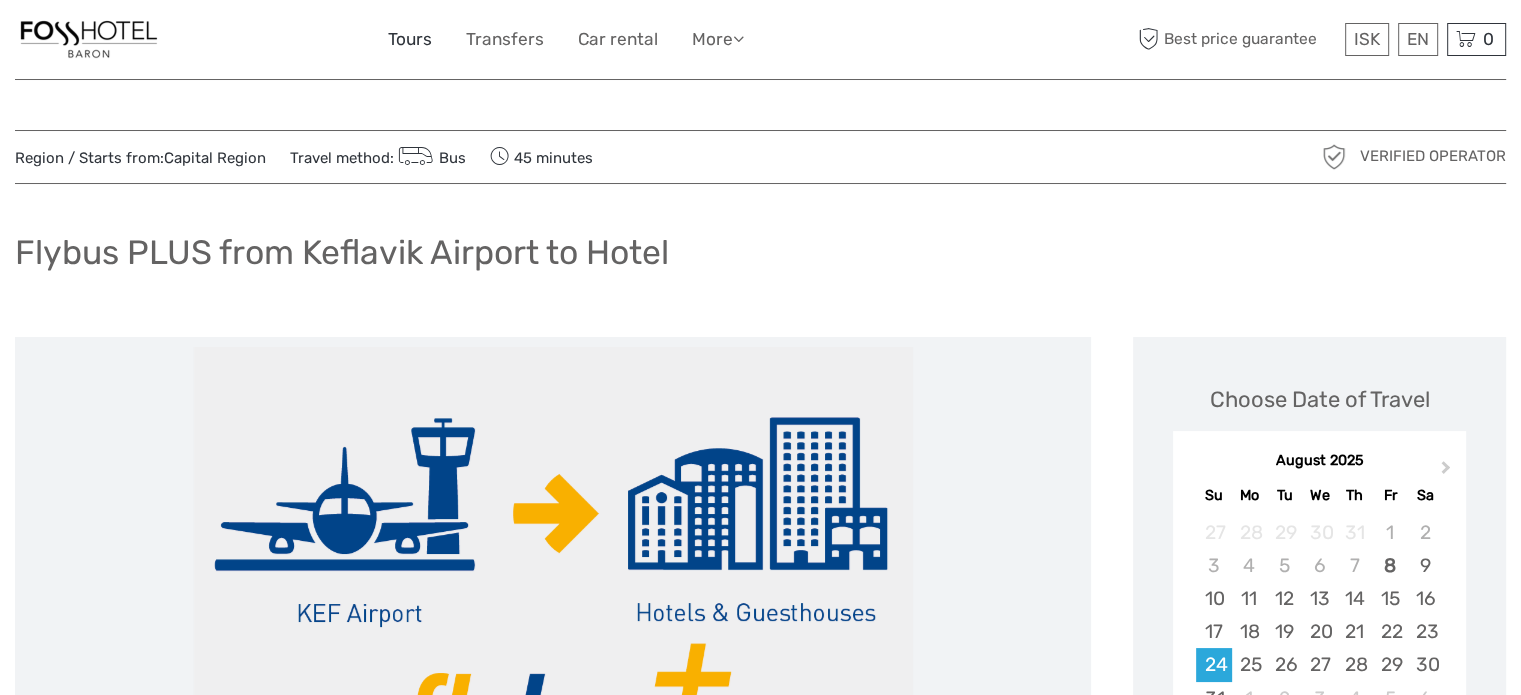 click on "Tours" at bounding box center [410, 39] 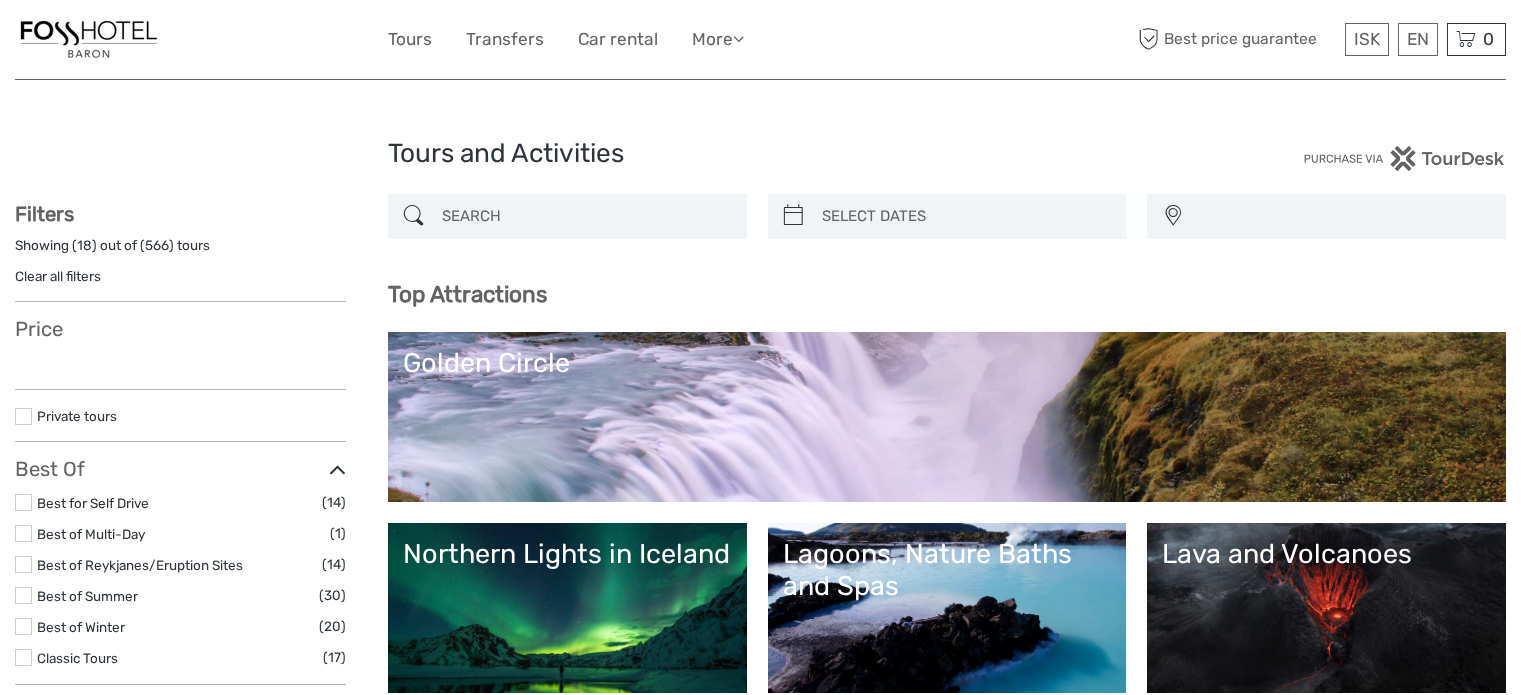 select 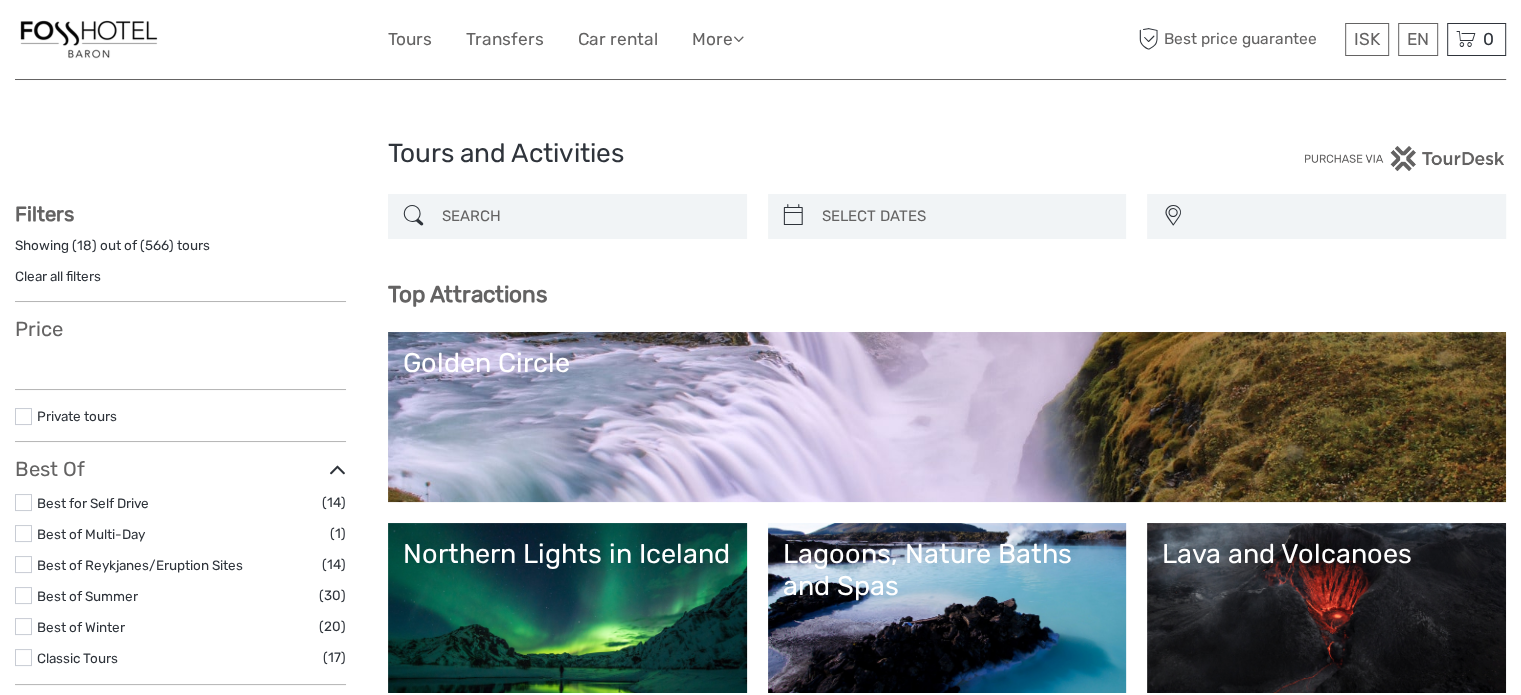 select 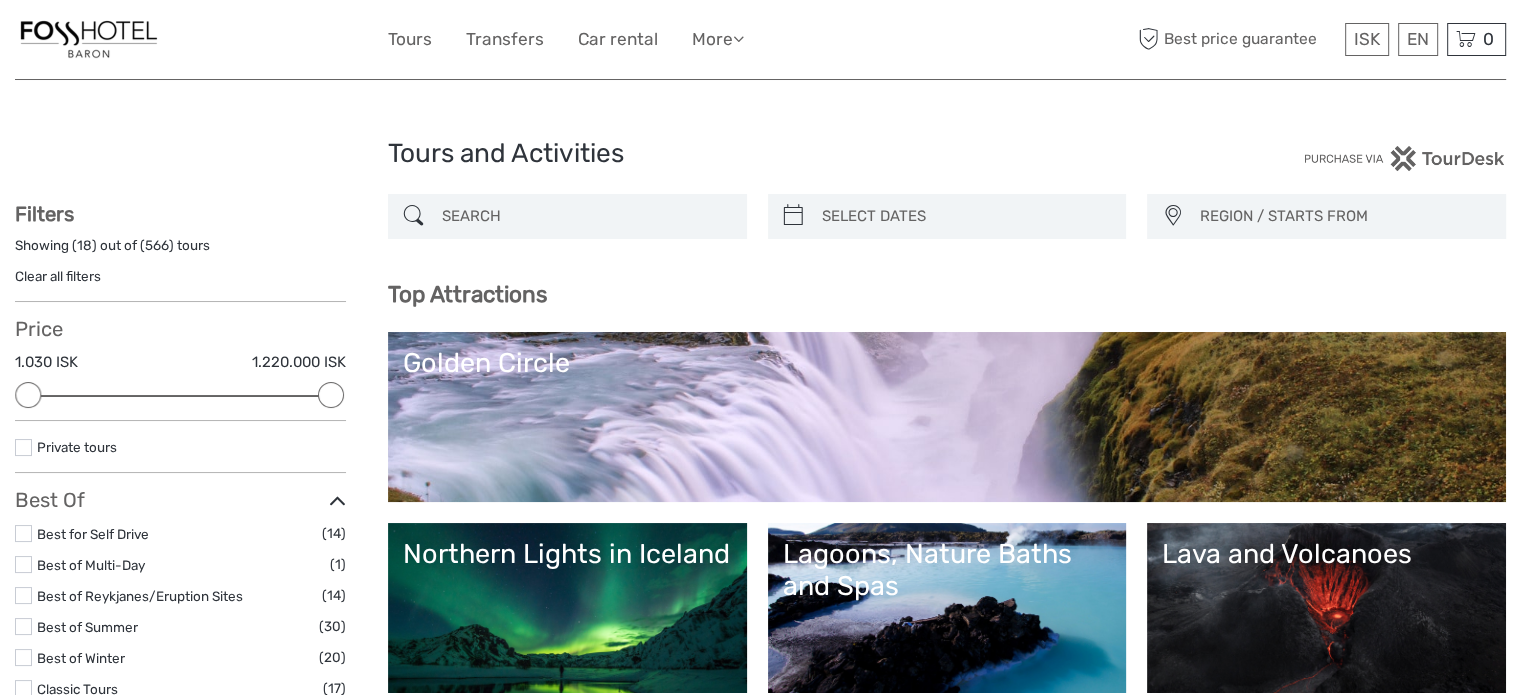 scroll, scrollTop: 0, scrollLeft: 0, axis: both 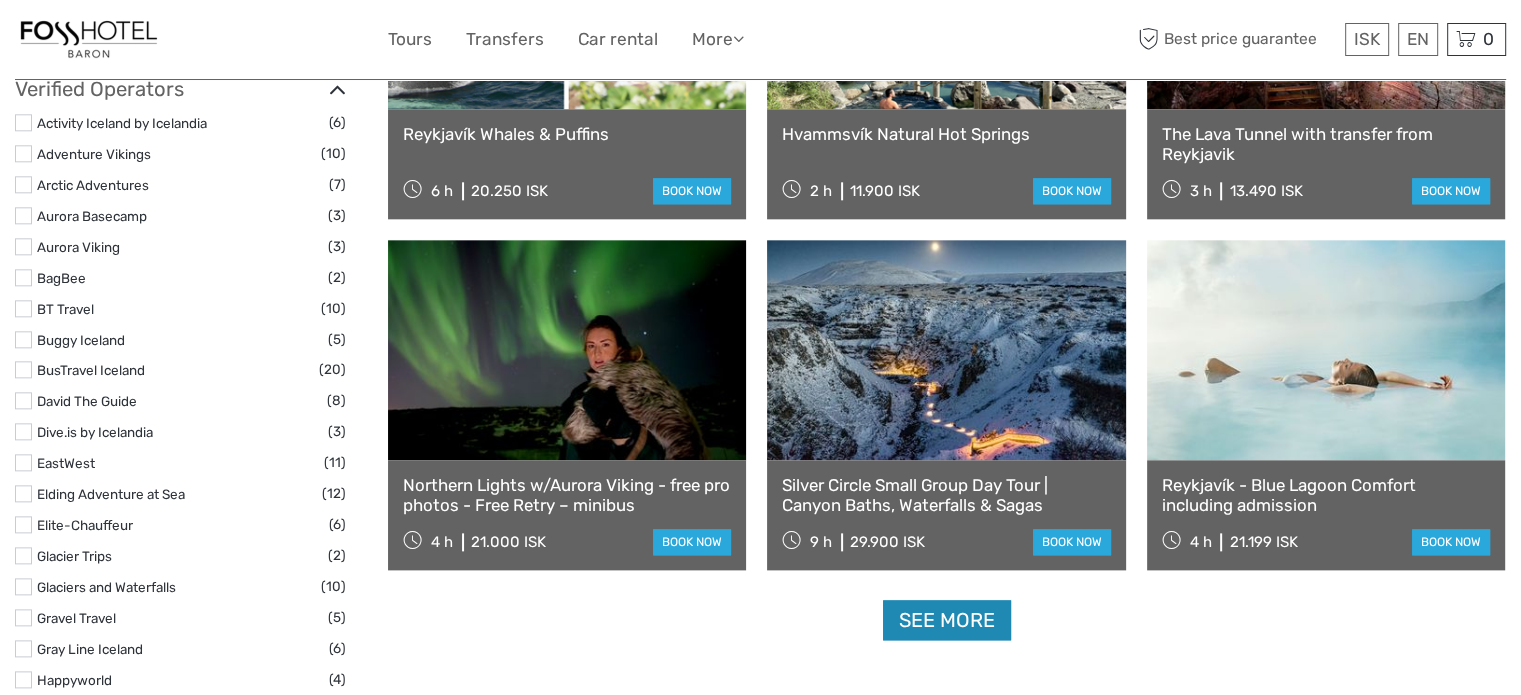 click on "See more" at bounding box center (947, 620) 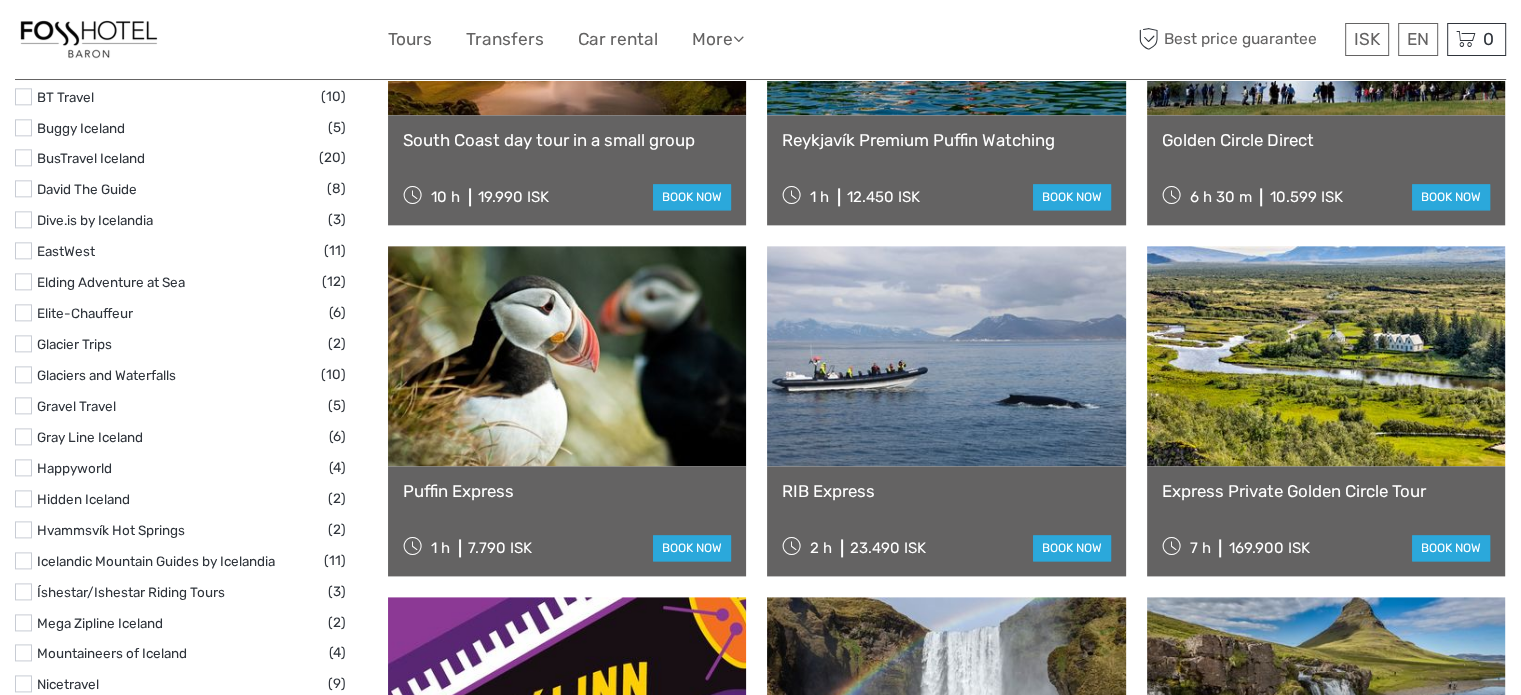 scroll, scrollTop: 2506, scrollLeft: 0, axis: vertical 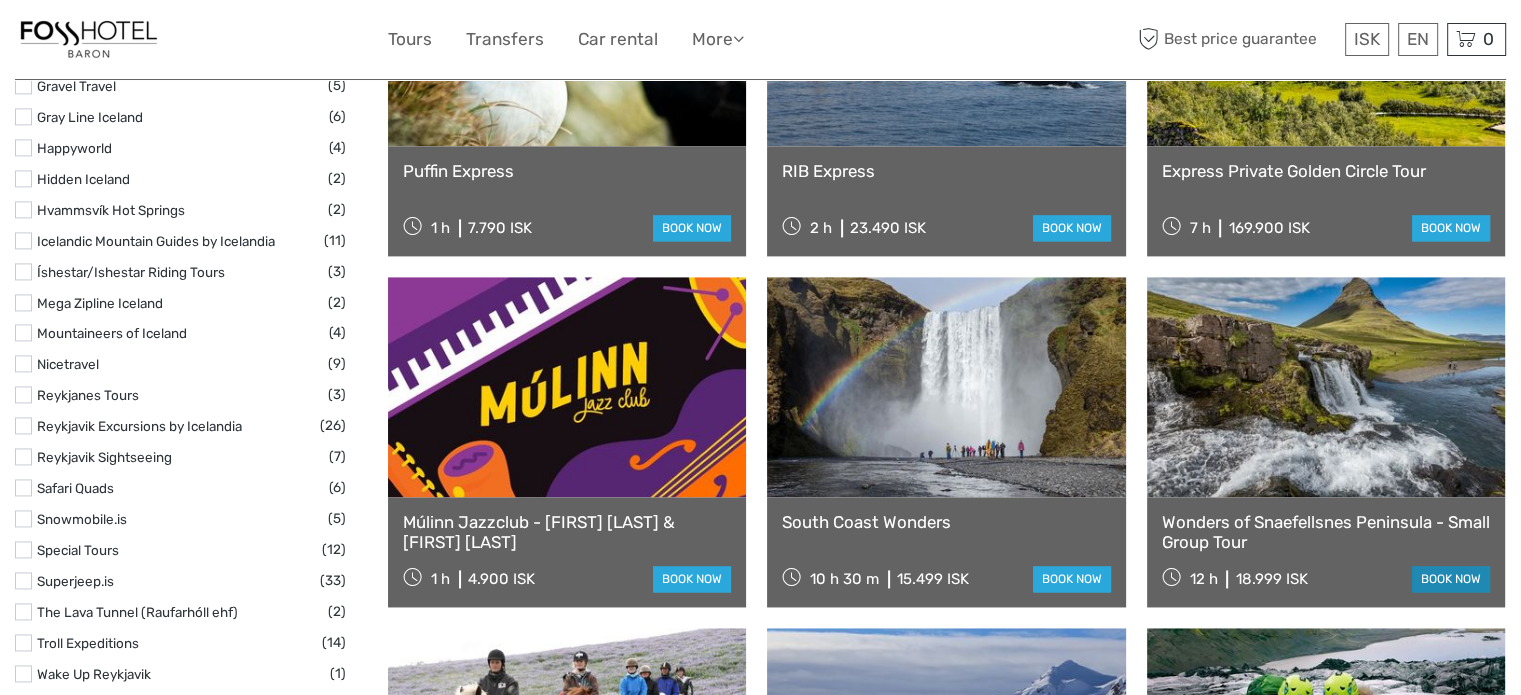 click on "book now" at bounding box center (1451, 579) 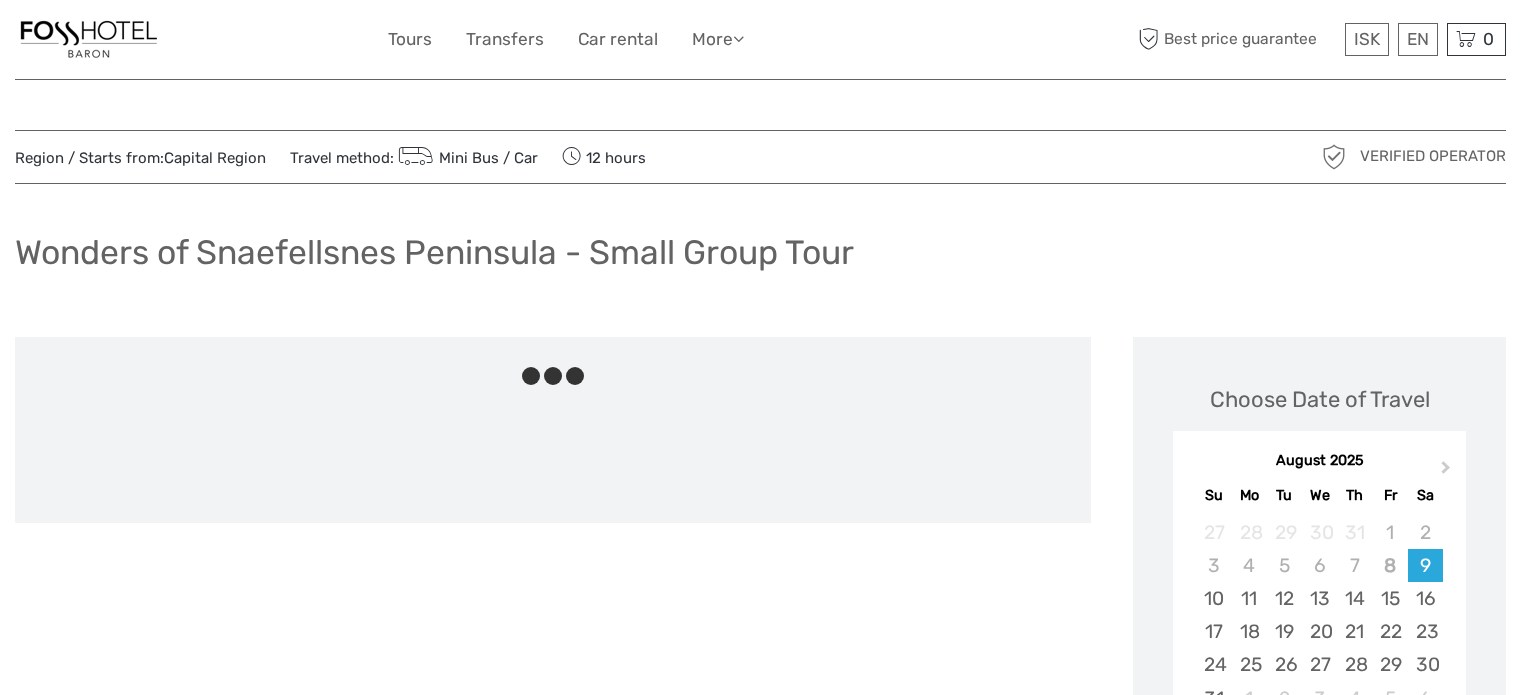 scroll, scrollTop: 0, scrollLeft: 0, axis: both 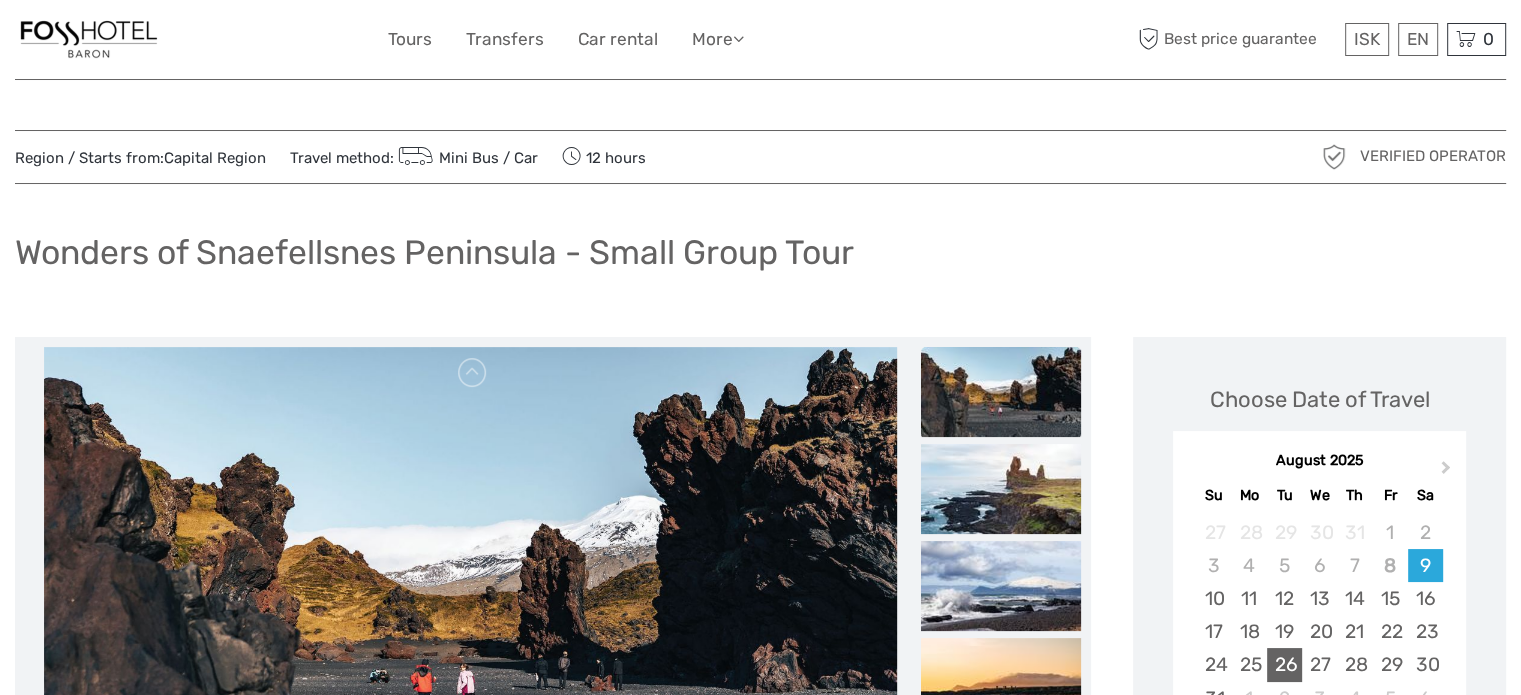 click on "26" at bounding box center [1284, 664] 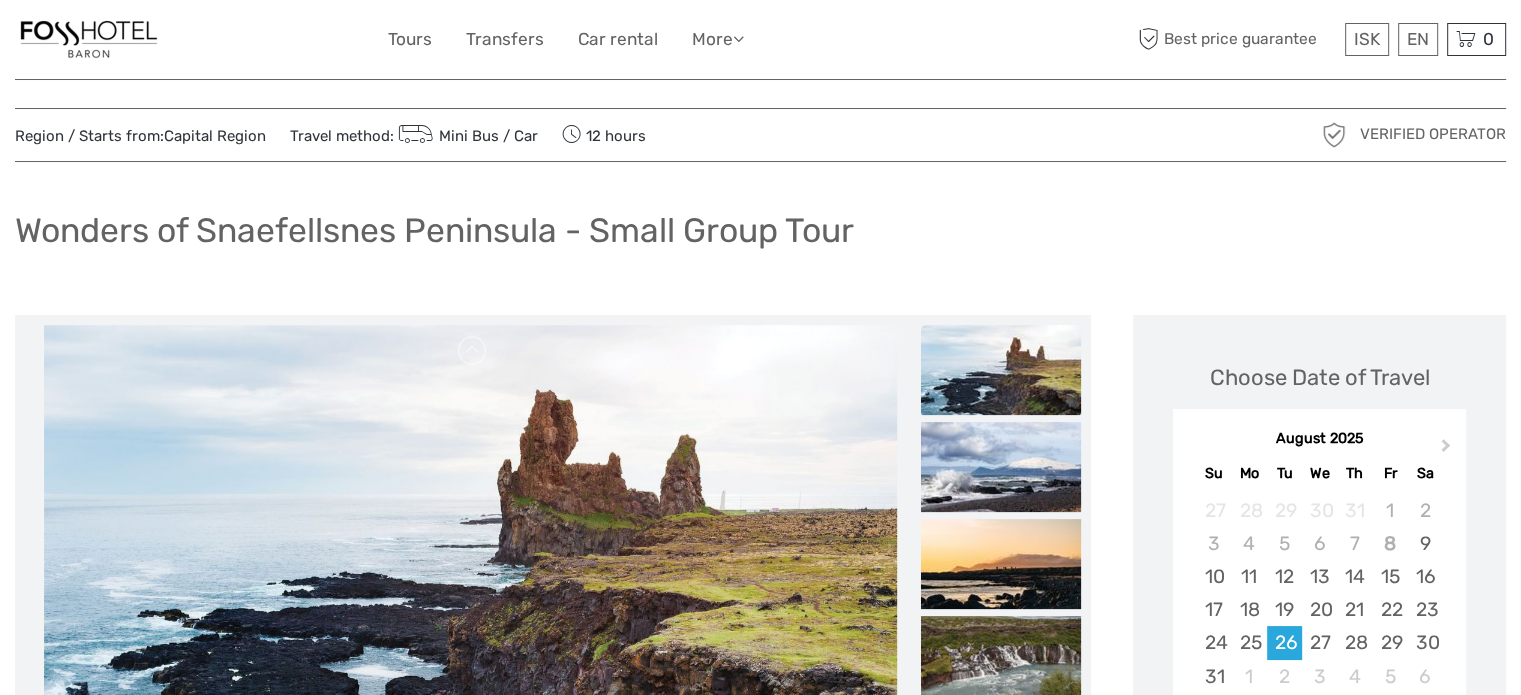 scroll, scrollTop: 40, scrollLeft: 0, axis: vertical 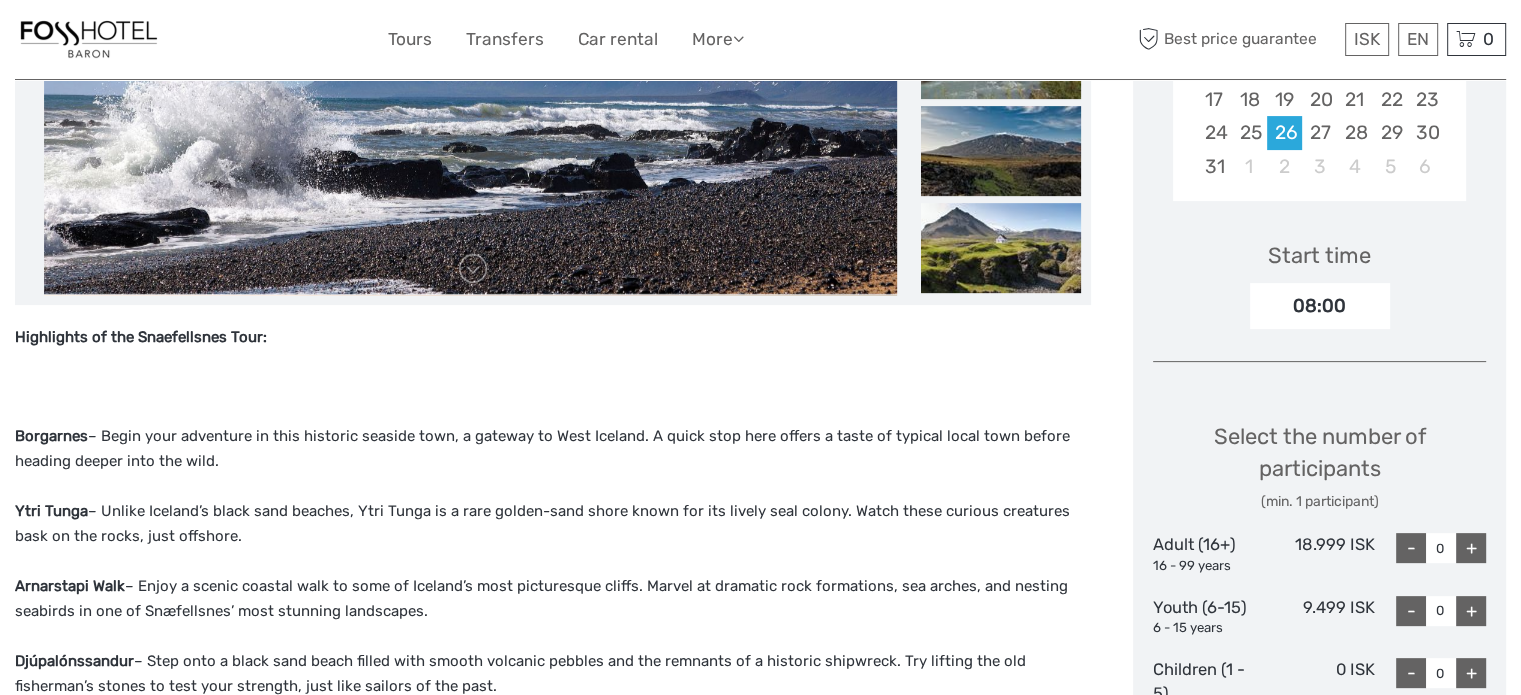 click on "+" at bounding box center (1471, 548) 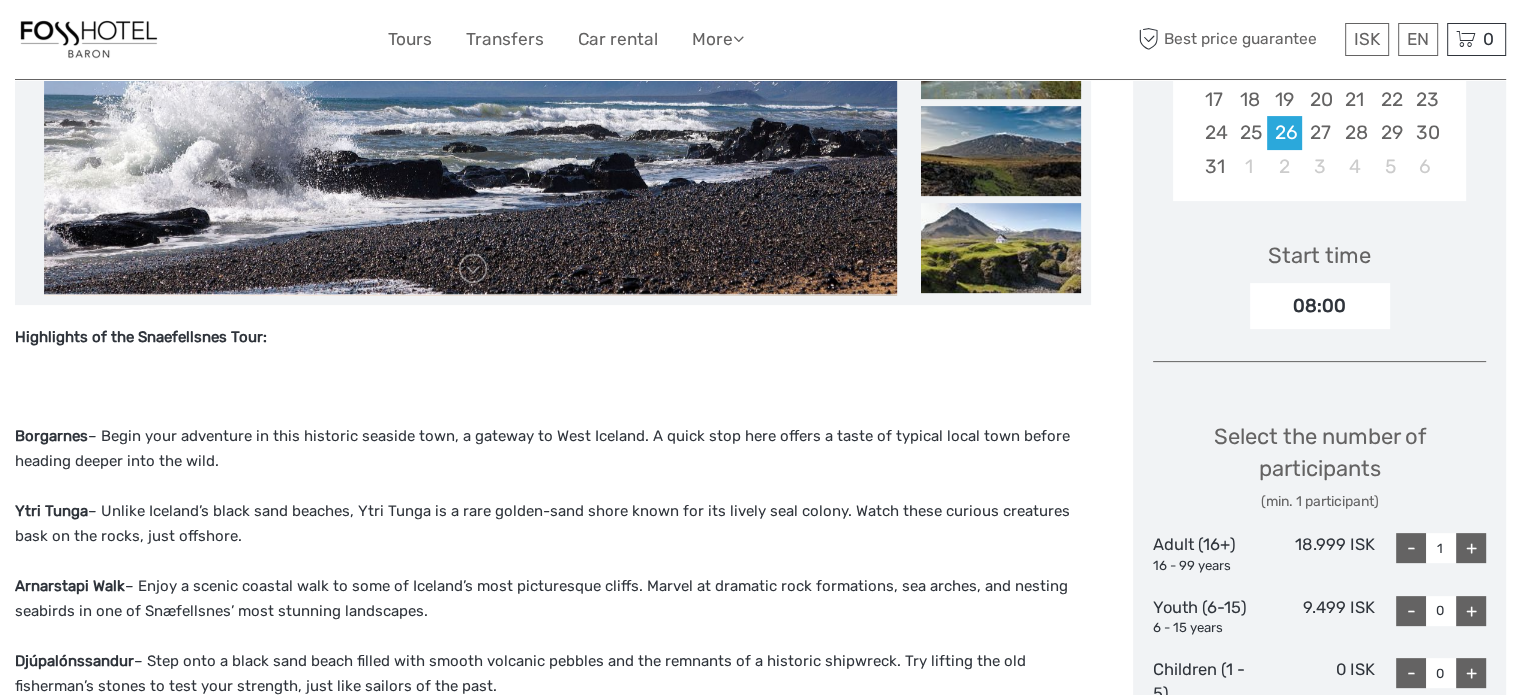 click on "+" at bounding box center [1471, 548] 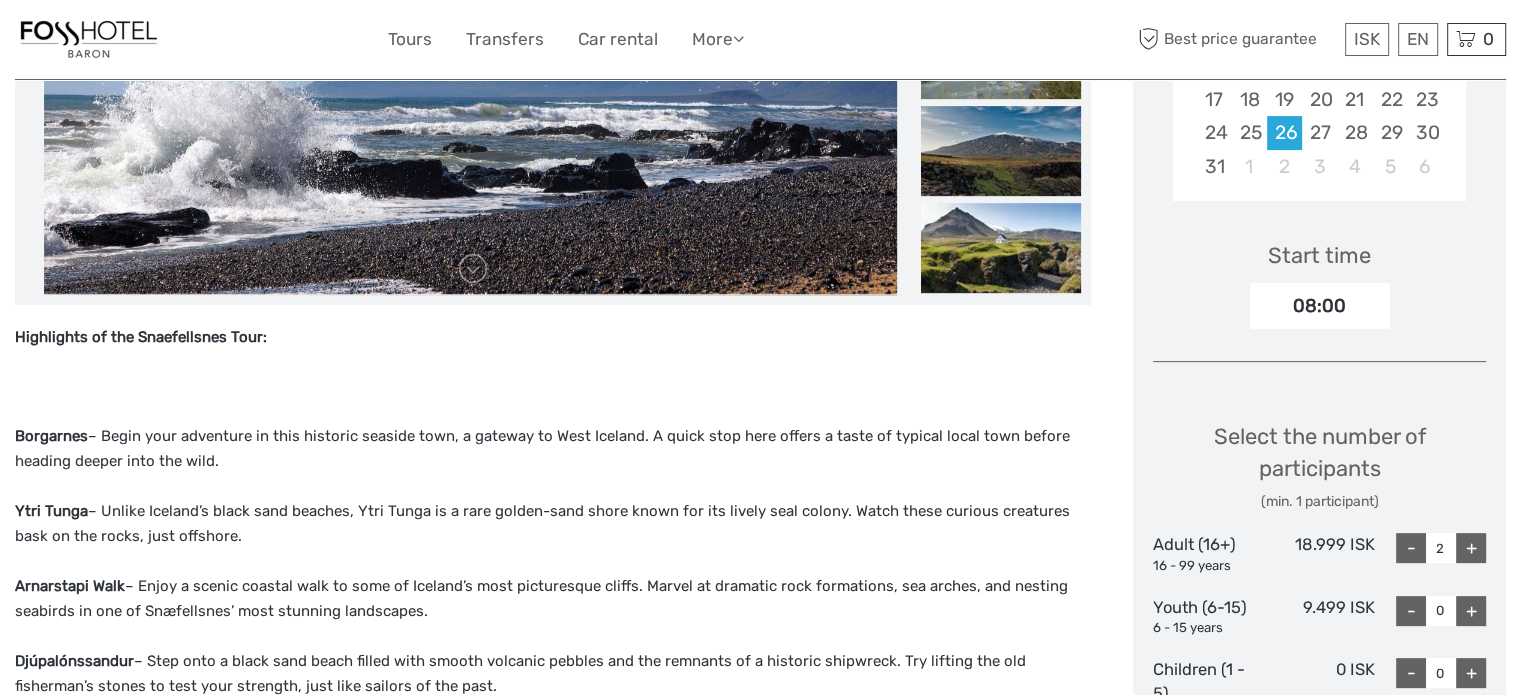 click on "+" at bounding box center (1471, 611) 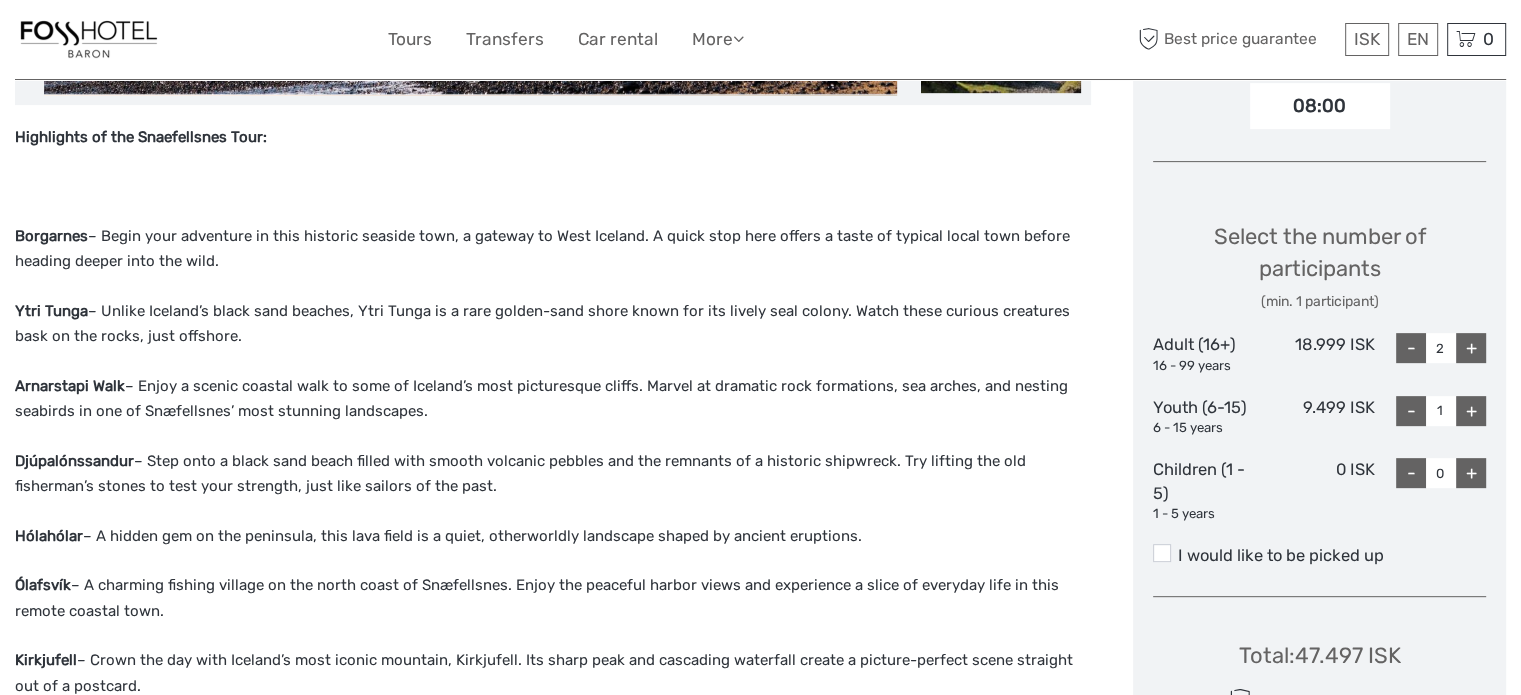 scroll, scrollTop: 786, scrollLeft: 0, axis: vertical 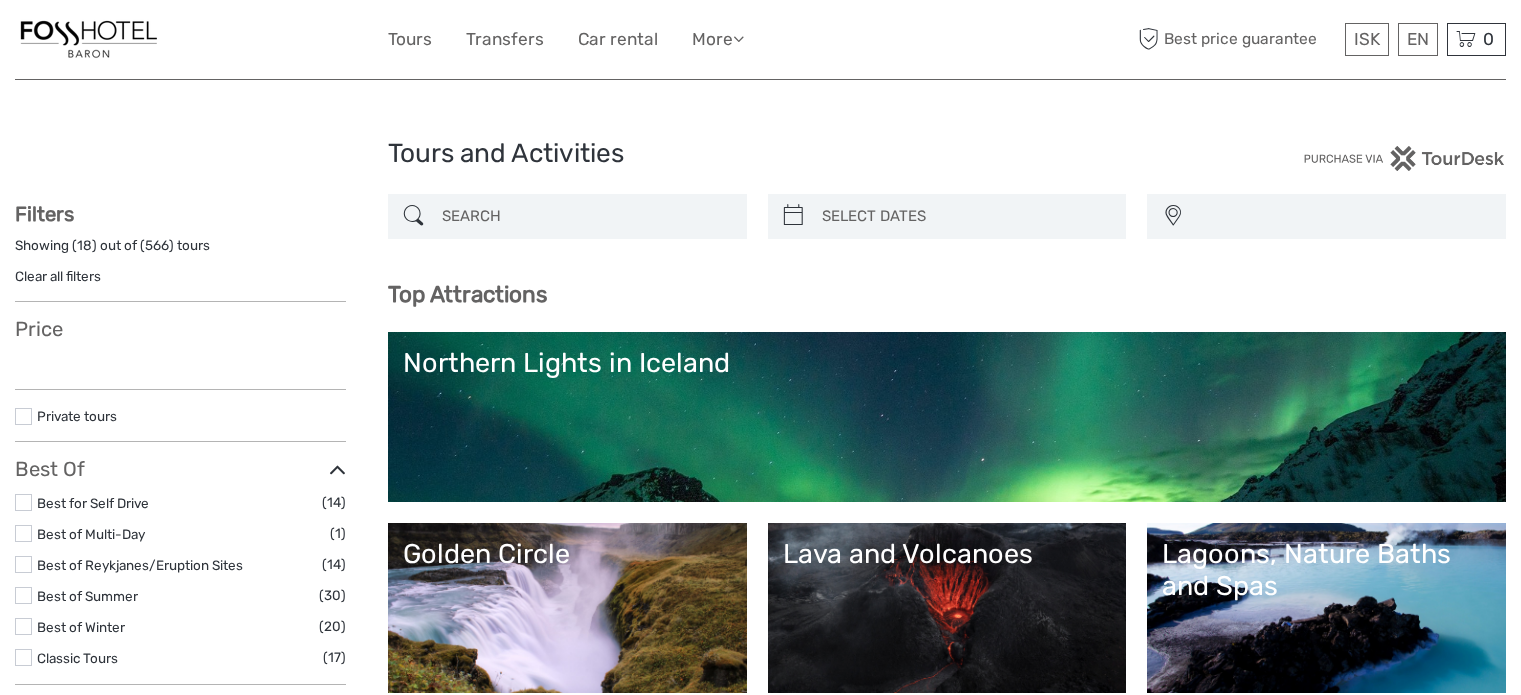 select 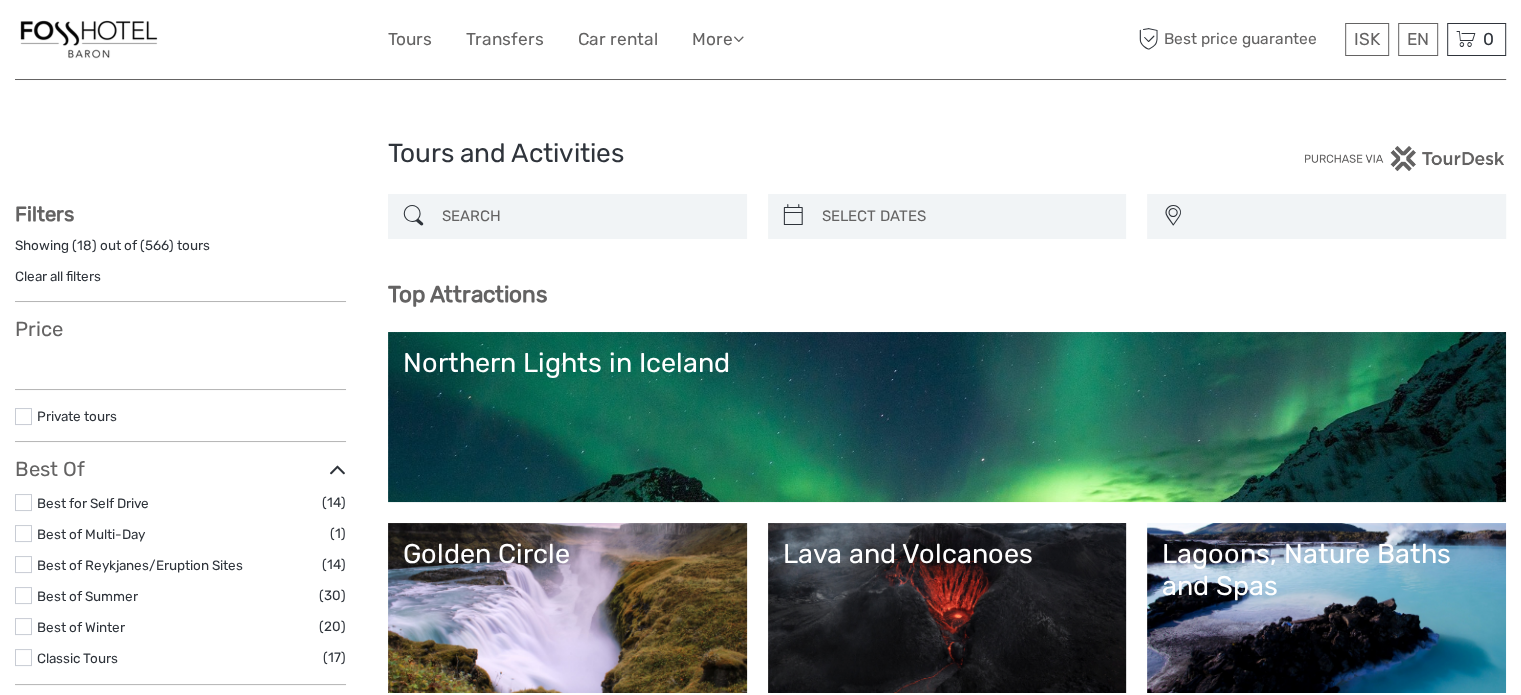 select 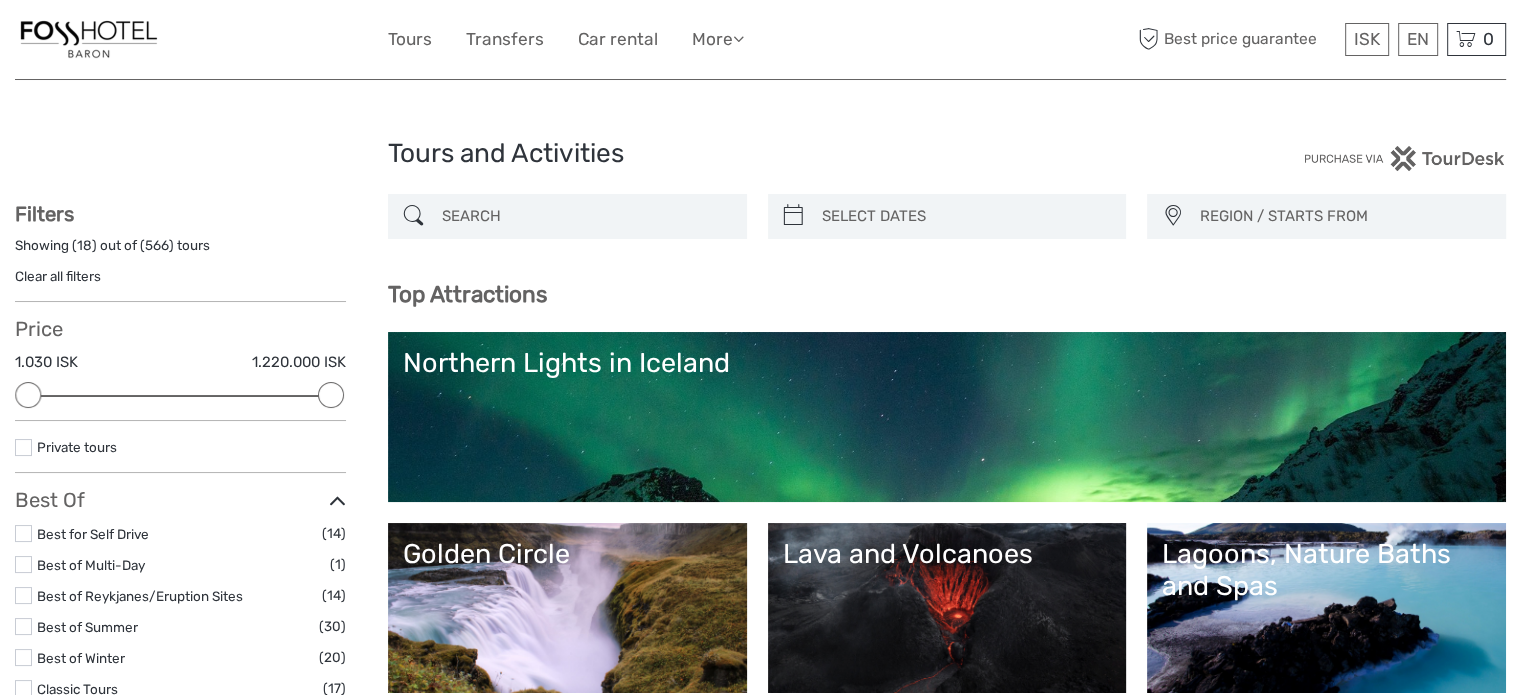 scroll, scrollTop: 0, scrollLeft: 0, axis: both 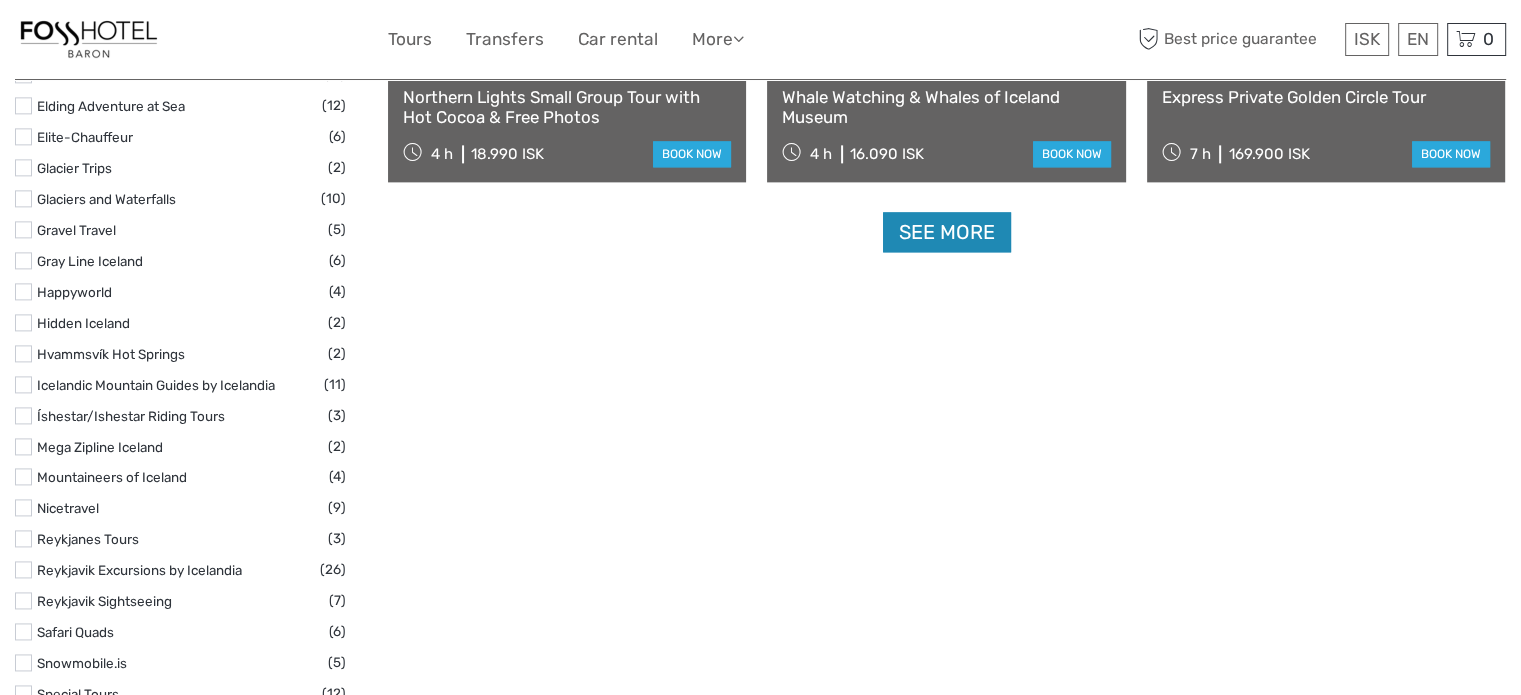 click on "See more" at bounding box center [947, 232] 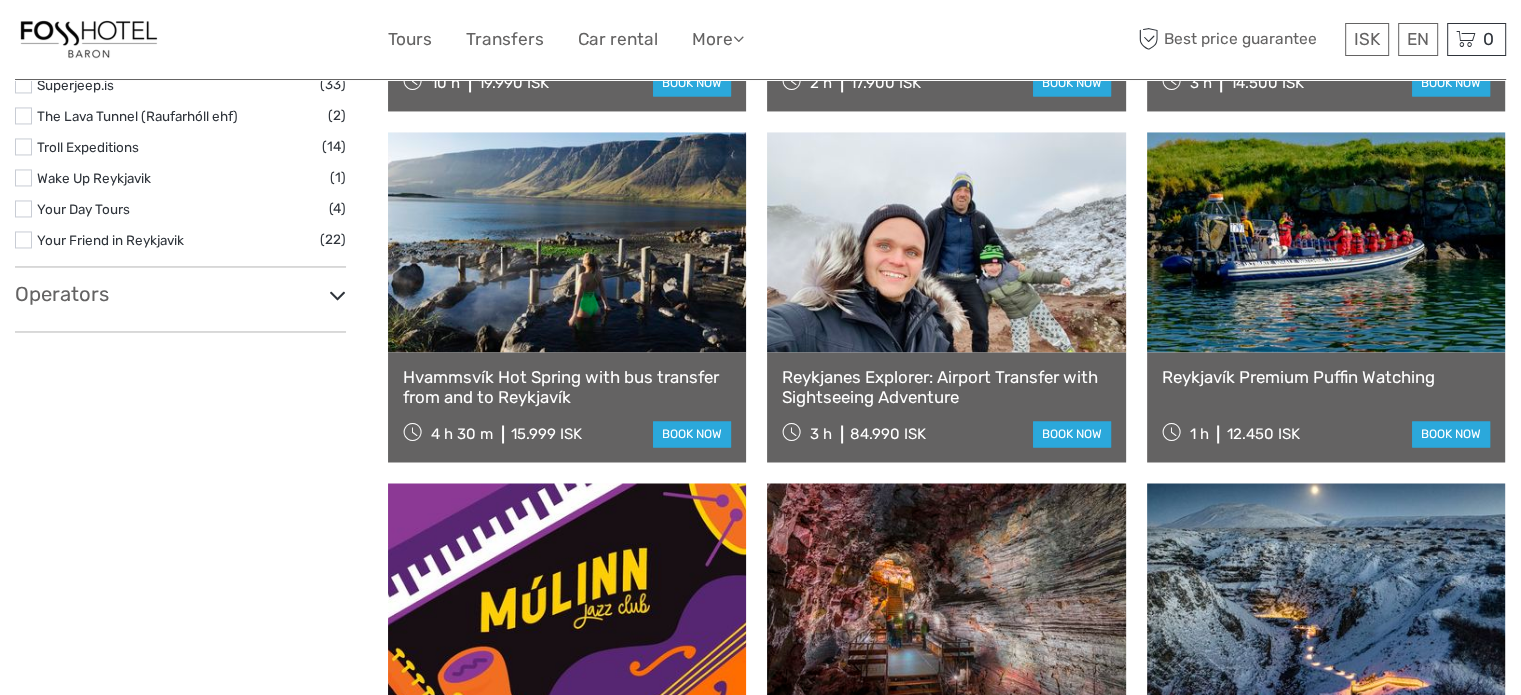 scroll, scrollTop: 3361, scrollLeft: 0, axis: vertical 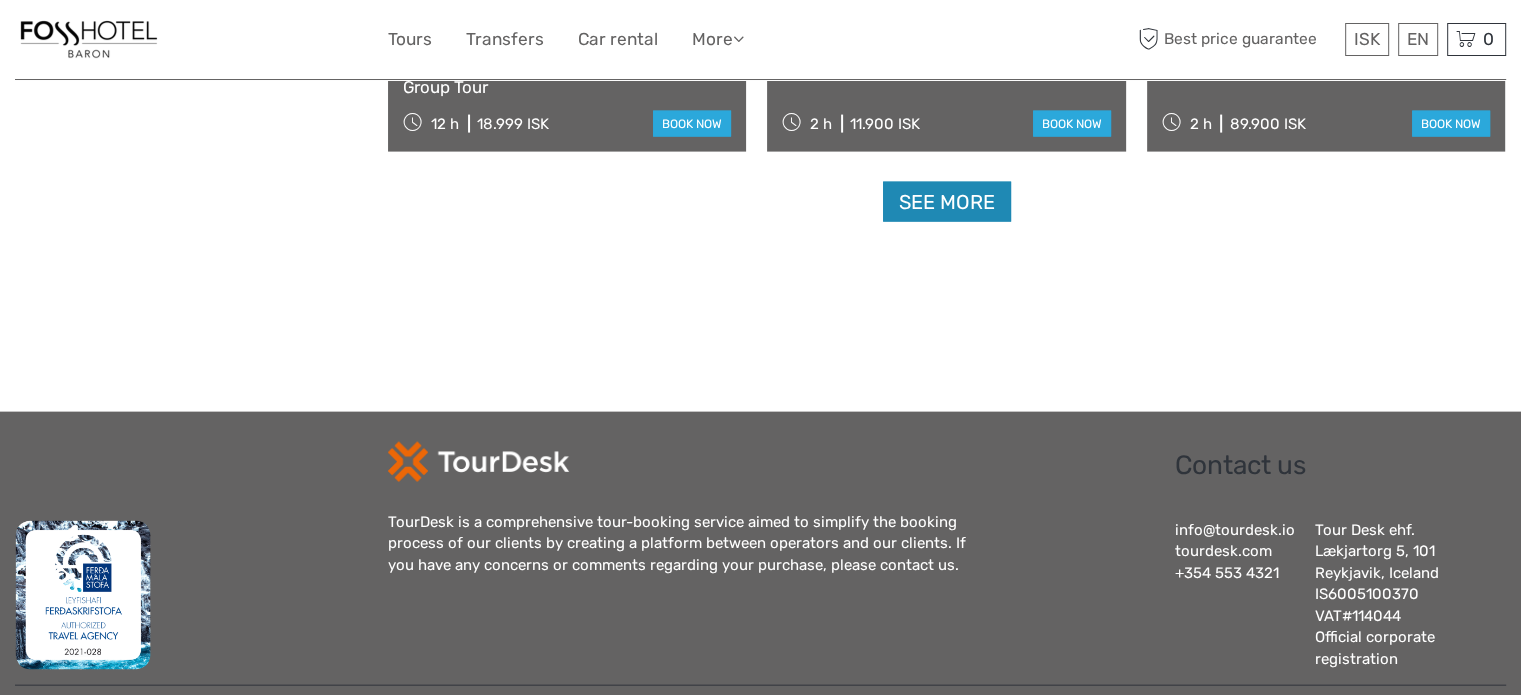 click on "See more" at bounding box center (947, 202) 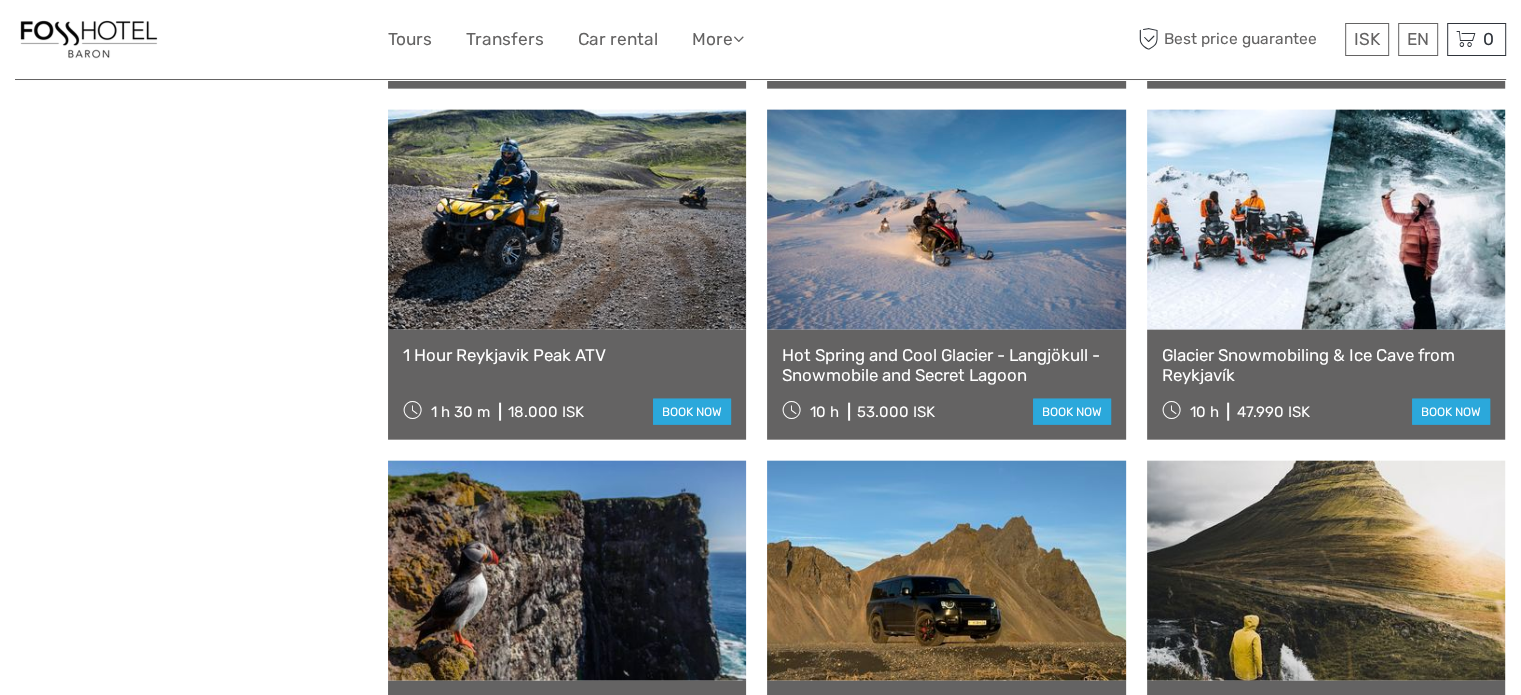 scroll, scrollTop: 4774, scrollLeft: 0, axis: vertical 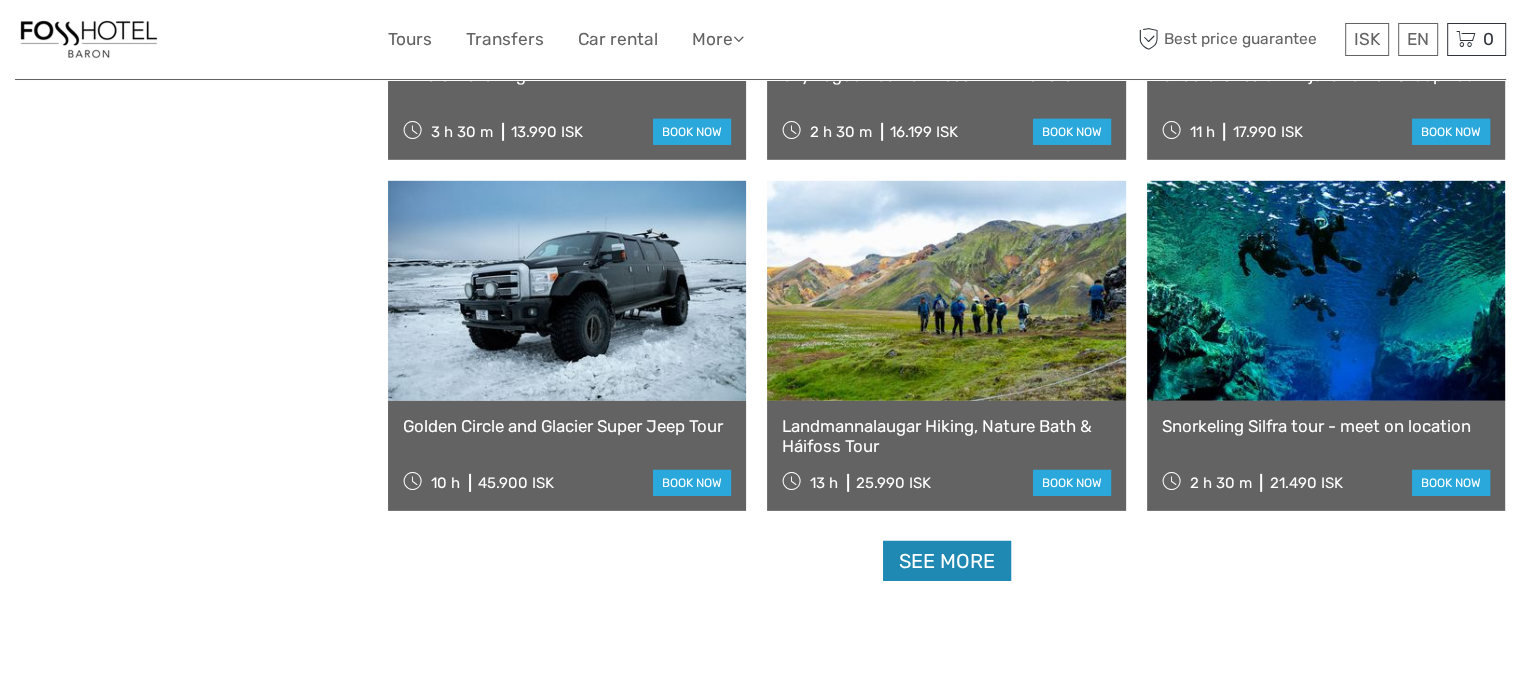 click on "See more" at bounding box center (947, 561) 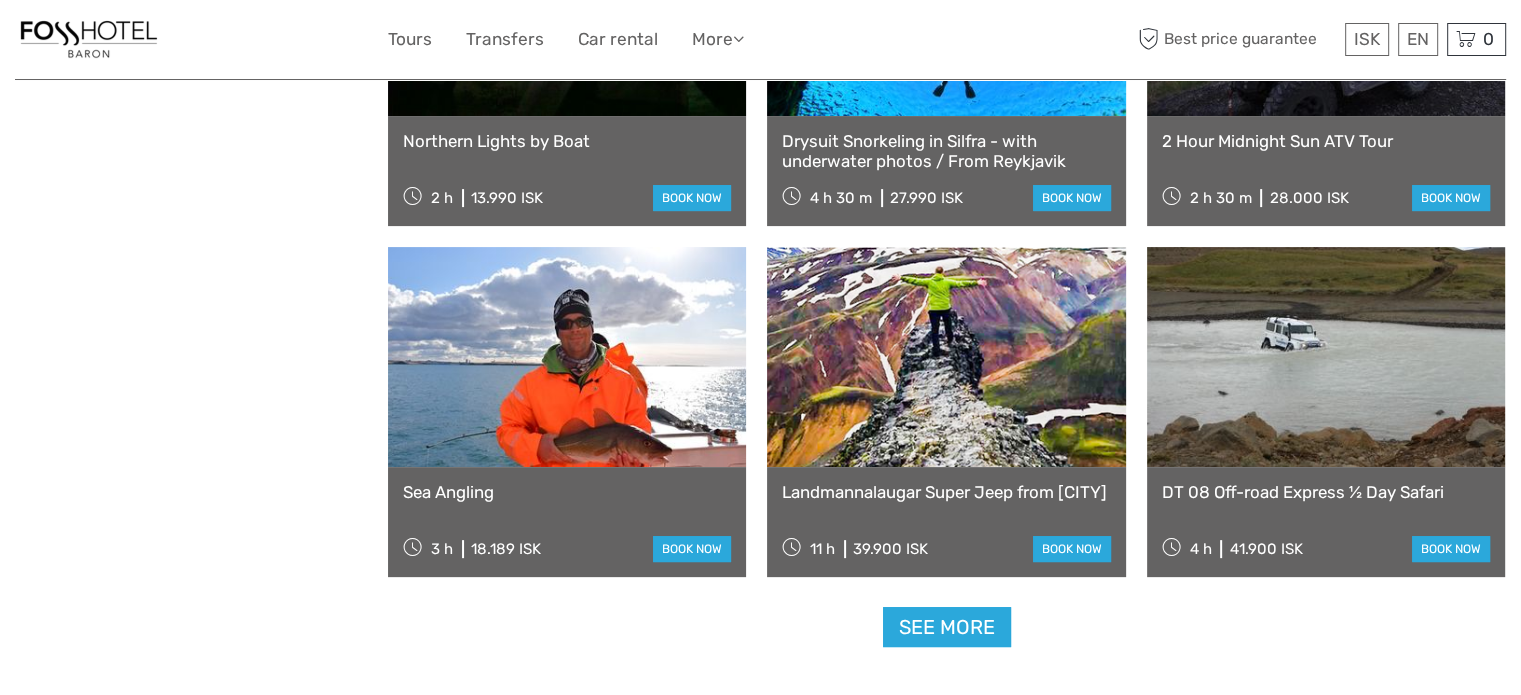 scroll, scrollTop: 8173, scrollLeft: 0, axis: vertical 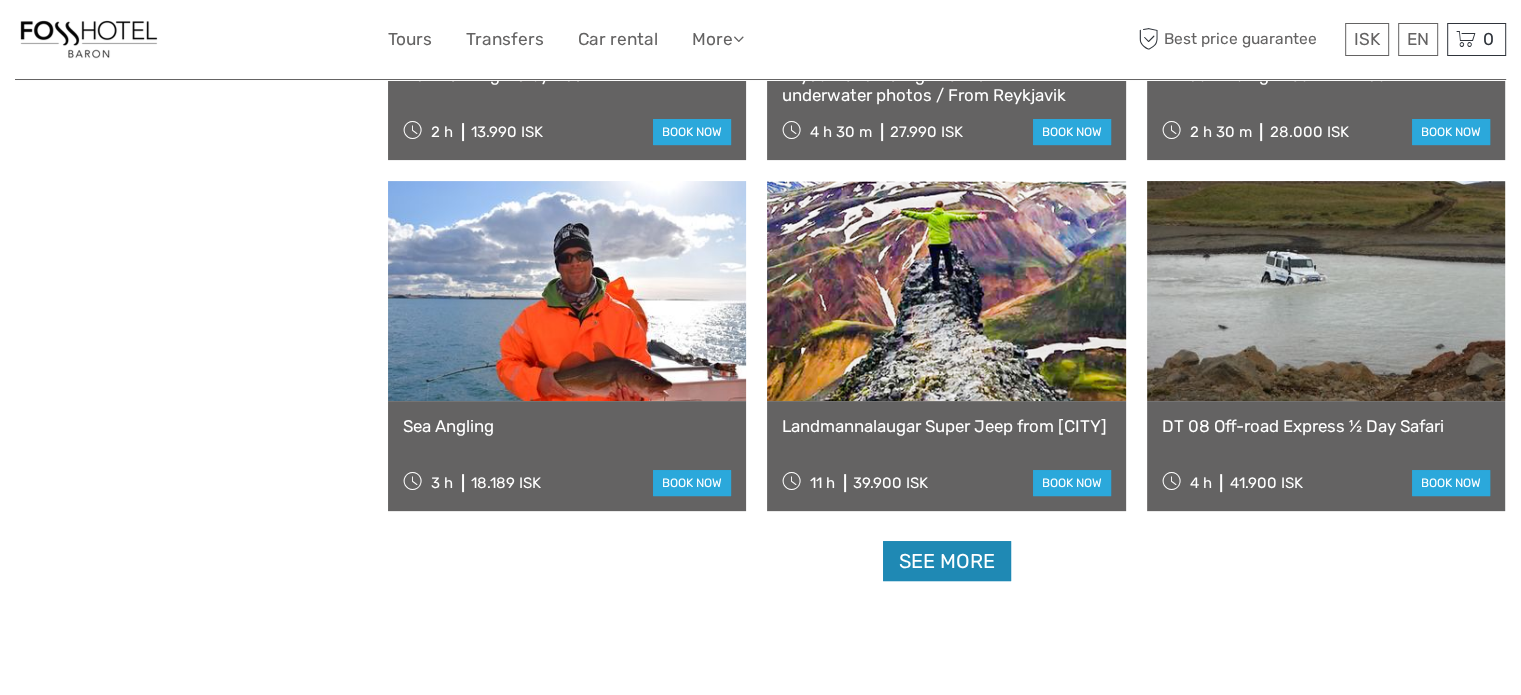 click on "See more" at bounding box center (947, 561) 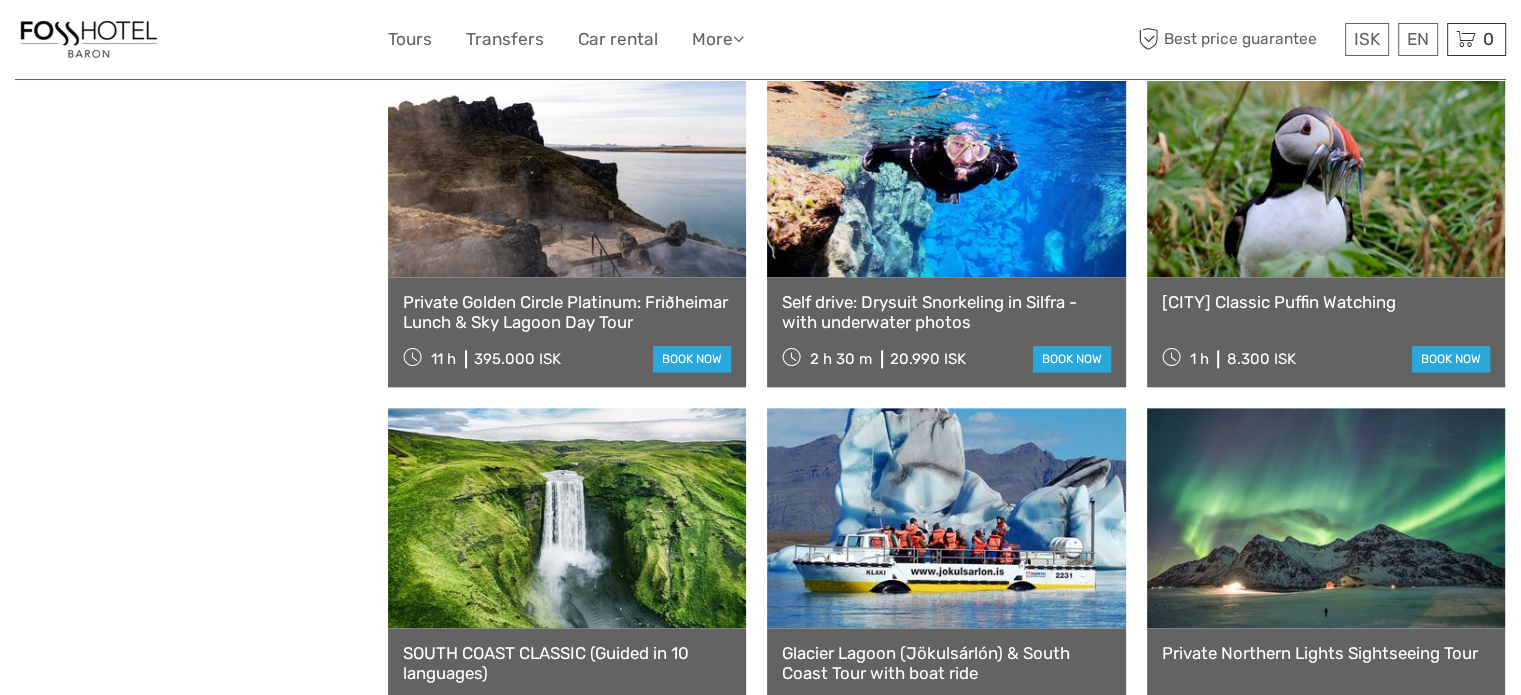 scroll, scrollTop: 10145, scrollLeft: 0, axis: vertical 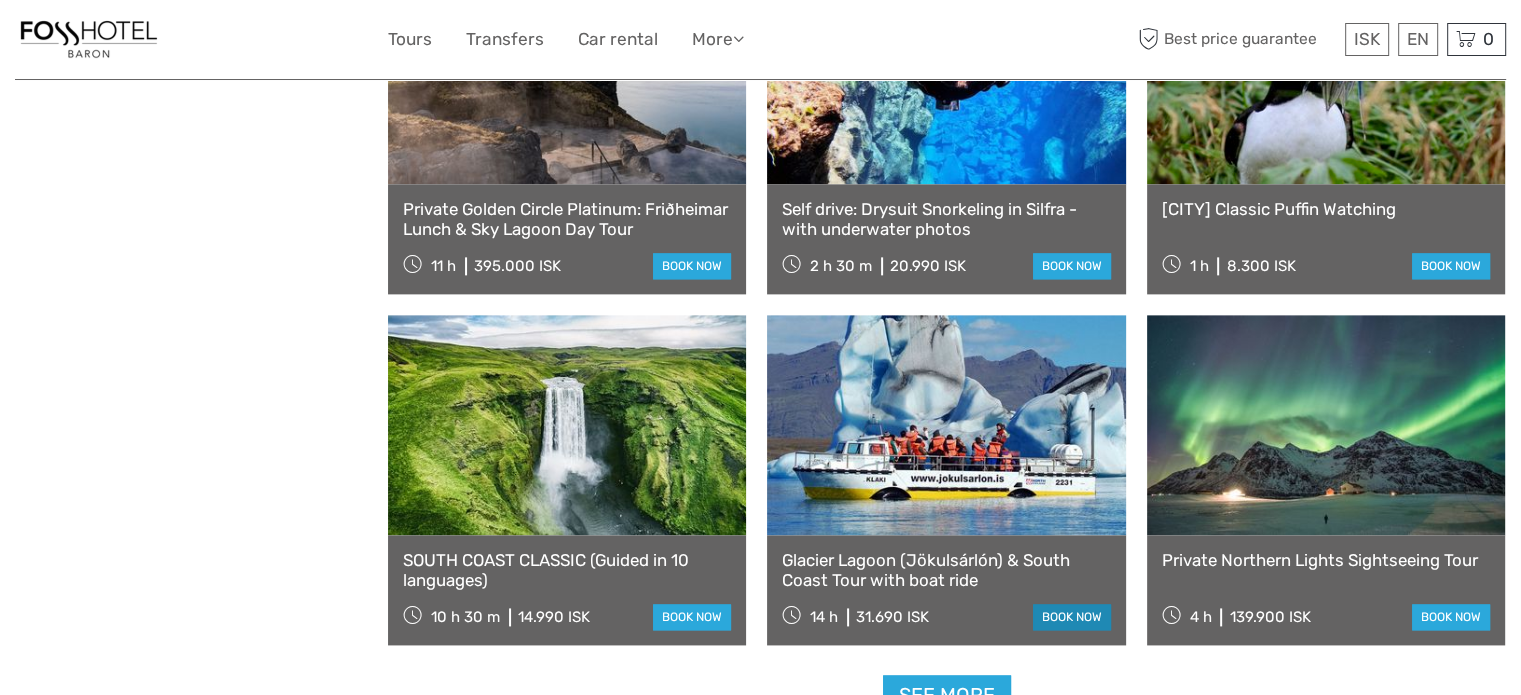 click on "book now" at bounding box center (1072, 617) 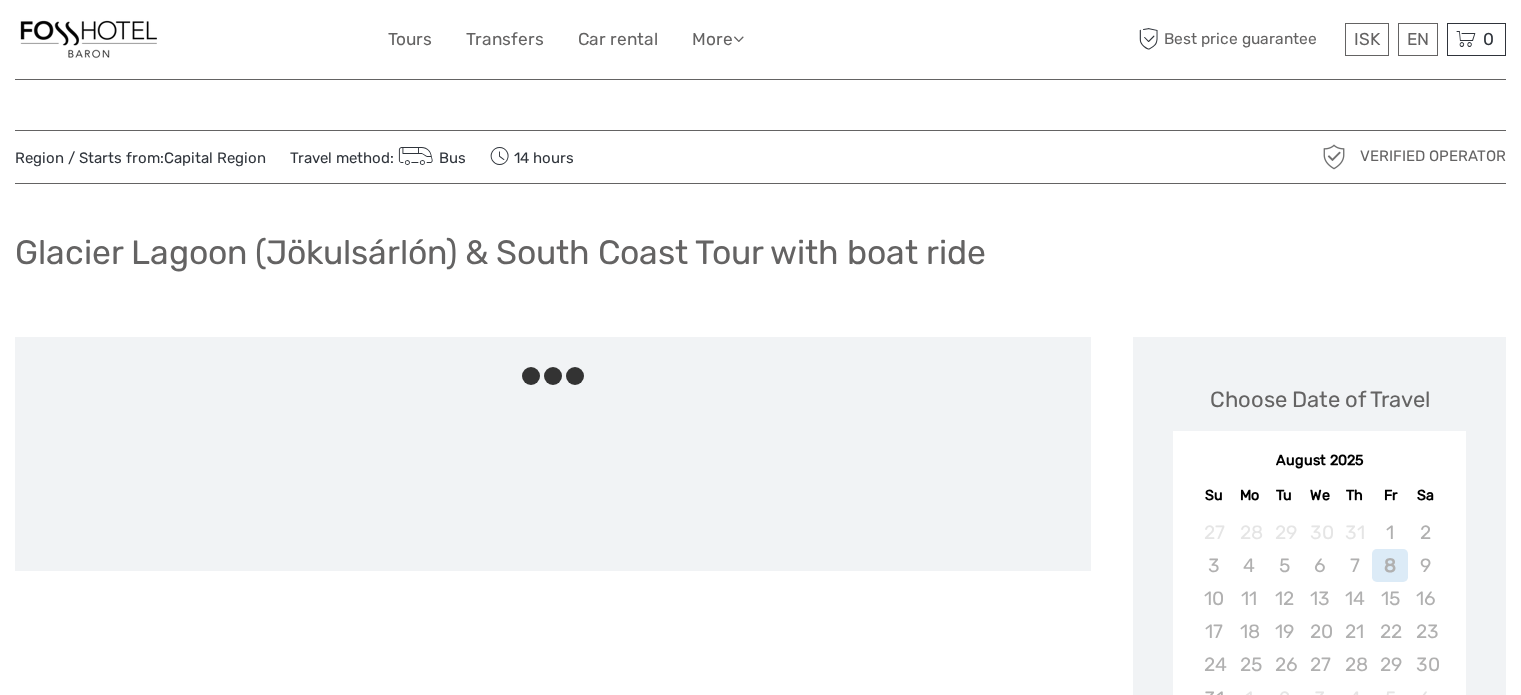 scroll, scrollTop: 0, scrollLeft: 0, axis: both 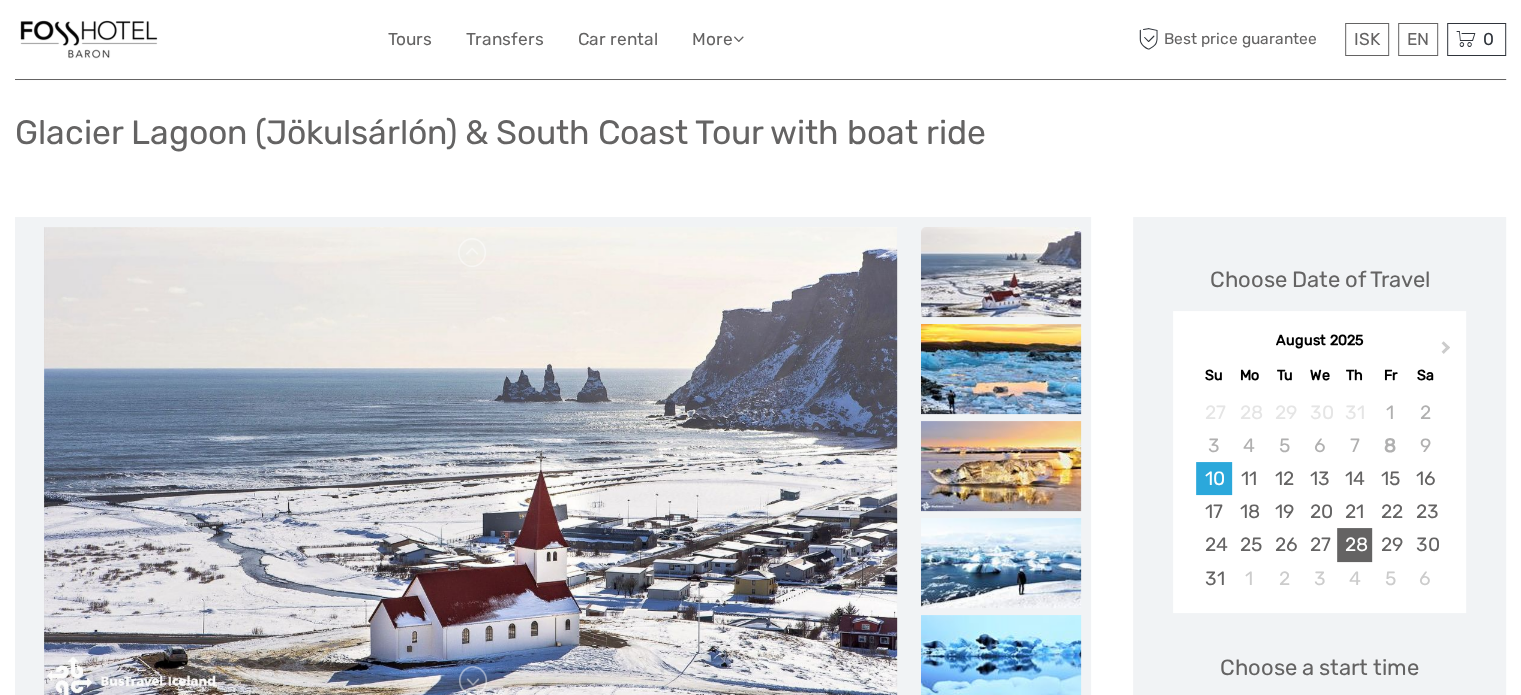 click on "28" at bounding box center [1354, 544] 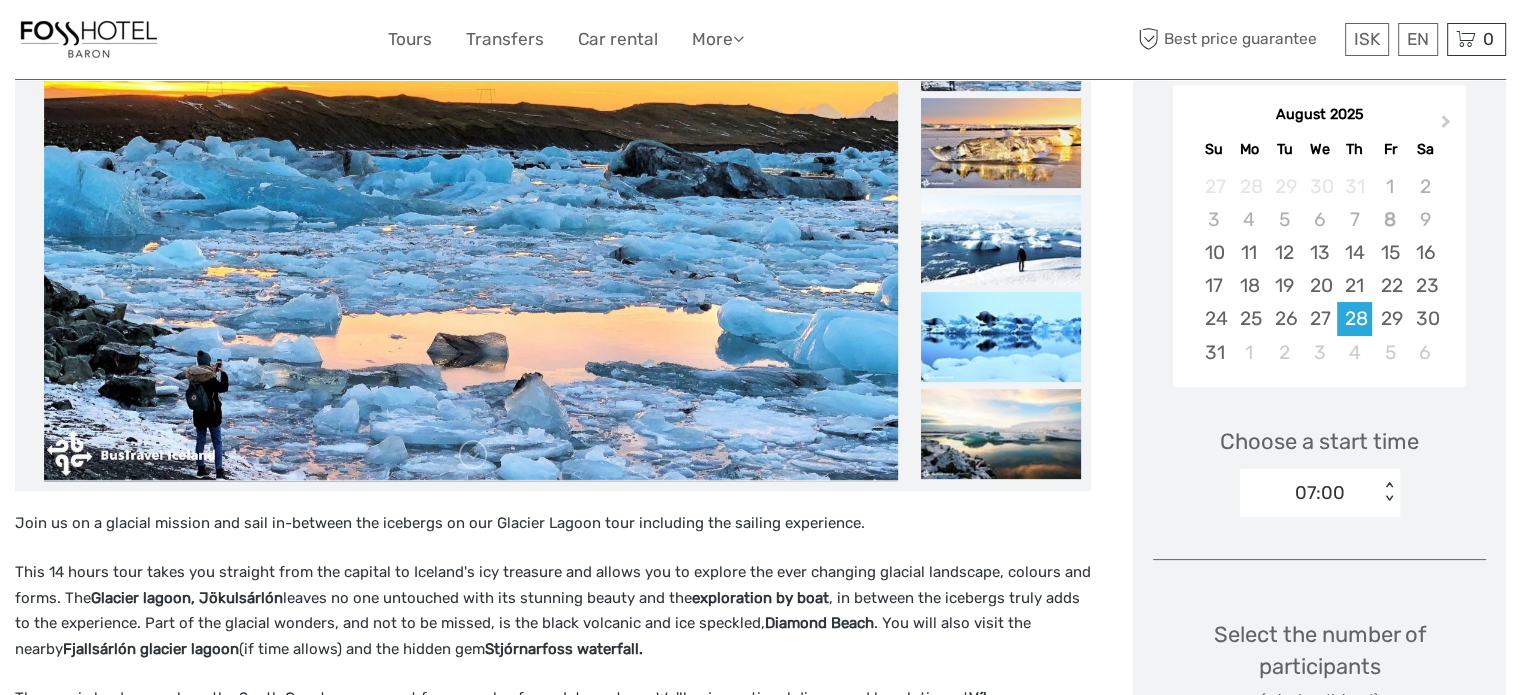 scroll, scrollTop: 452, scrollLeft: 0, axis: vertical 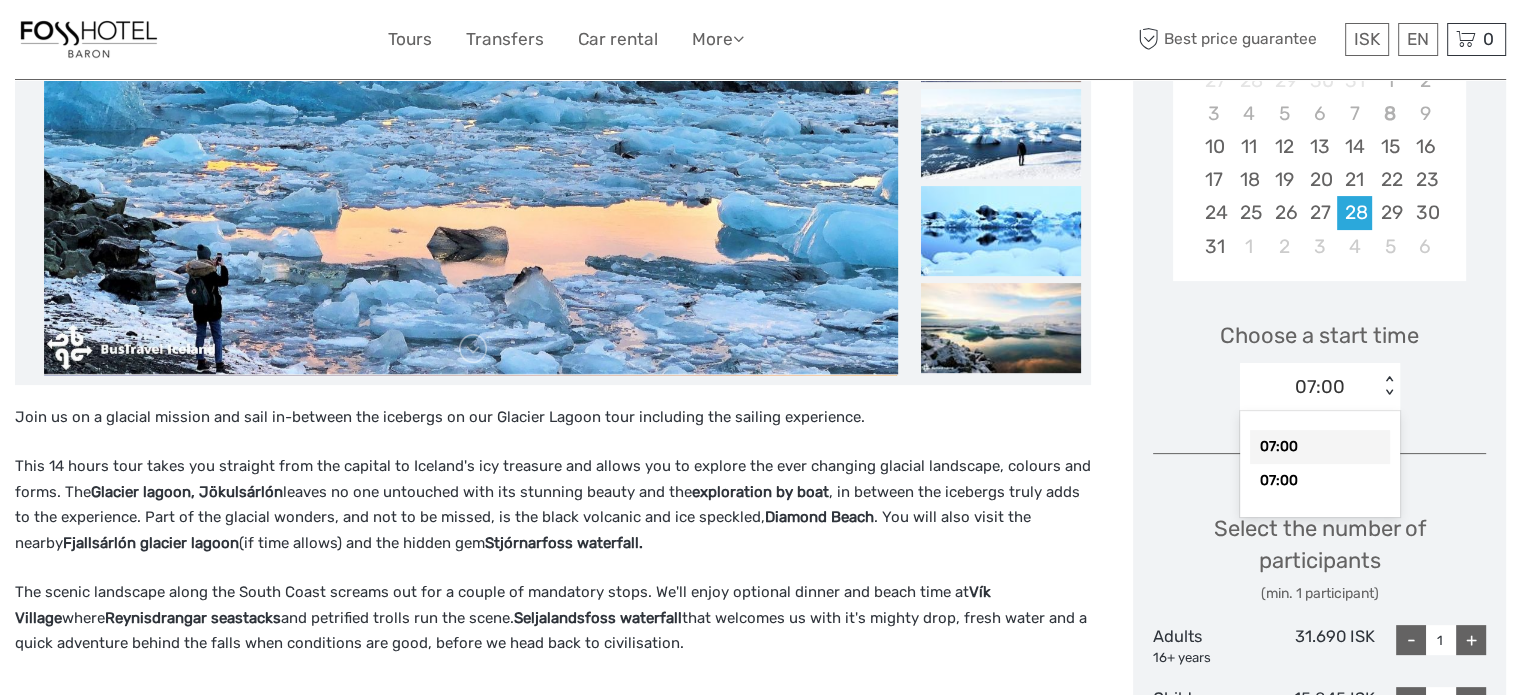 click on "< >" at bounding box center (1389, 386) 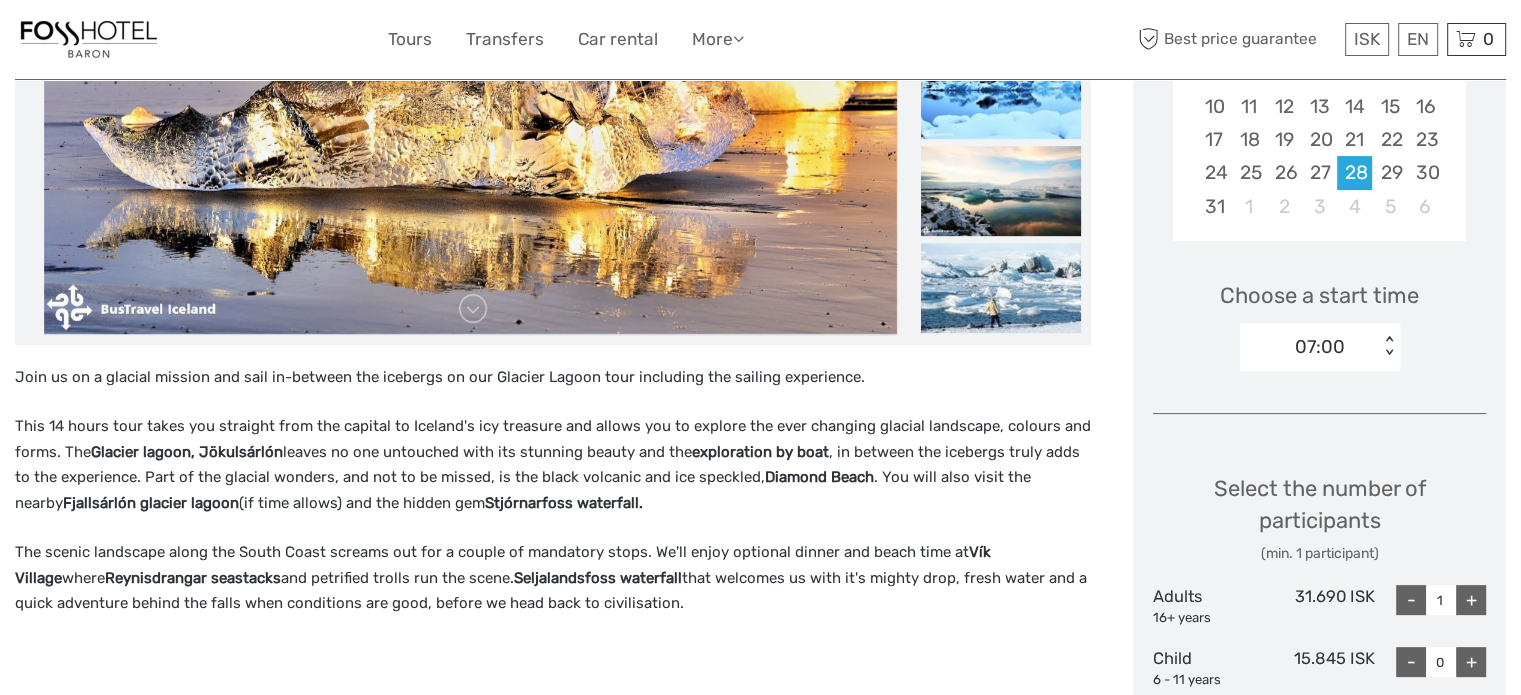 scroll, scrollTop: 612, scrollLeft: 0, axis: vertical 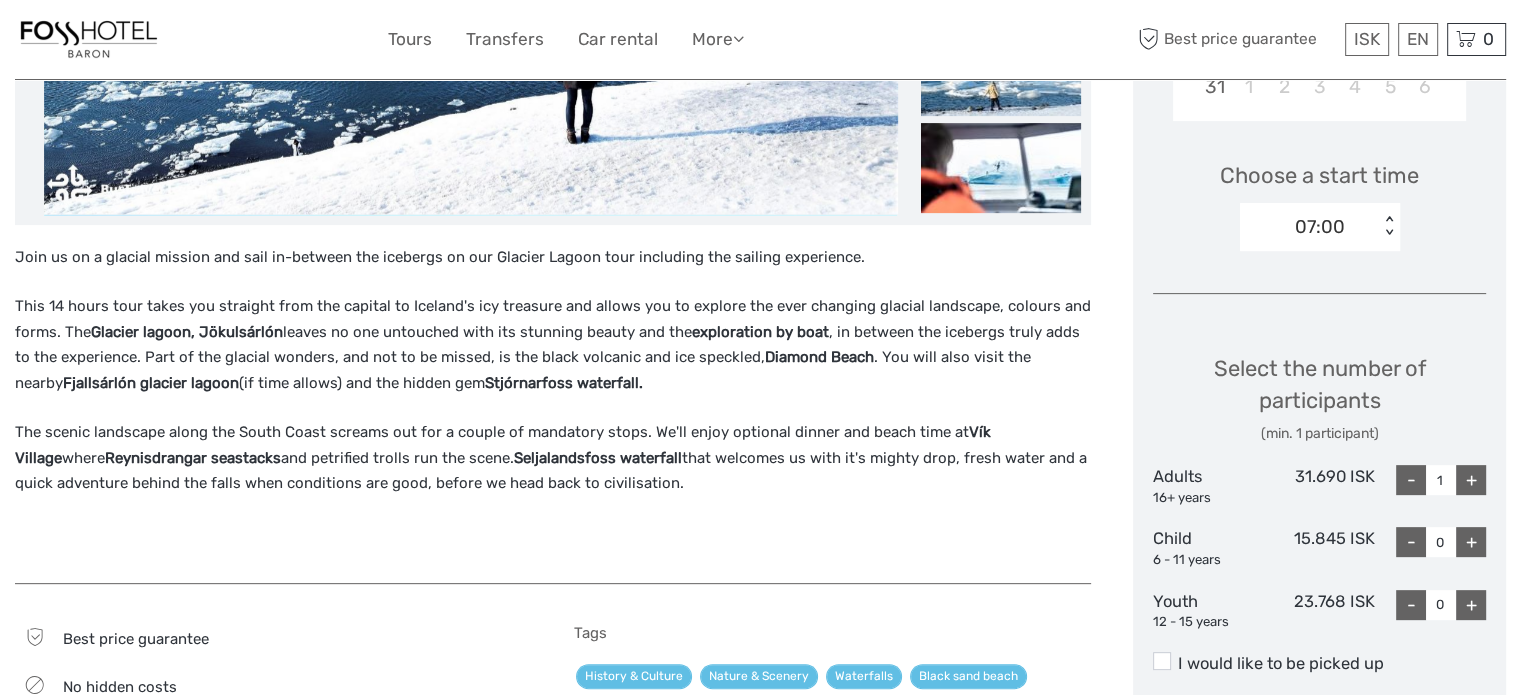 click on "+" at bounding box center [1471, 480] 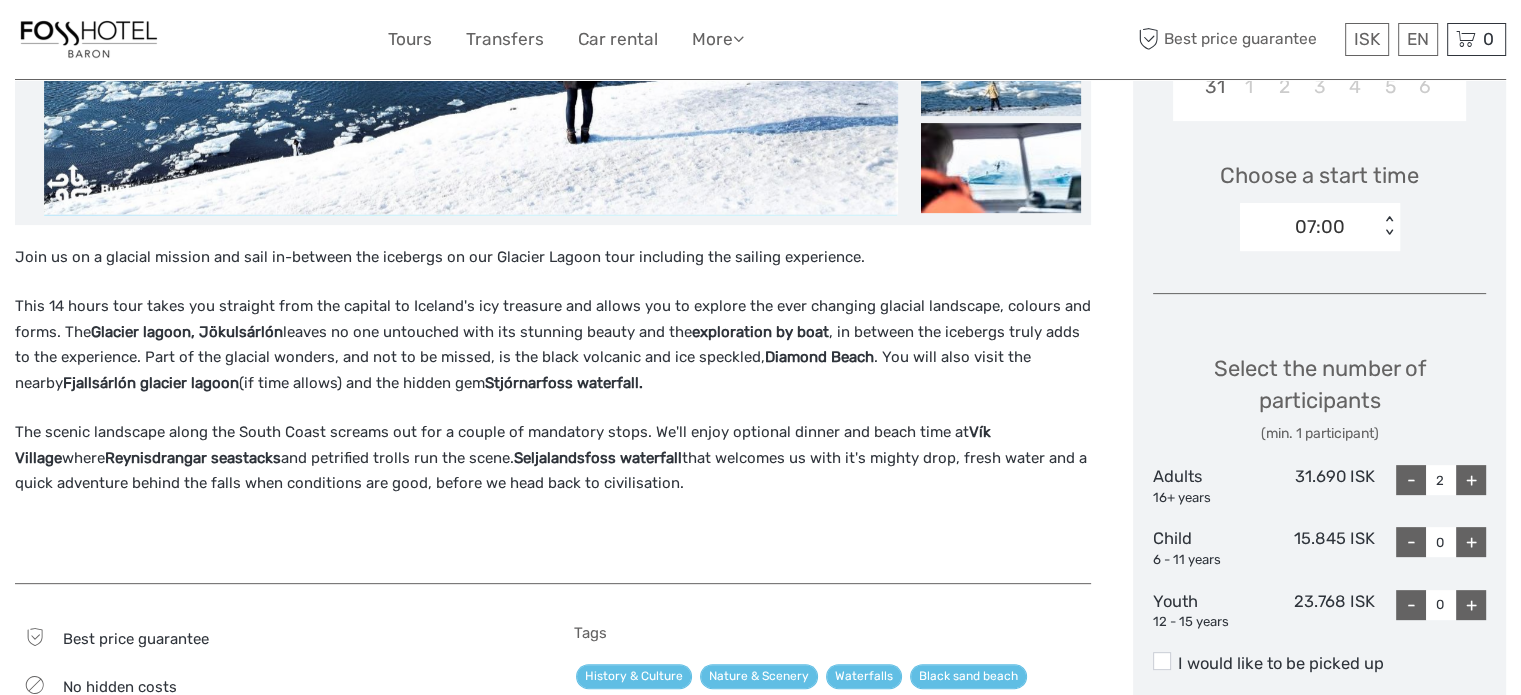 click on "+" at bounding box center [1471, 605] 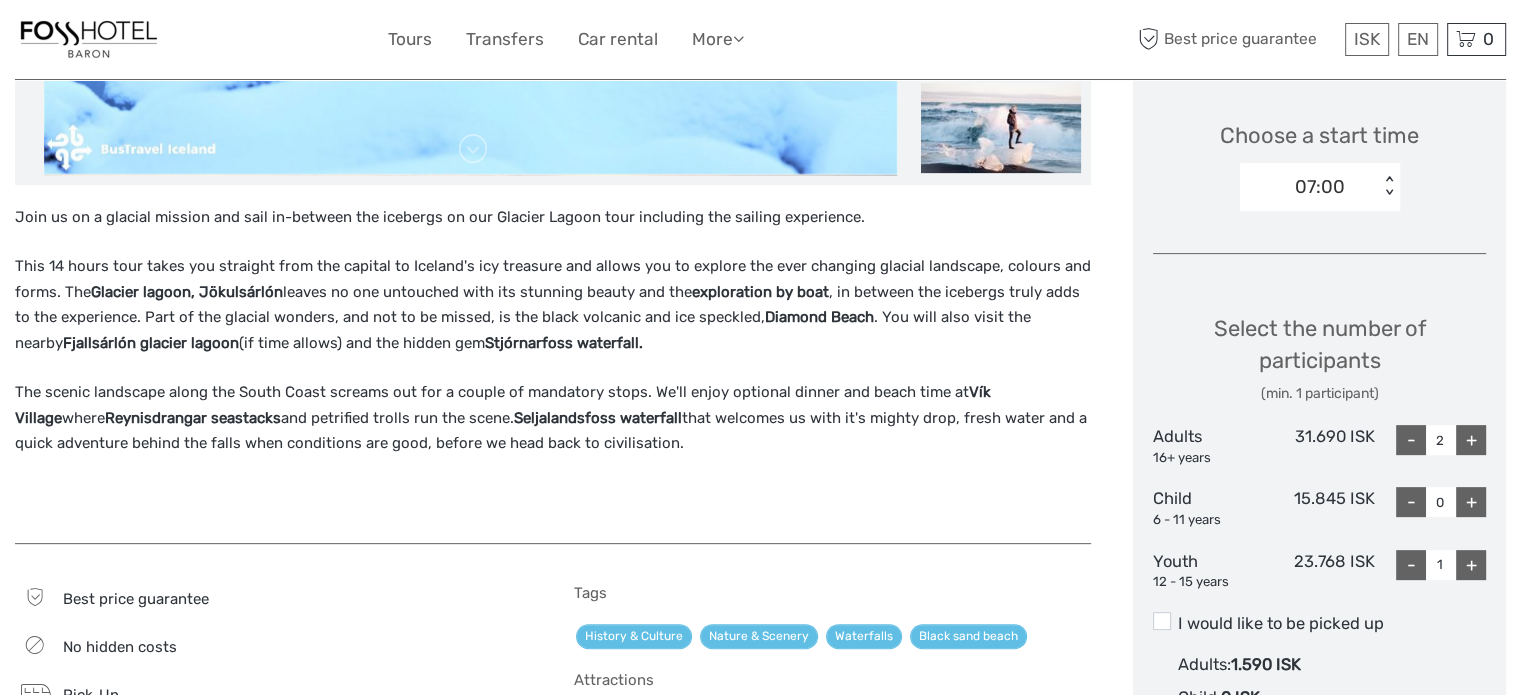 scroll, scrollTop: 839, scrollLeft: 0, axis: vertical 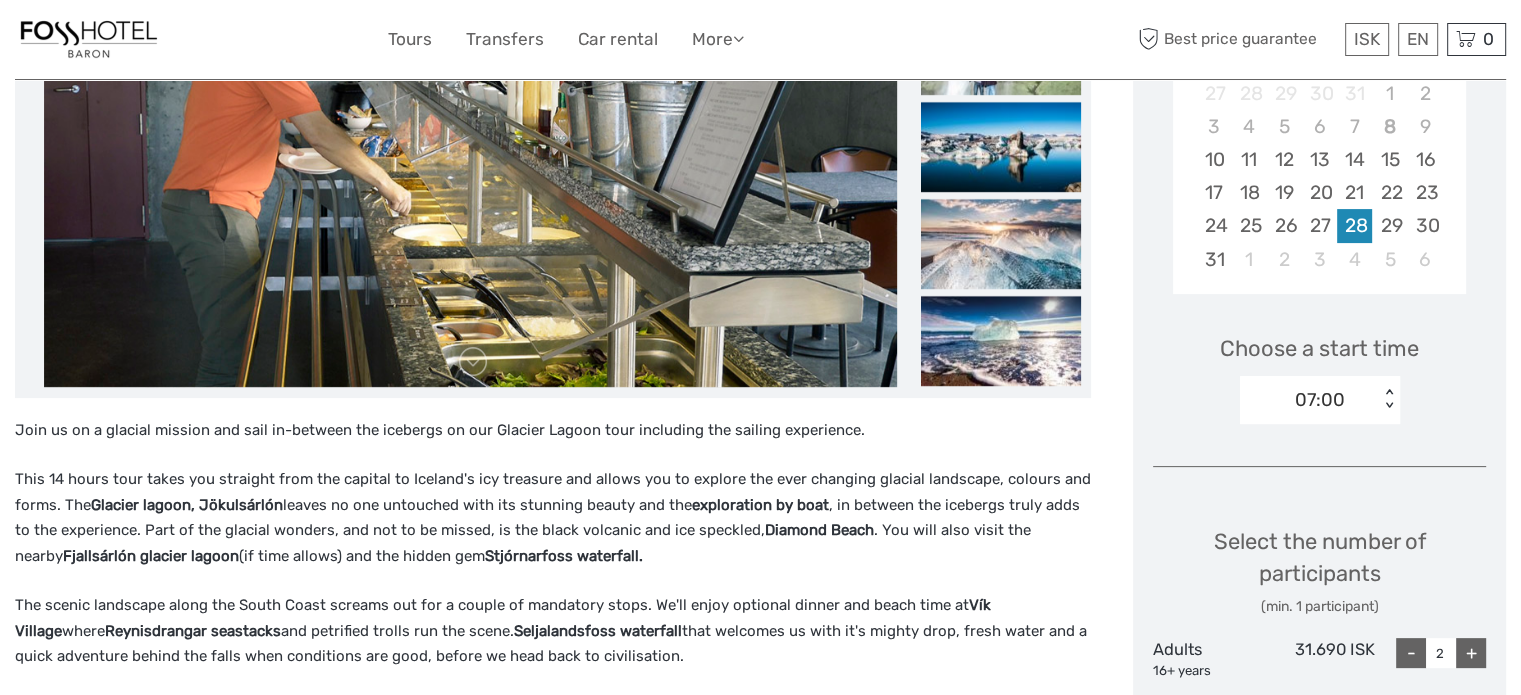 click on "28" at bounding box center [1354, 225] 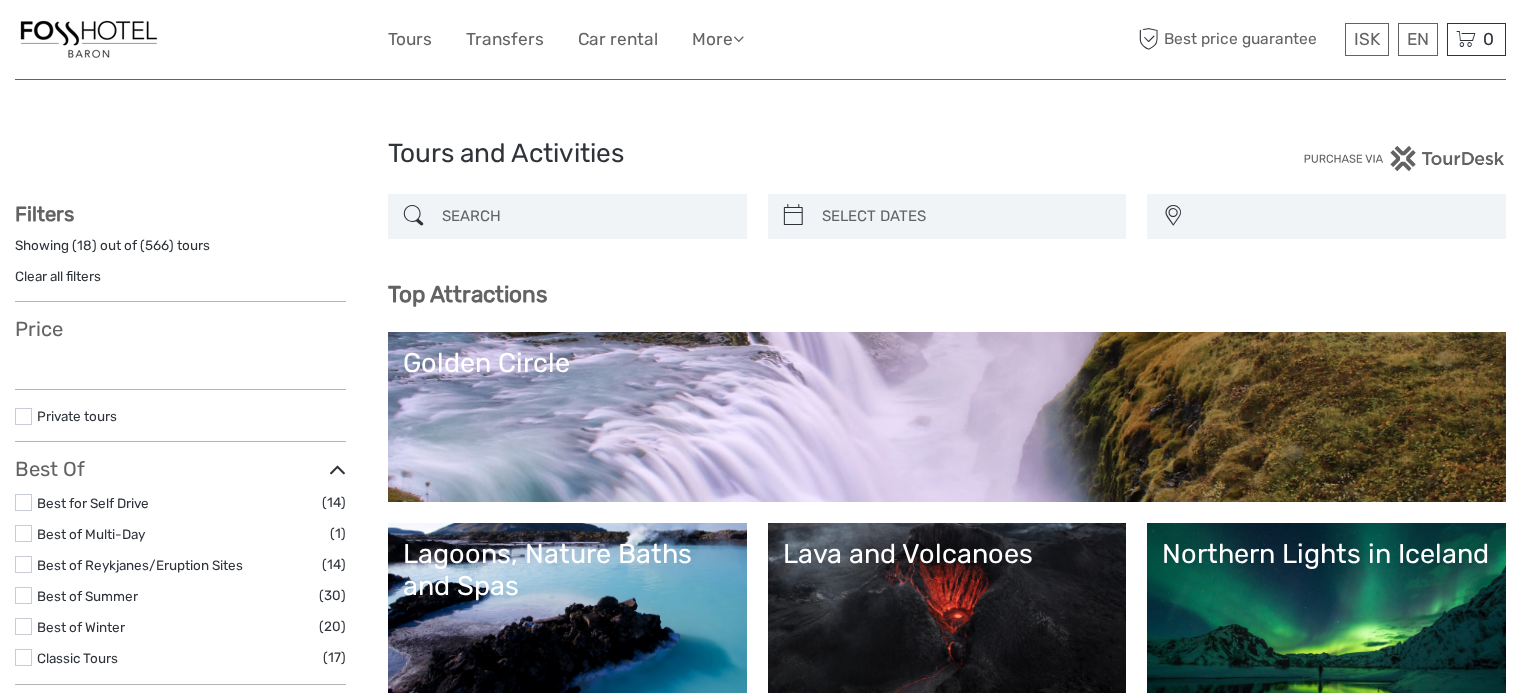 select 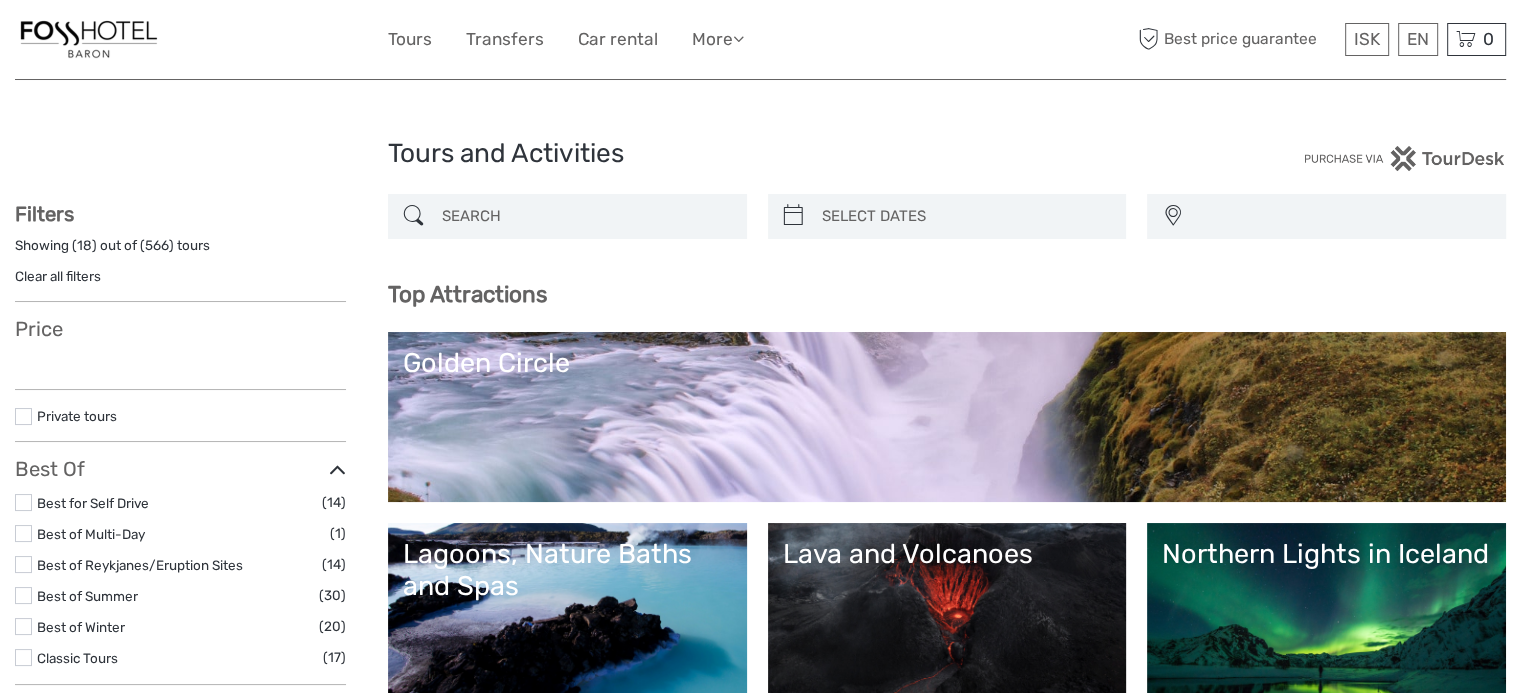 scroll, scrollTop: 0, scrollLeft: 0, axis: both 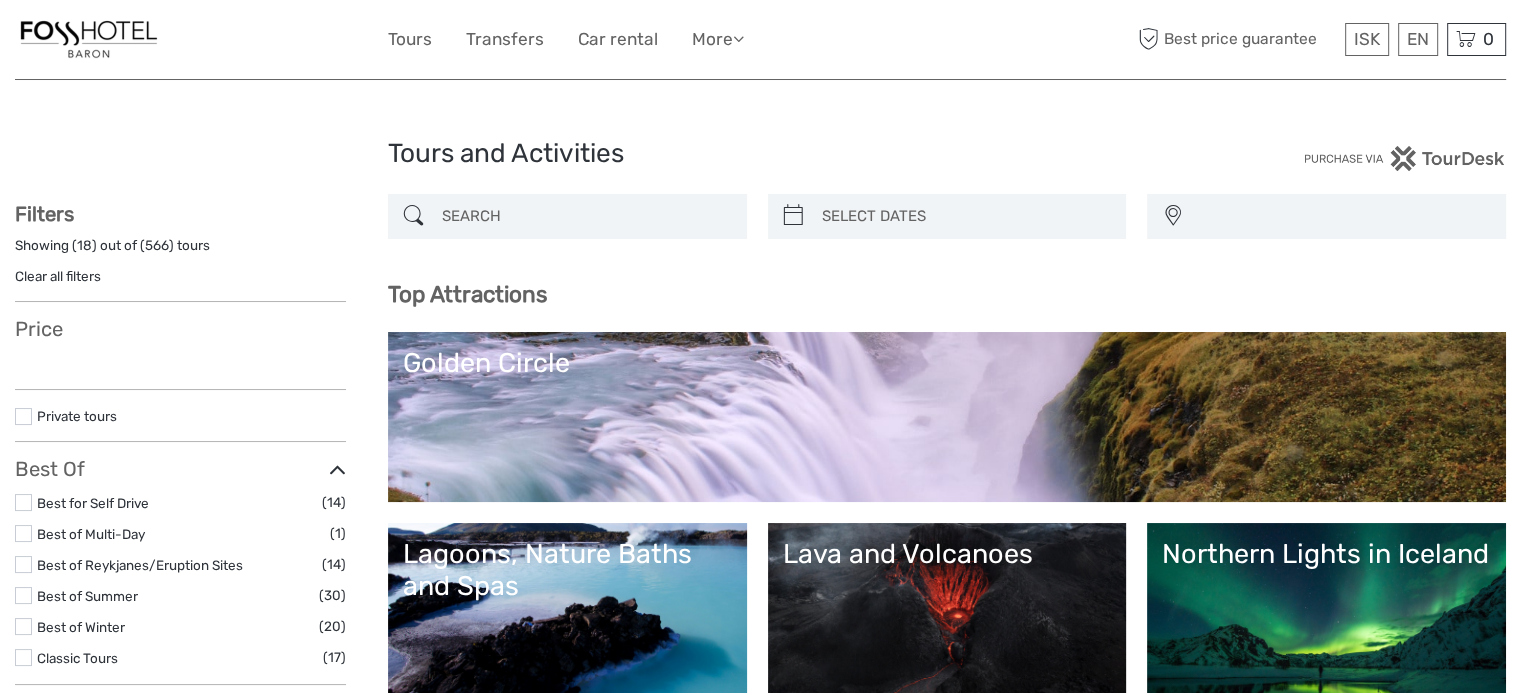 select 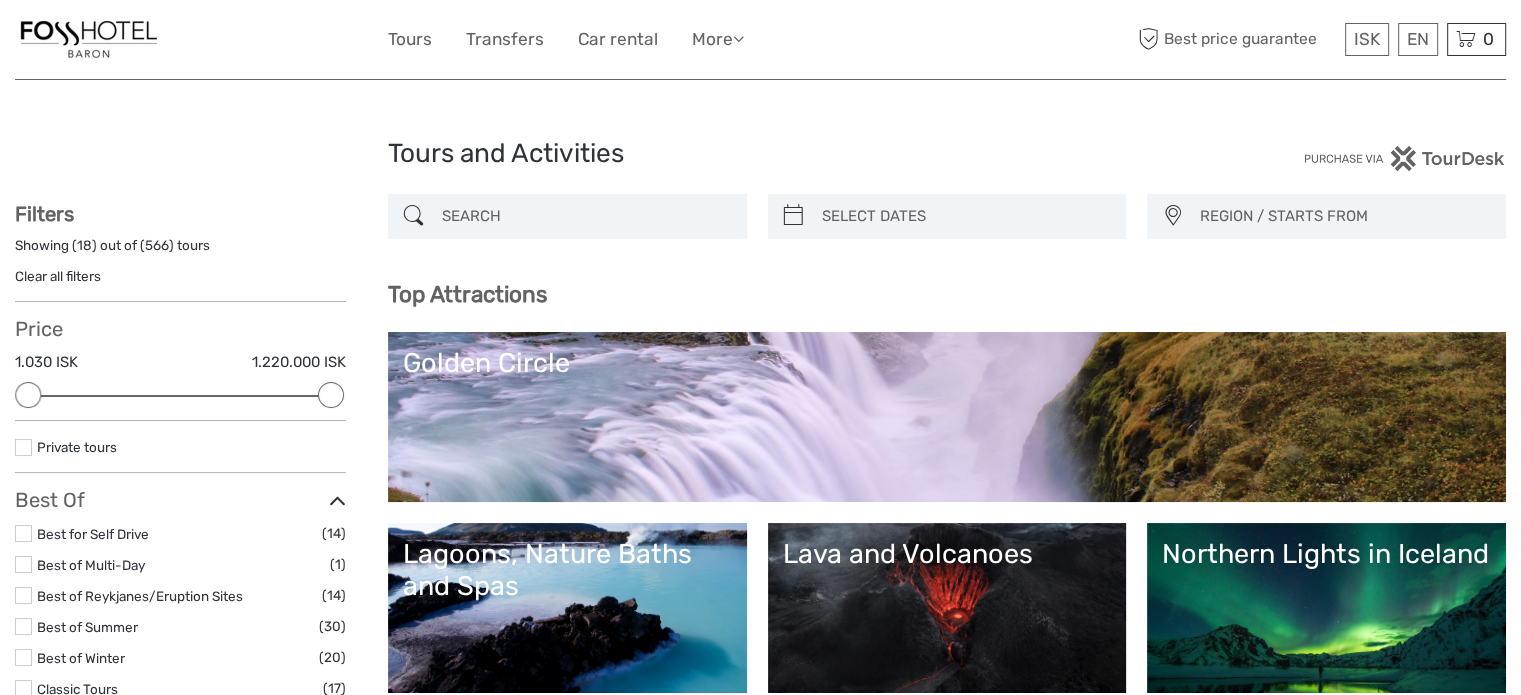 scroll, scrollTop: 0, scrollLeft: 0, axis: both 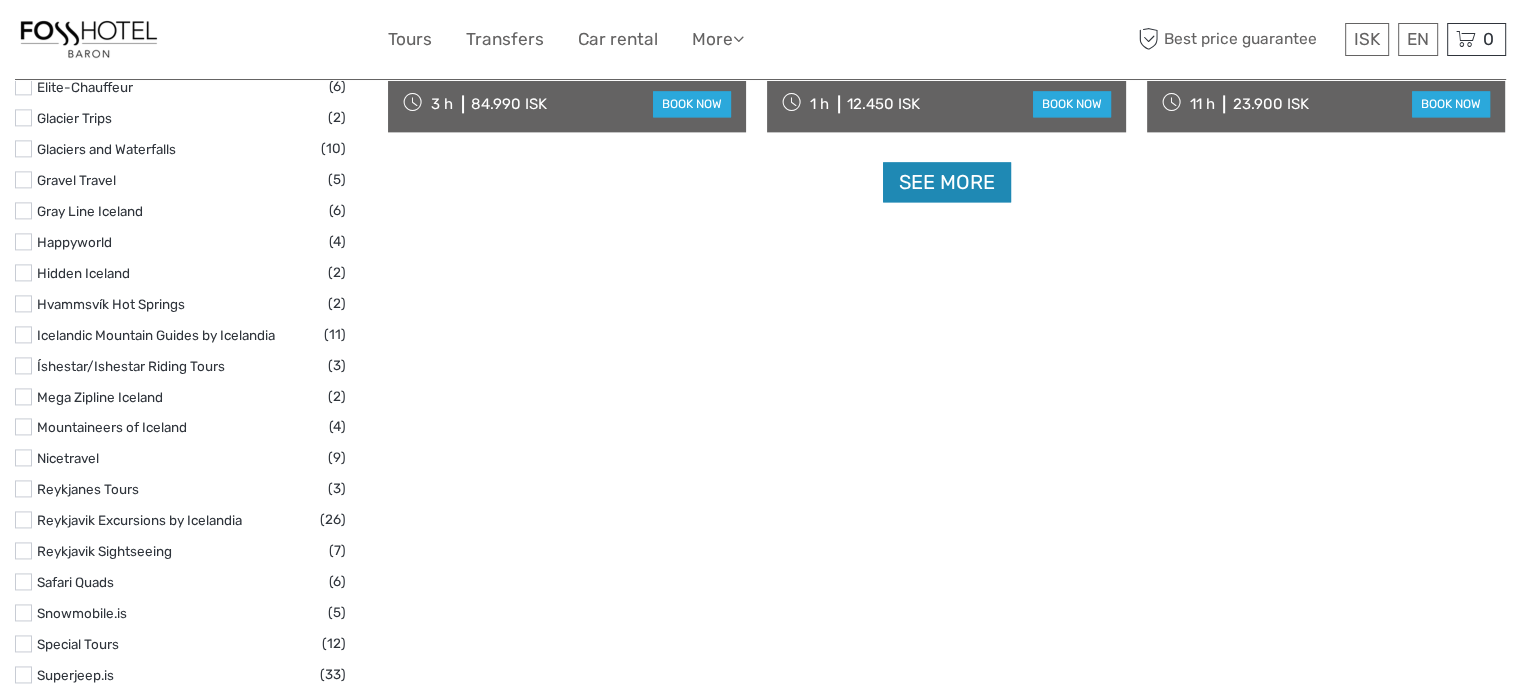 click on "See more" at bounding box center (947, 182) 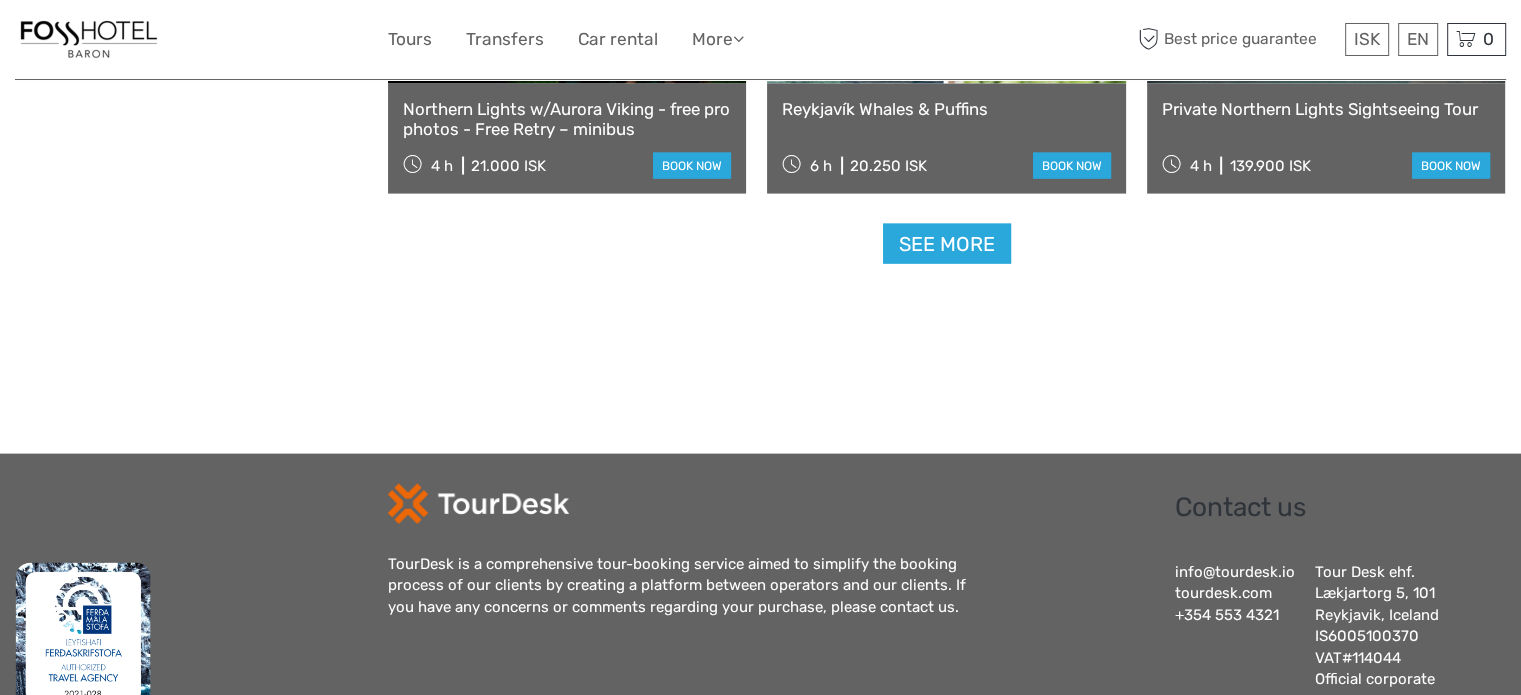 scroll, scrollTop: 4344, scrollLeft: 0, axis: vertical 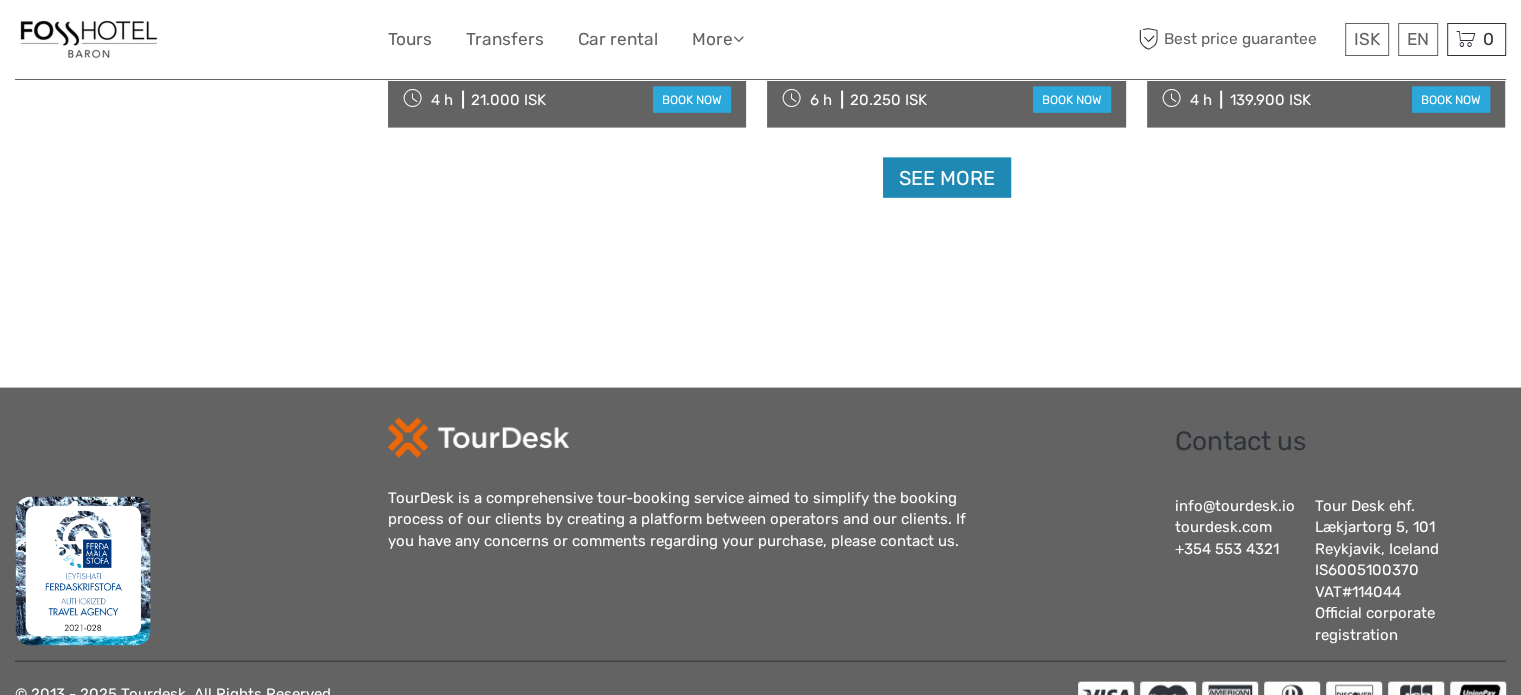click on "See more" at bounding box center (947, 178) 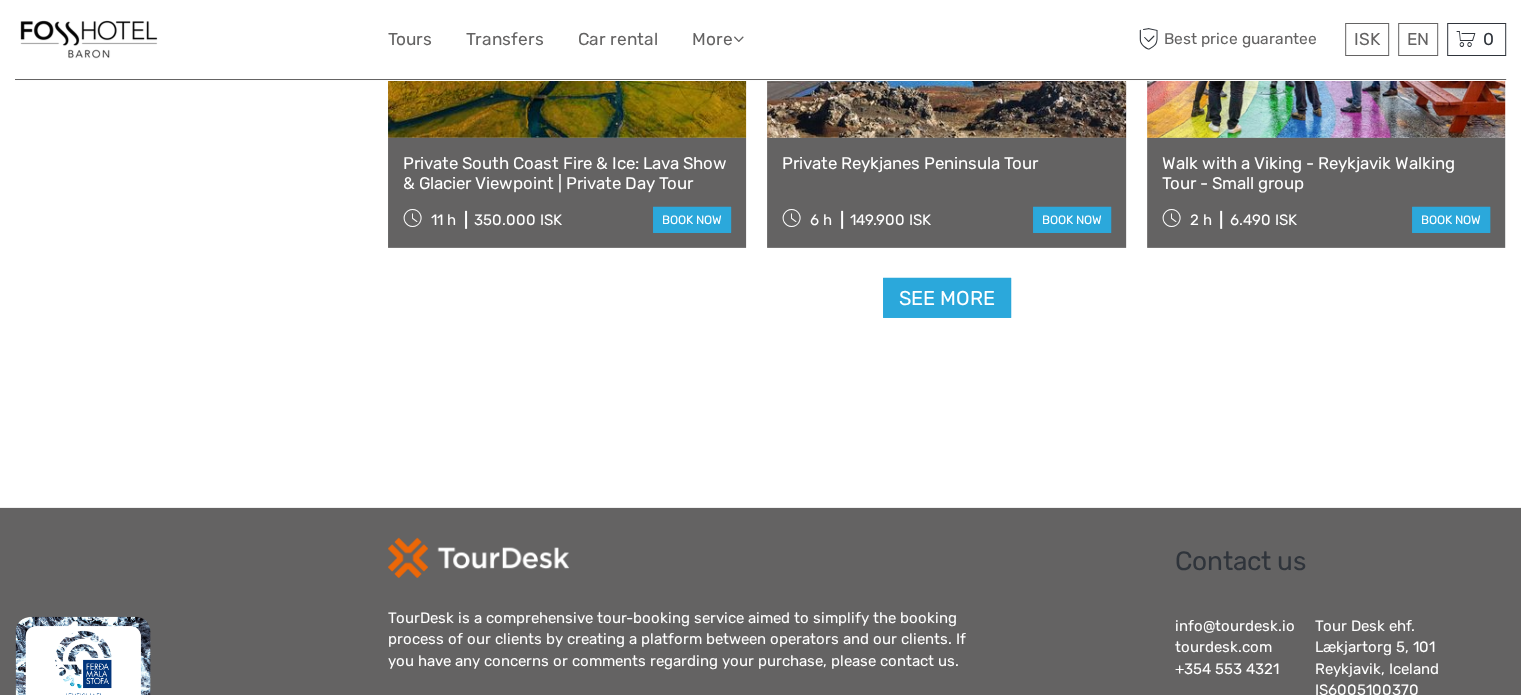 scroll, scrollTop: 6396, scrollLeft: 0, axis: vertical 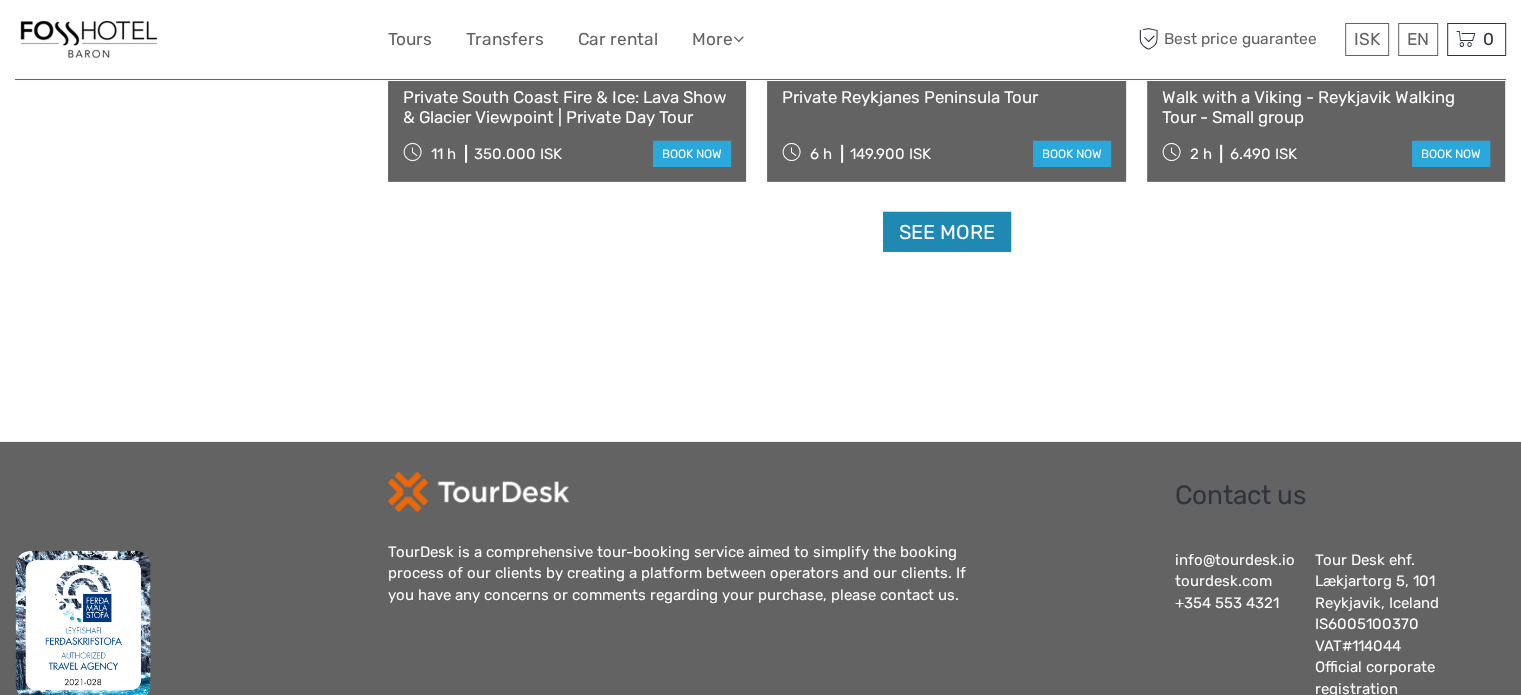 click on "See more" at bounding box center (947, 232) 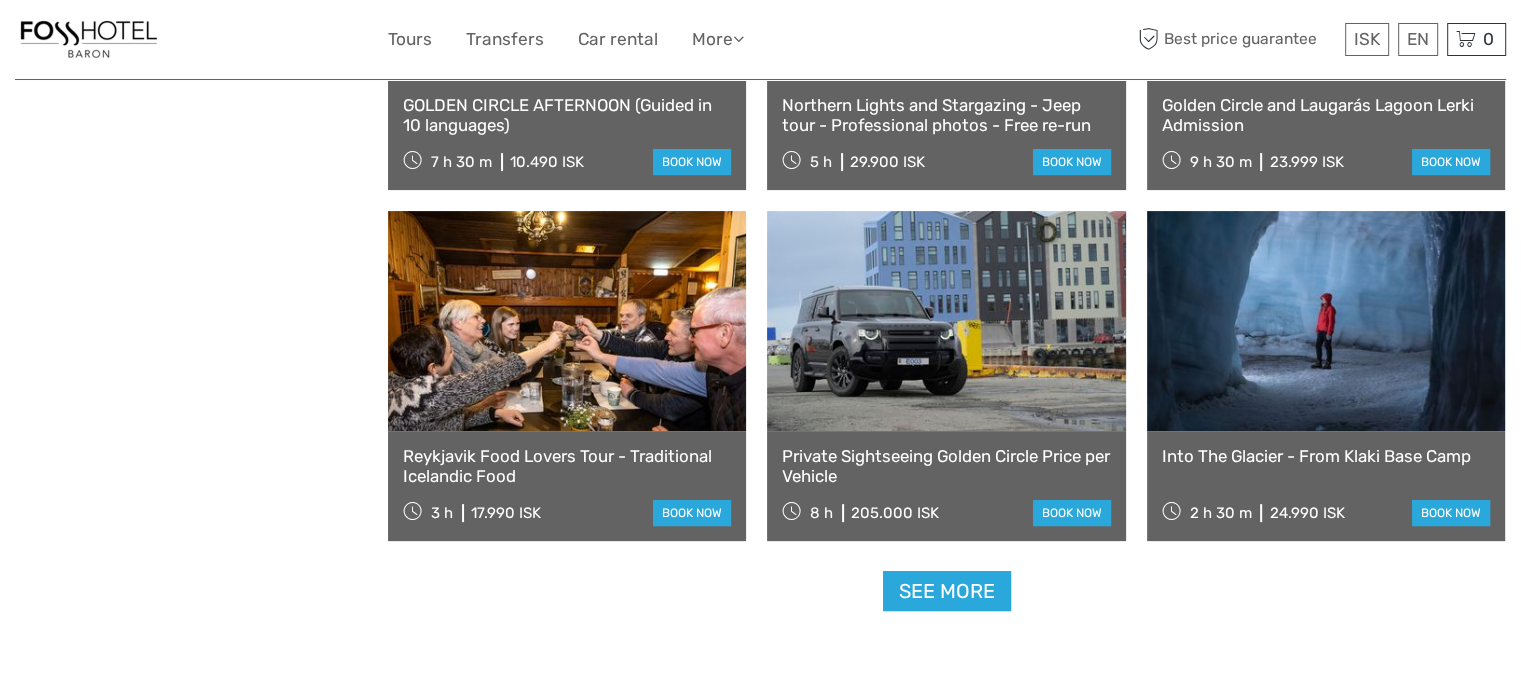 scroll, scrollTop: 8196, scrollLeft: 0, axis: vertical 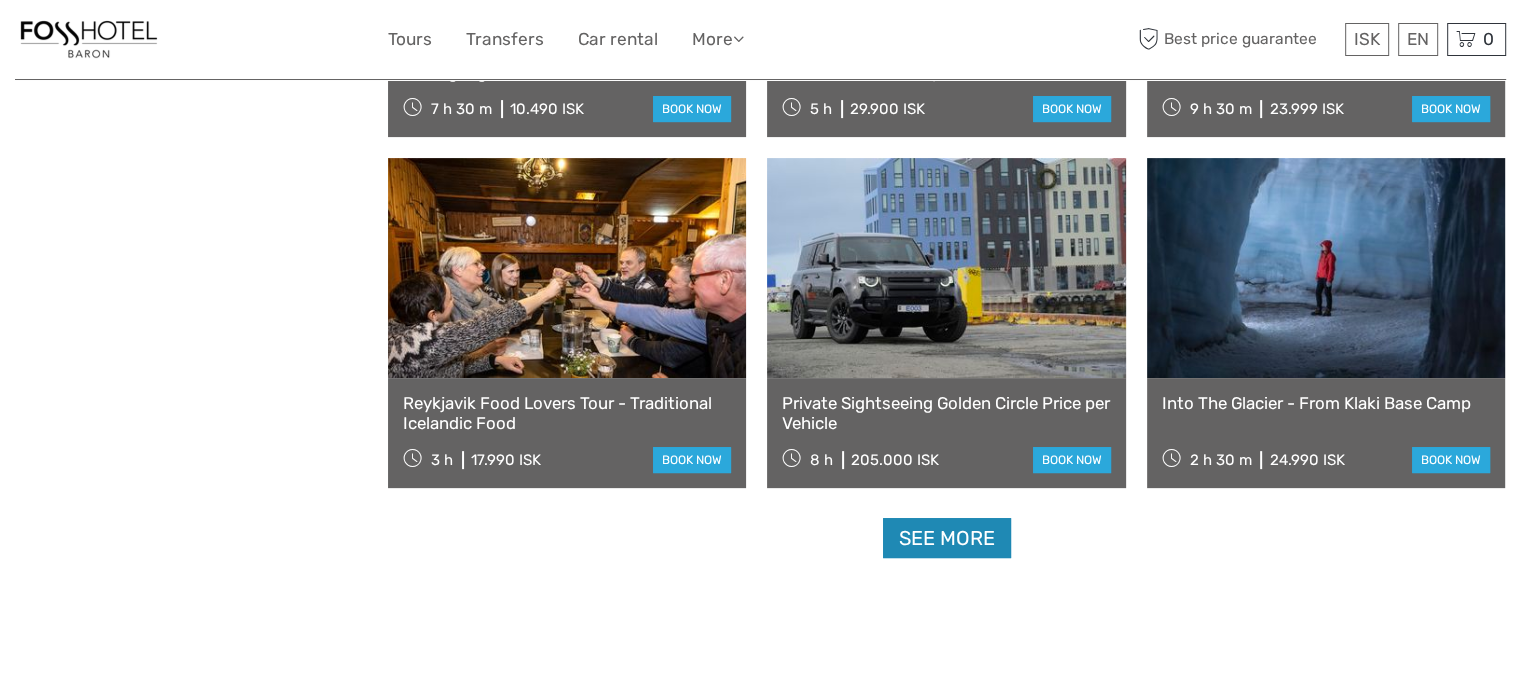 click on "See more" at bounding box center (947, 538) 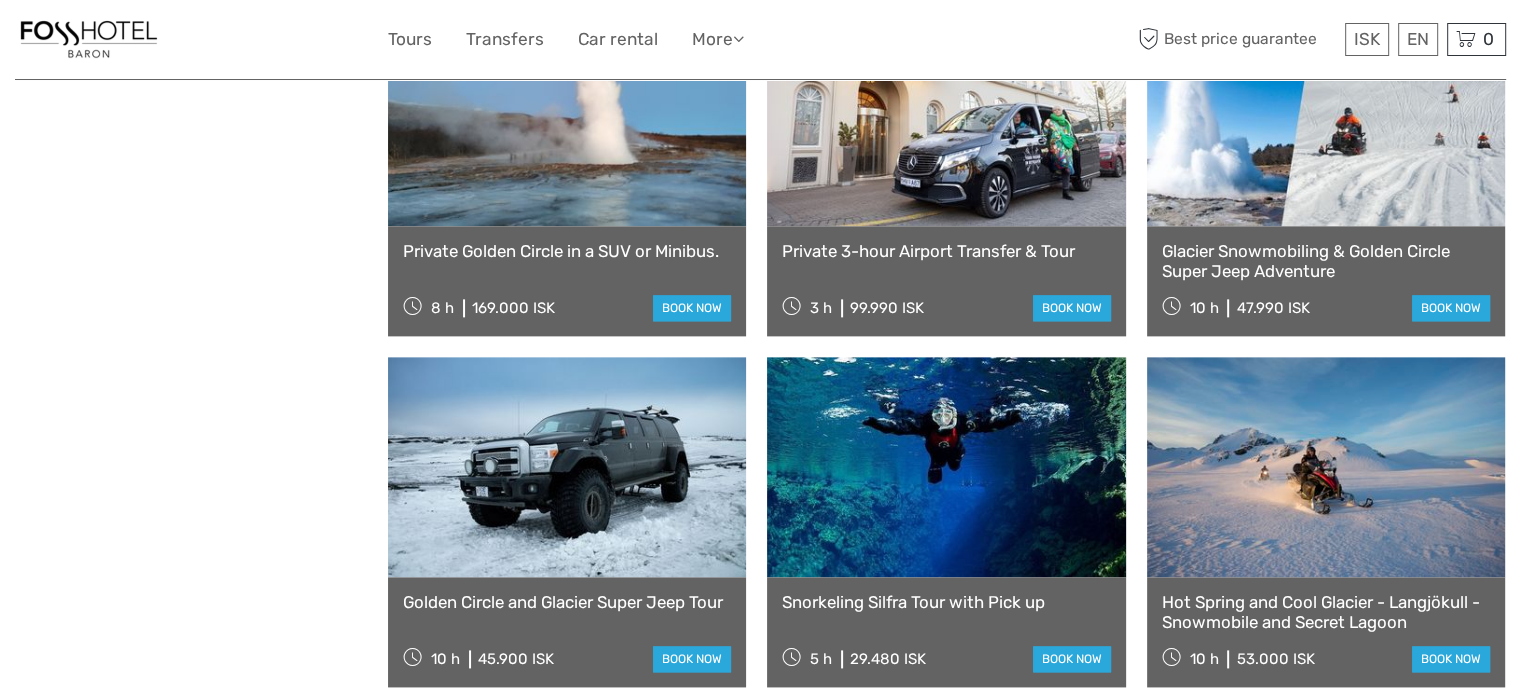scroll, scrollTop: 10222, scrollLeft: 0, axis: vertical 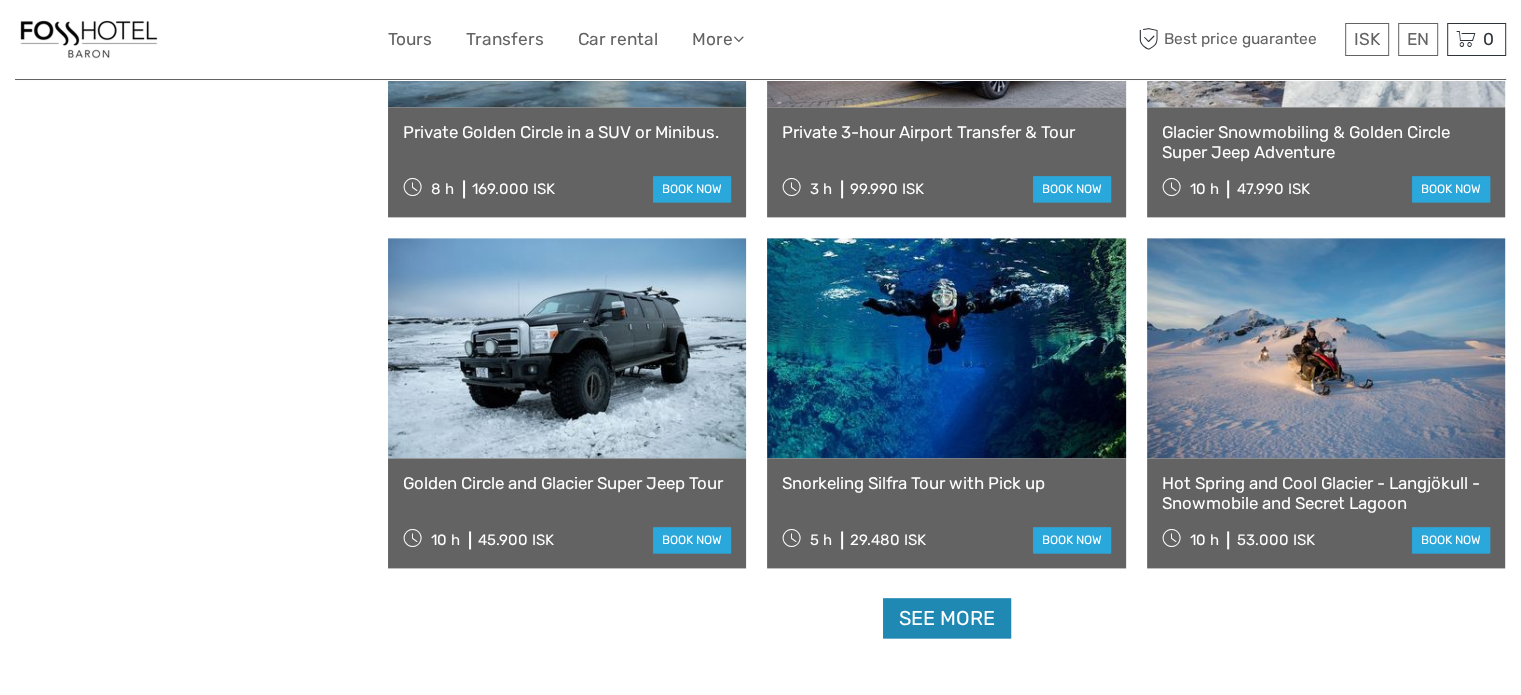 click on "See more" at bounding box center (947, 618) 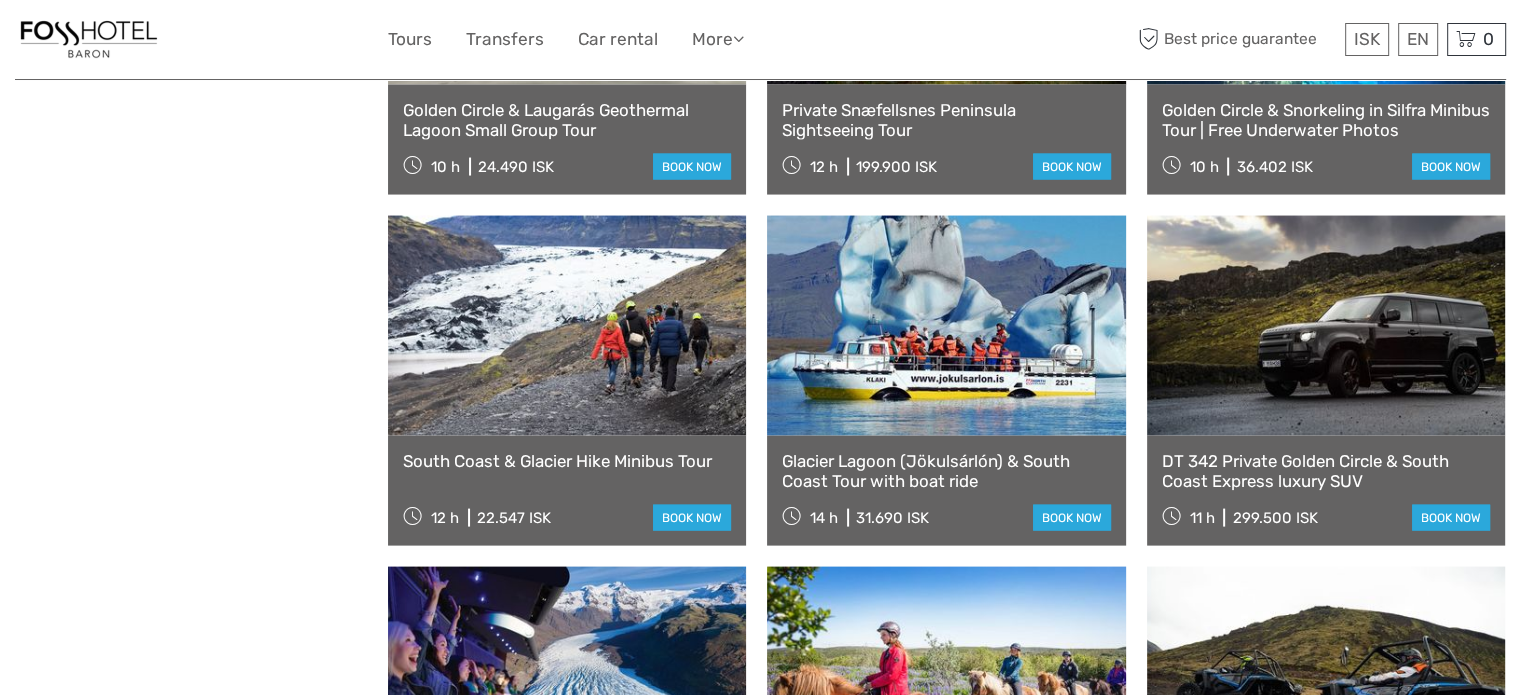 scroll, scrollTop: 11661, scrollLeft: 0, axis: vertical 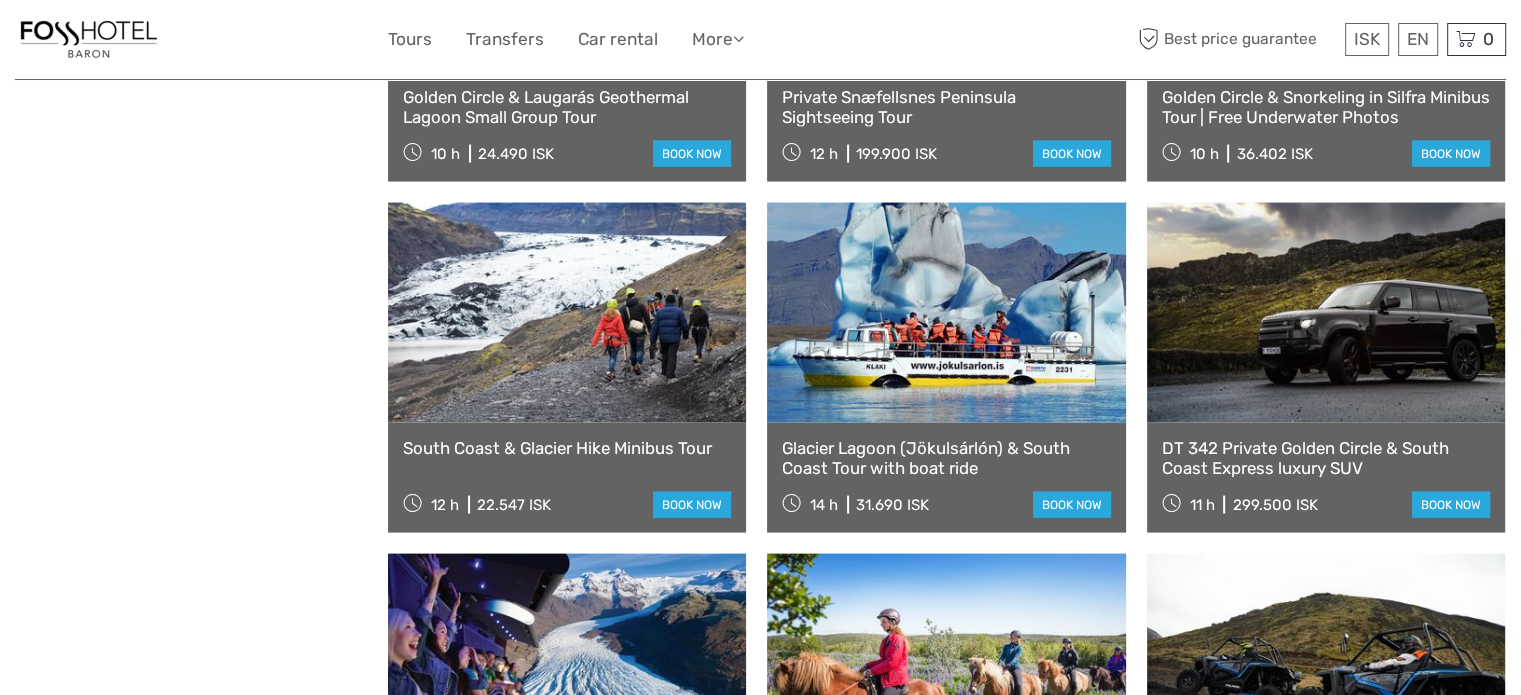click at bounding box center [946, 313] 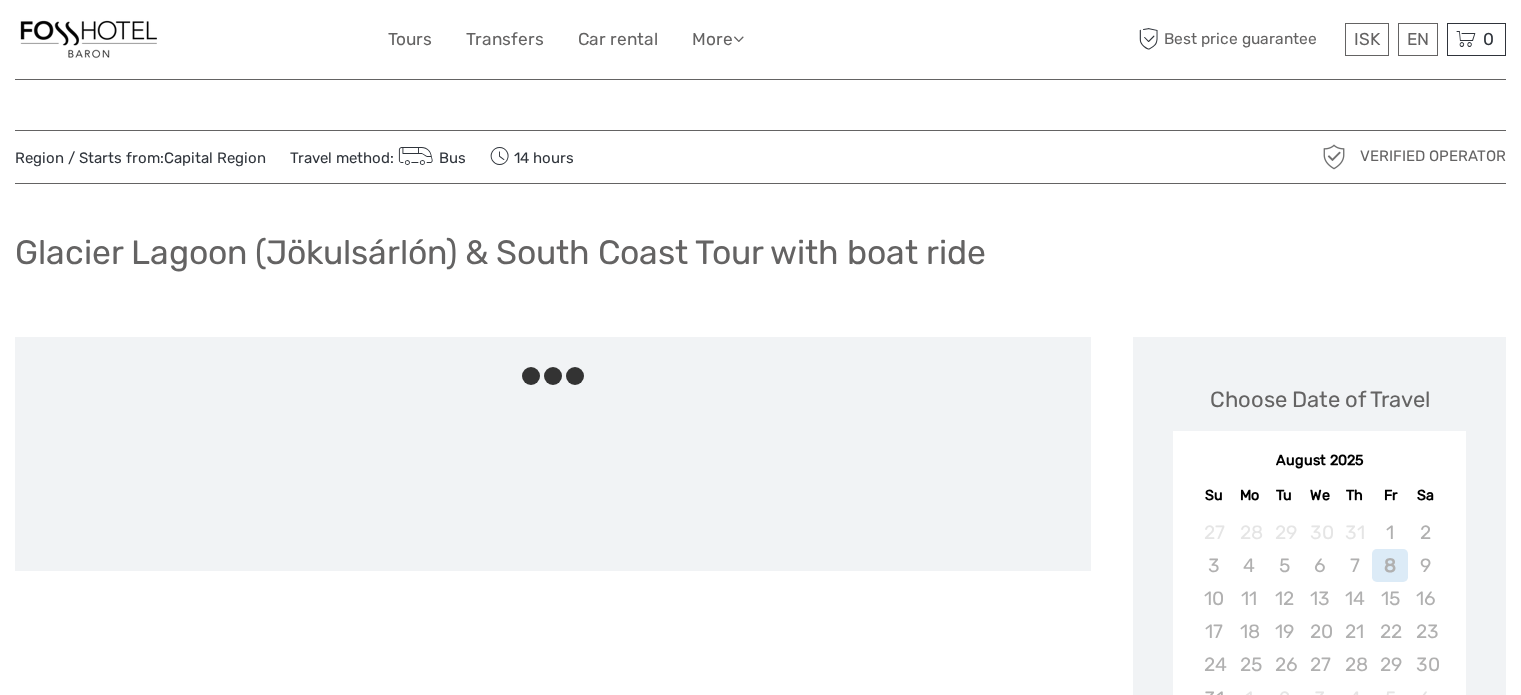 scroll, scrollTop: 0, scrollLeft: 0, axis: both 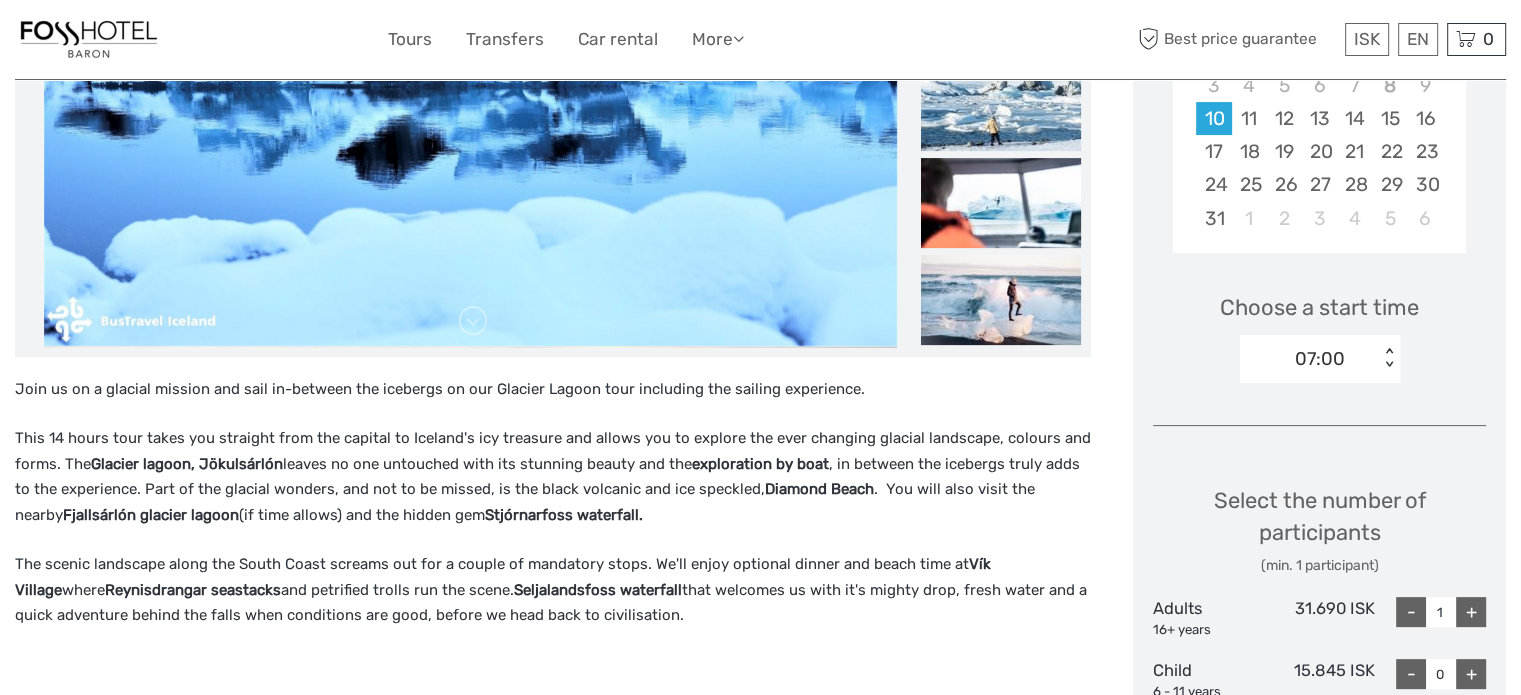 click on "< >" at bounding box center (1389, 358) 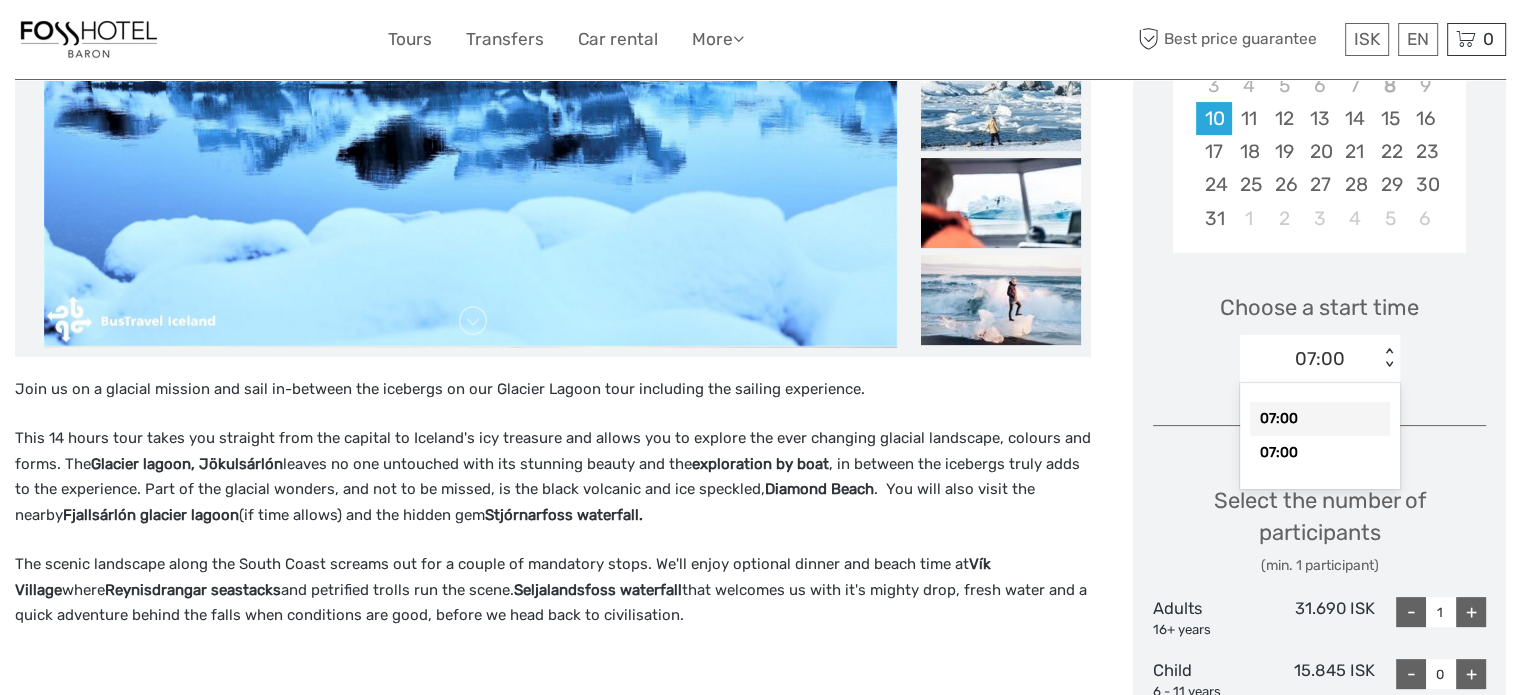 click on "< >" at bounding box center [1389, 358] 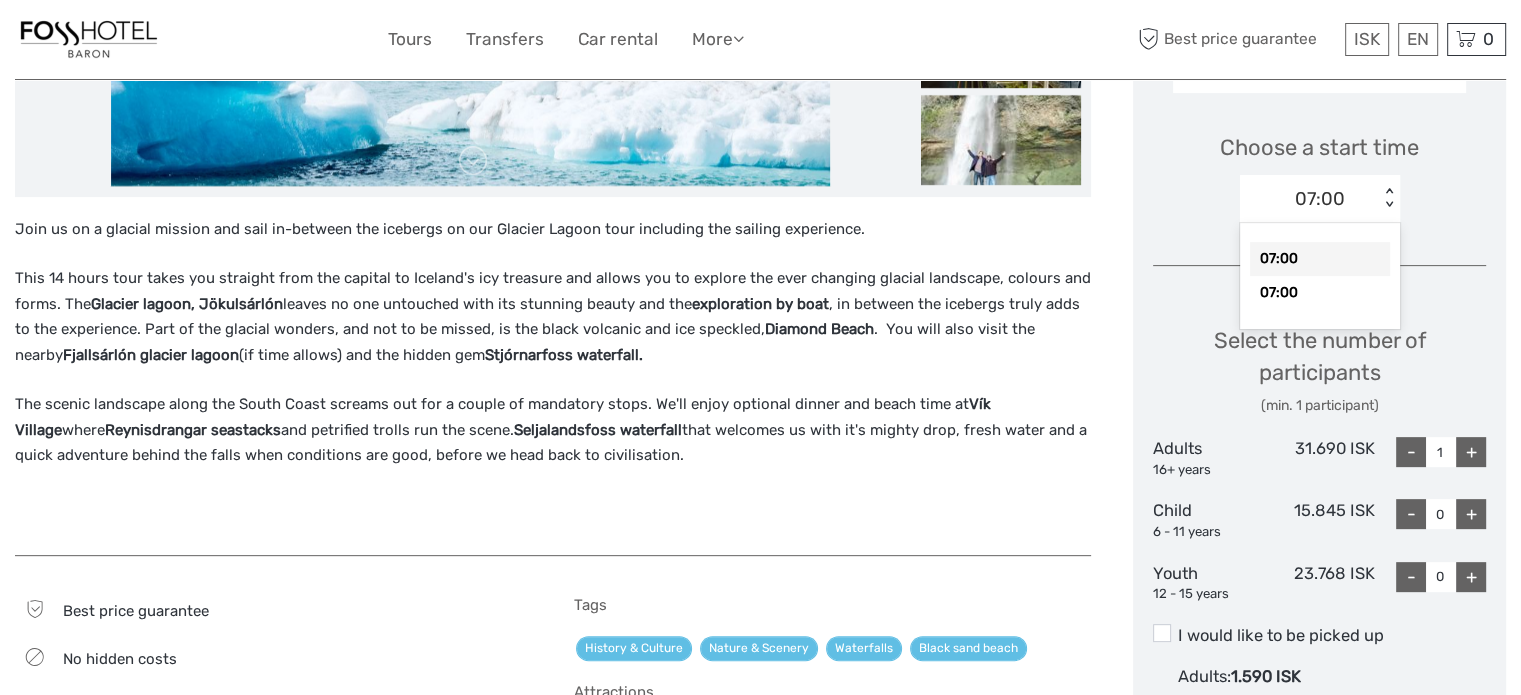 scroll, scrollTop: 706, scrollLeft: 0, axis: vertical 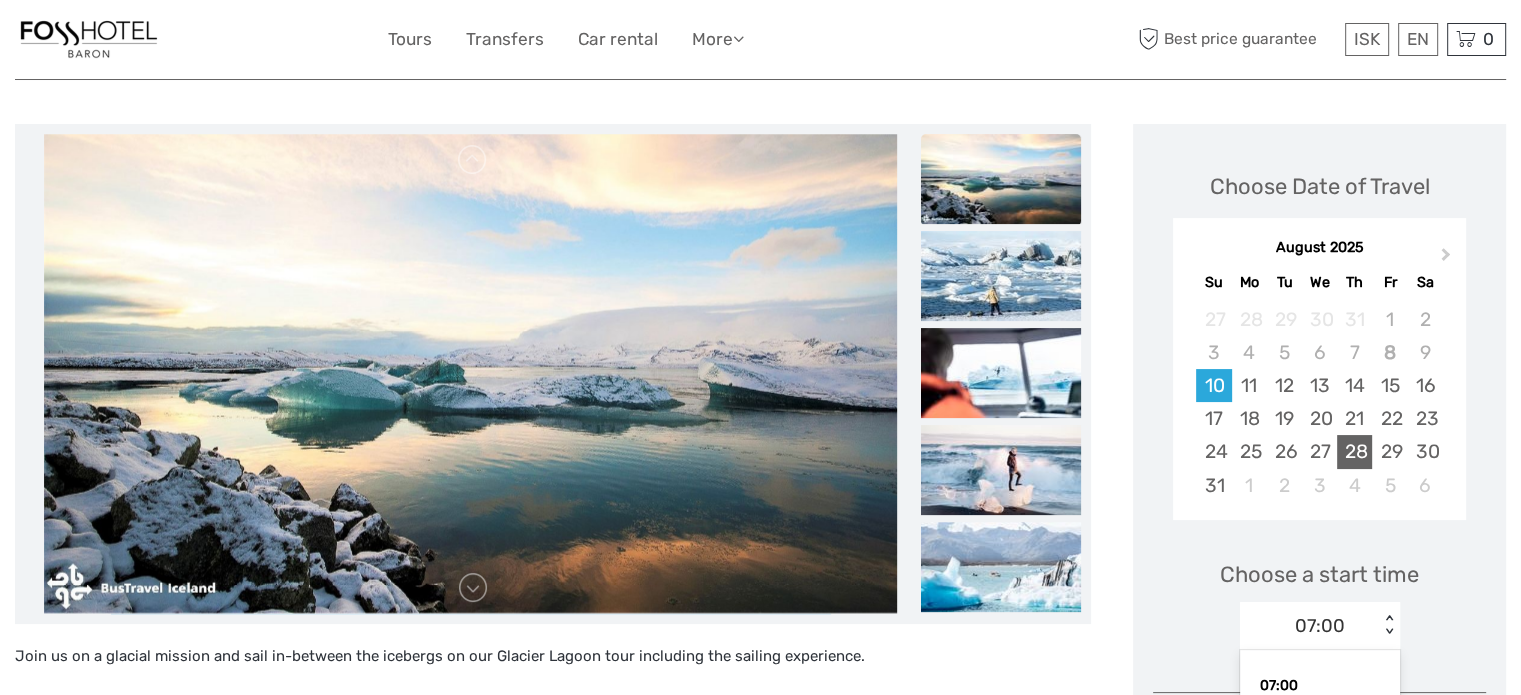 click on "28" at bounding box center [1354, 451] 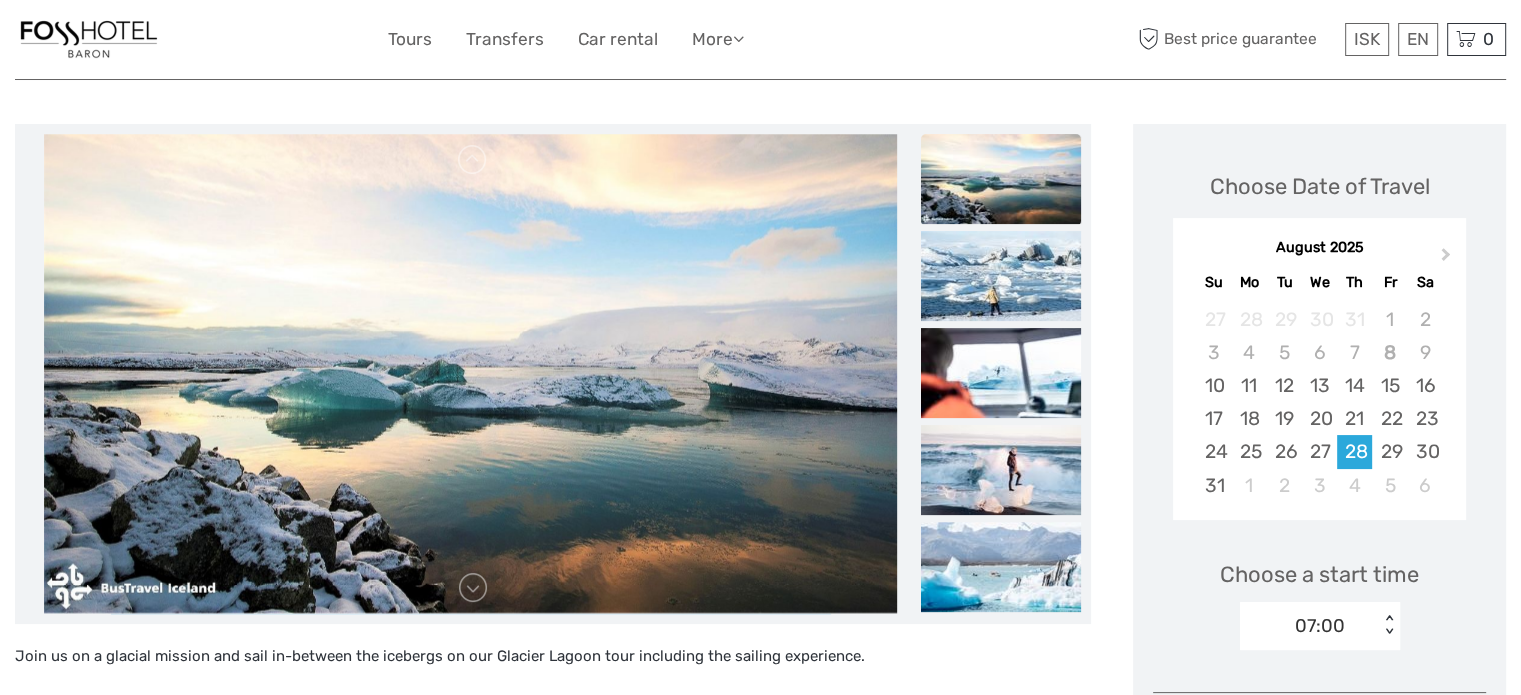 click on "07:00 < >" at bounding box center [1320, 626] 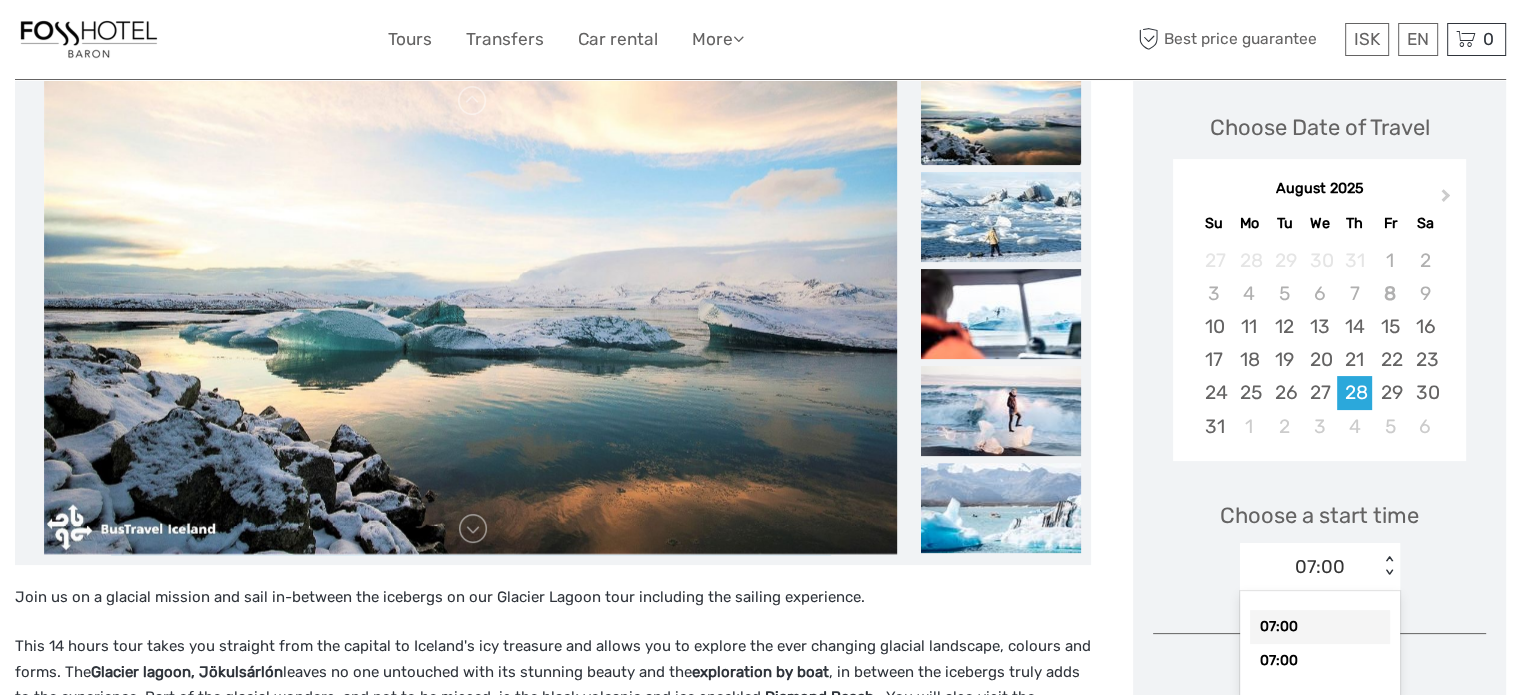 scroll, scrollTop: 281, scrollLeft: 0, axis: vertical 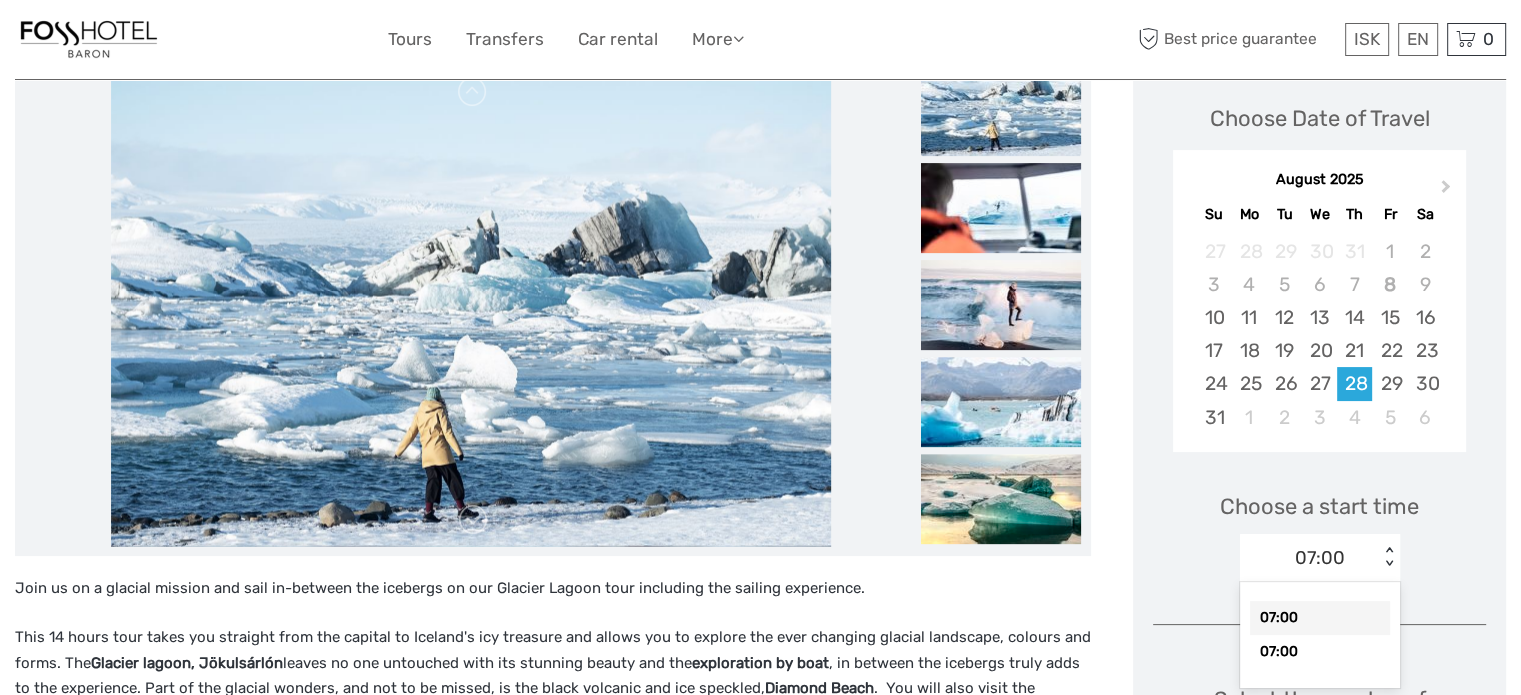 click on "Choose a start time option 07:00 selected, 1 of 2. 2 results available. Use Up and Down to choose options, press Enter to select the currently focused option, press Escape to exit the menu, press Tab to select the option and exit the menu. 07:00 < > 07:00 07:00" at bounding box center (1319, 528) 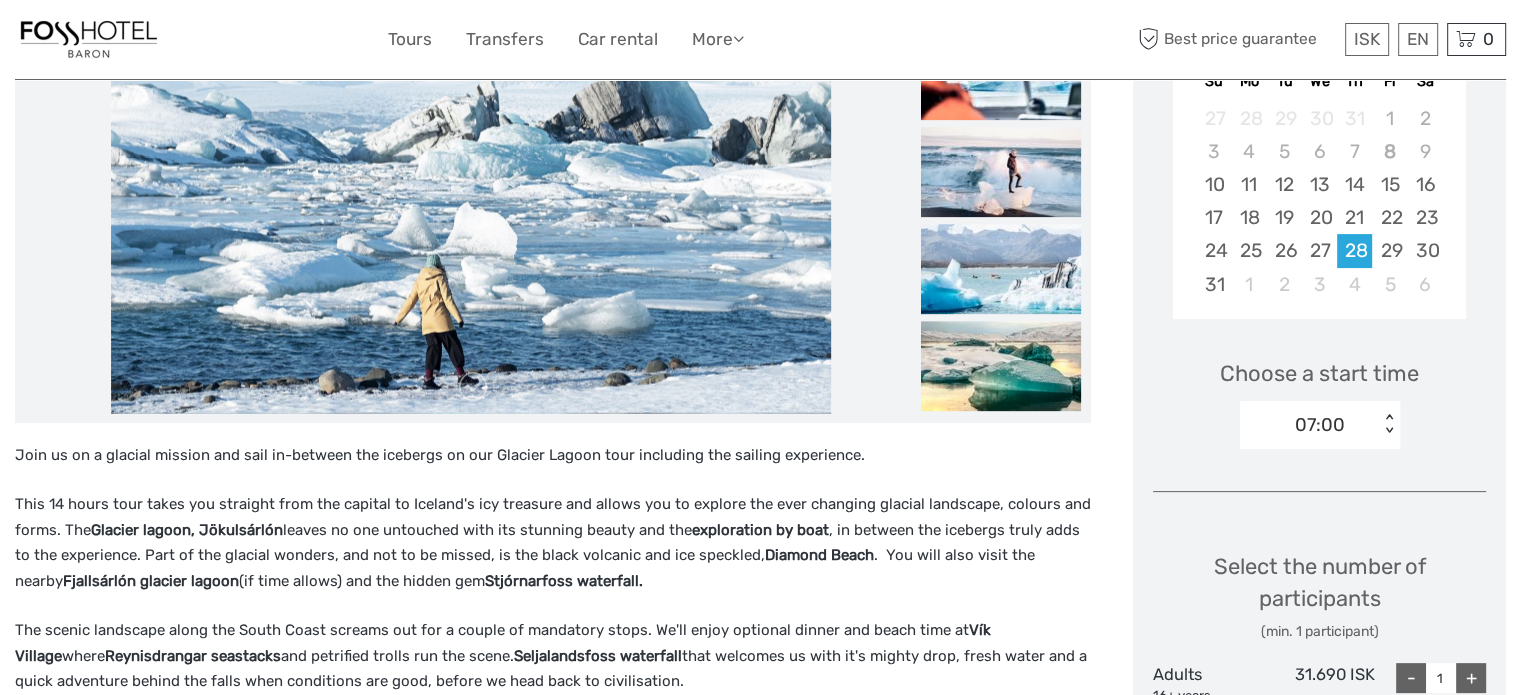 scroll, scrollTop: 441, scrollLeft: 0, axis: vertical 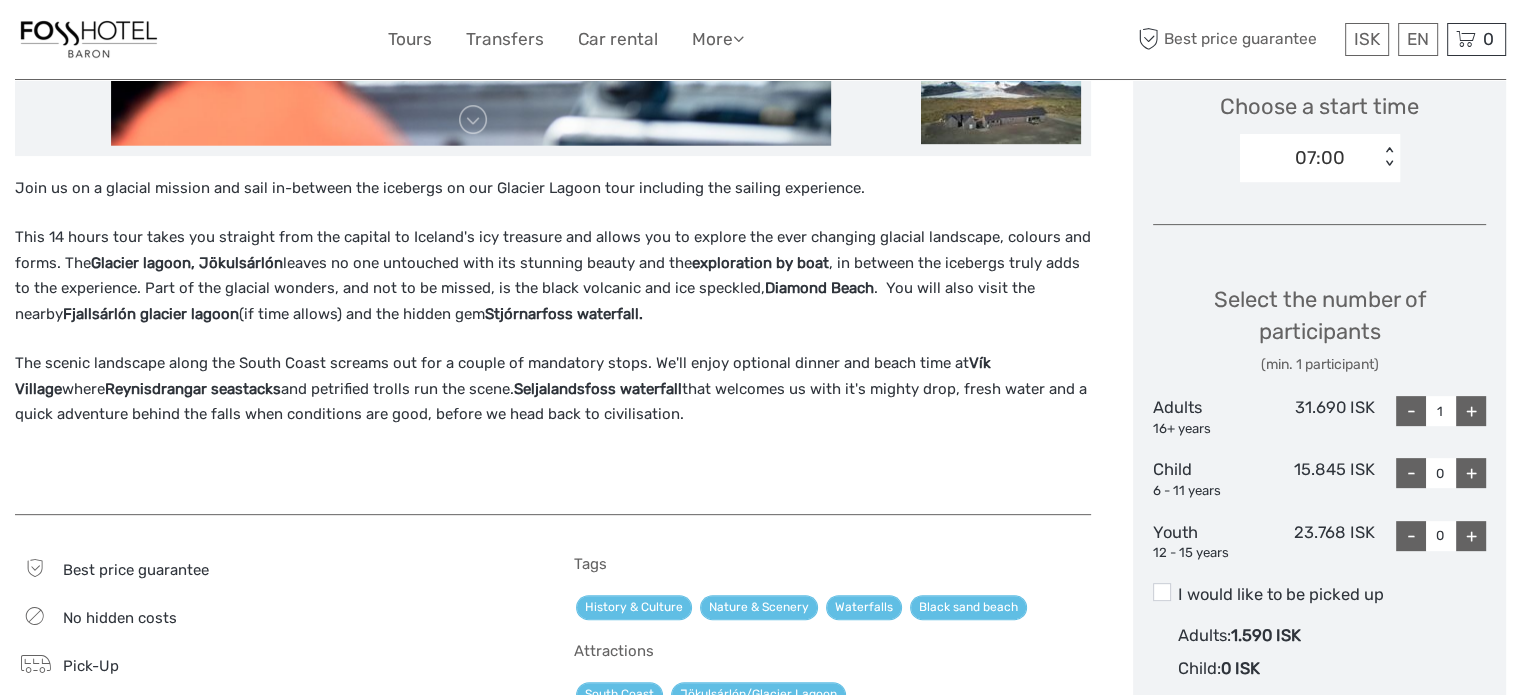 click on "+" at bounding box center [1471, 411] 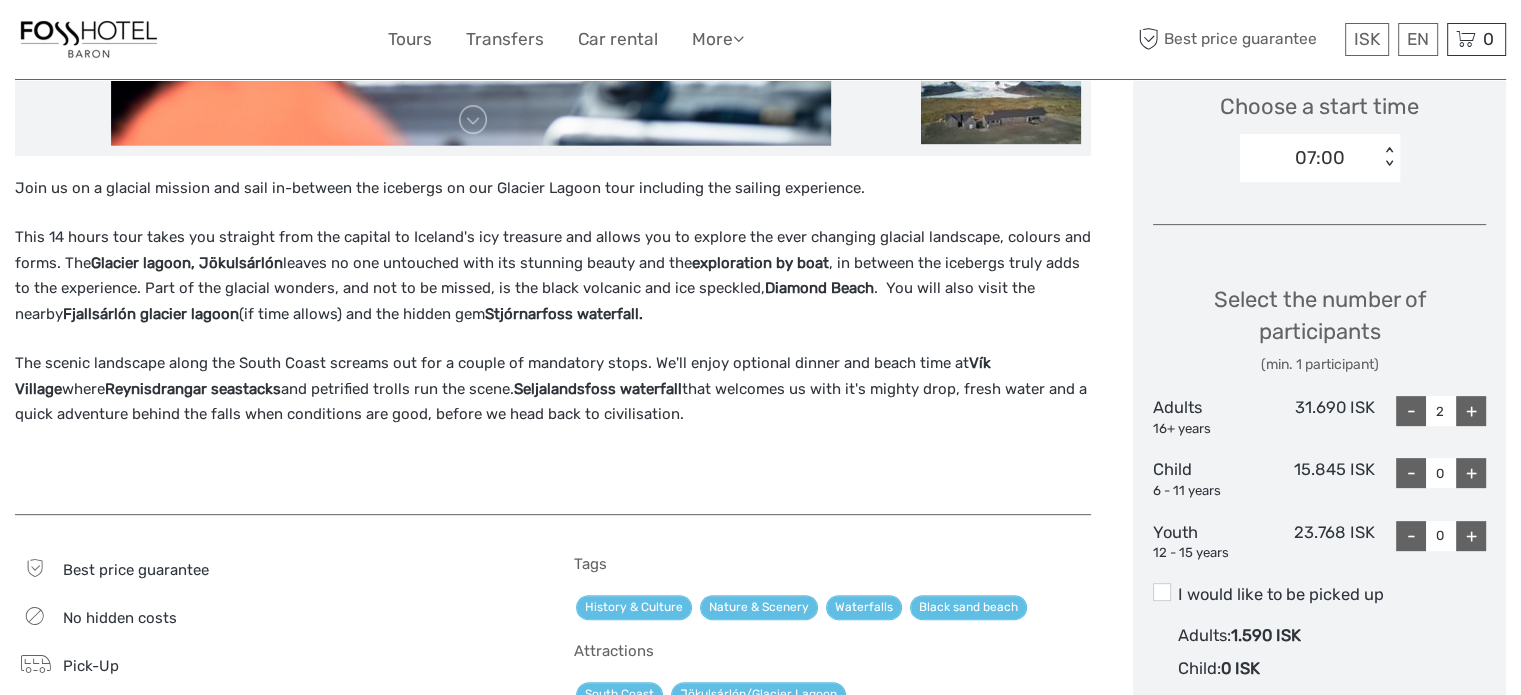 click on "+" at bounding box center [1471, 536] 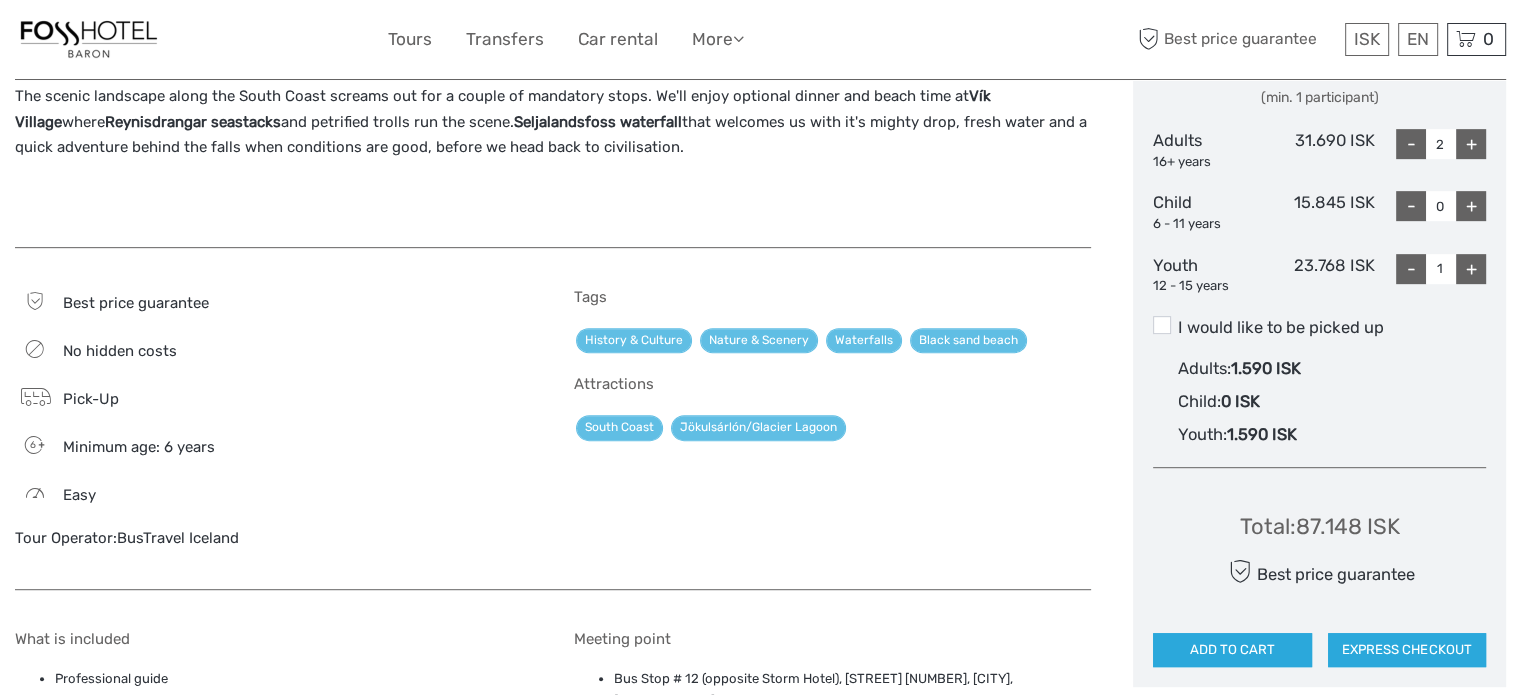 scroll, scrollTop: 988, scrollLeft: 0, axis: vertical 